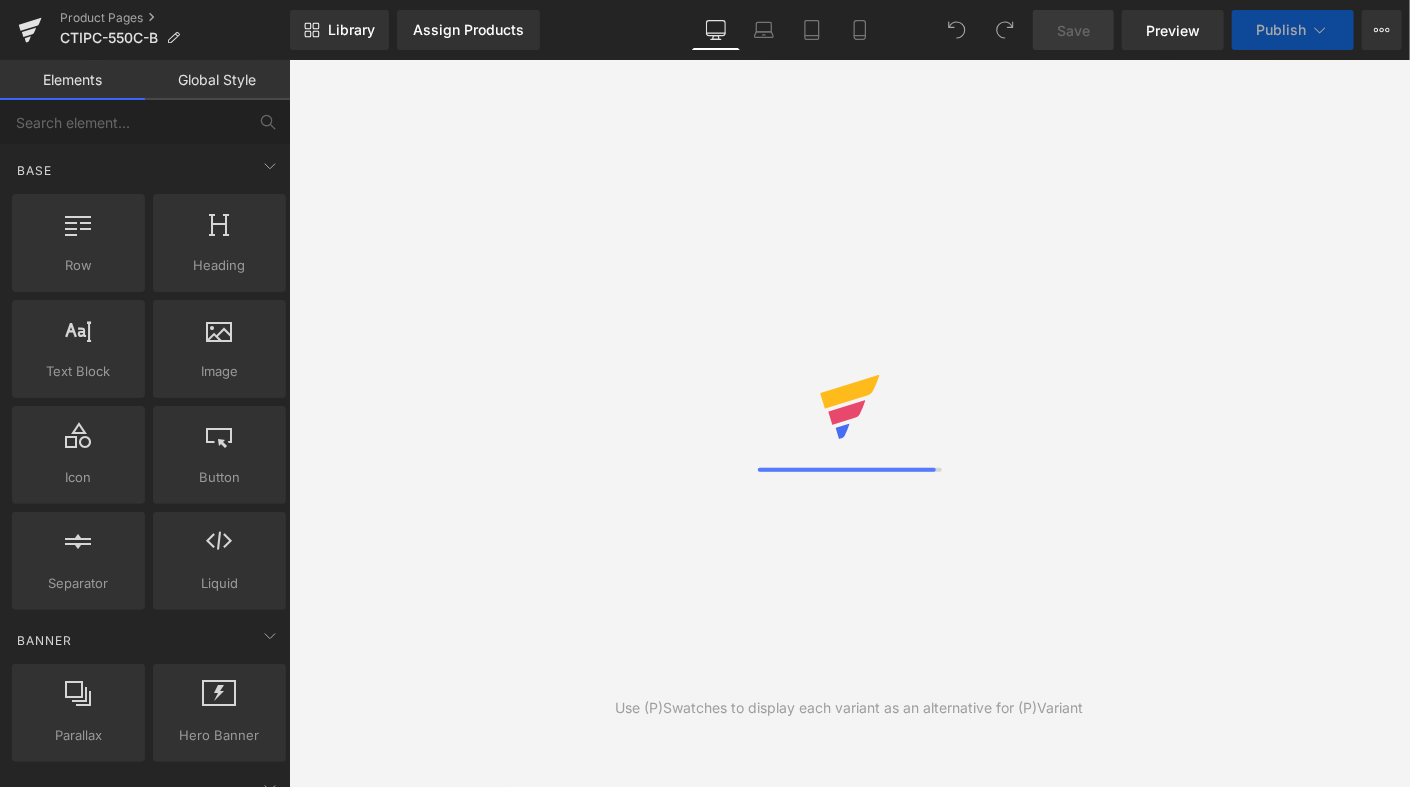 scroll, scrollTop: 0, scrollLeft: 0, axis: both 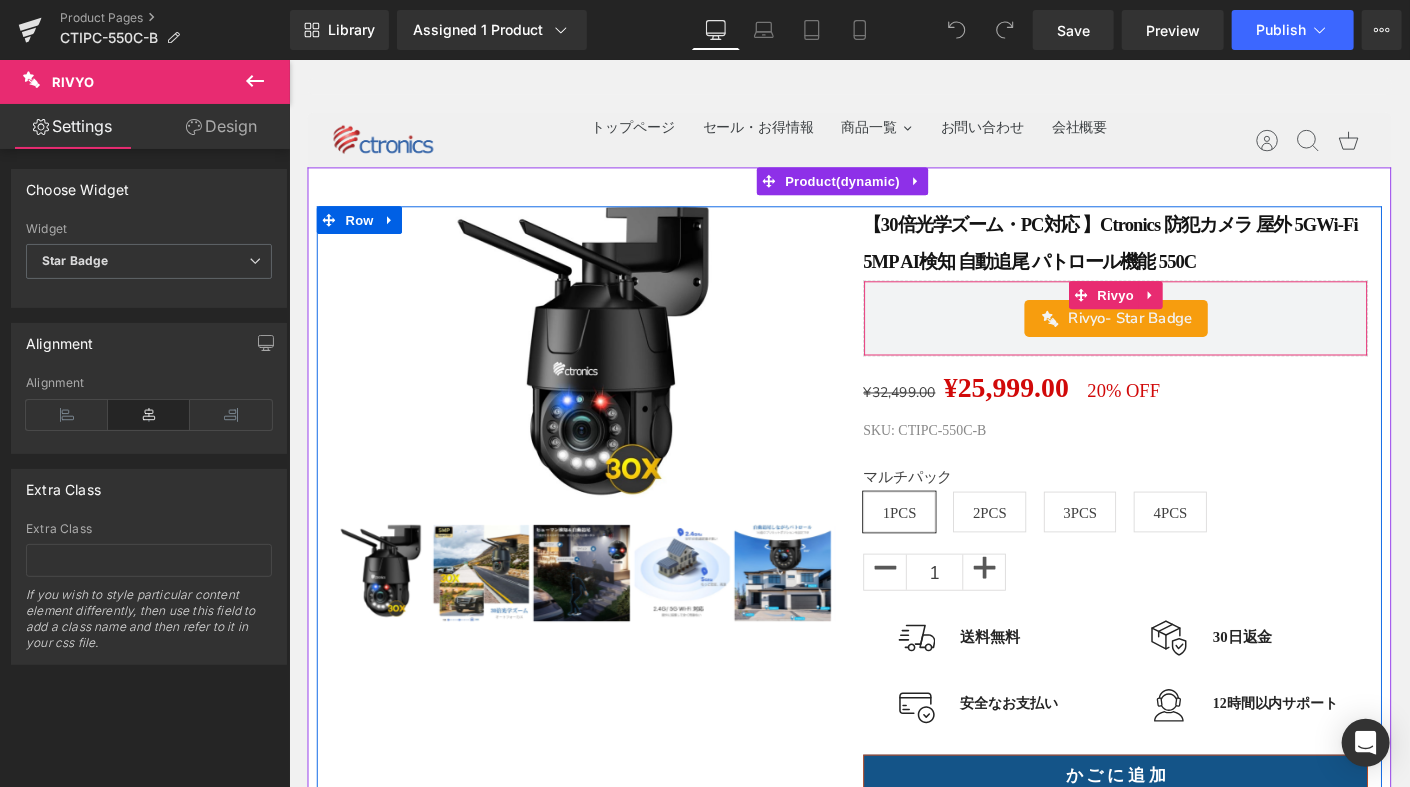 click on "Rivyo  - Star Badge" at bounding box center [1180, 338] 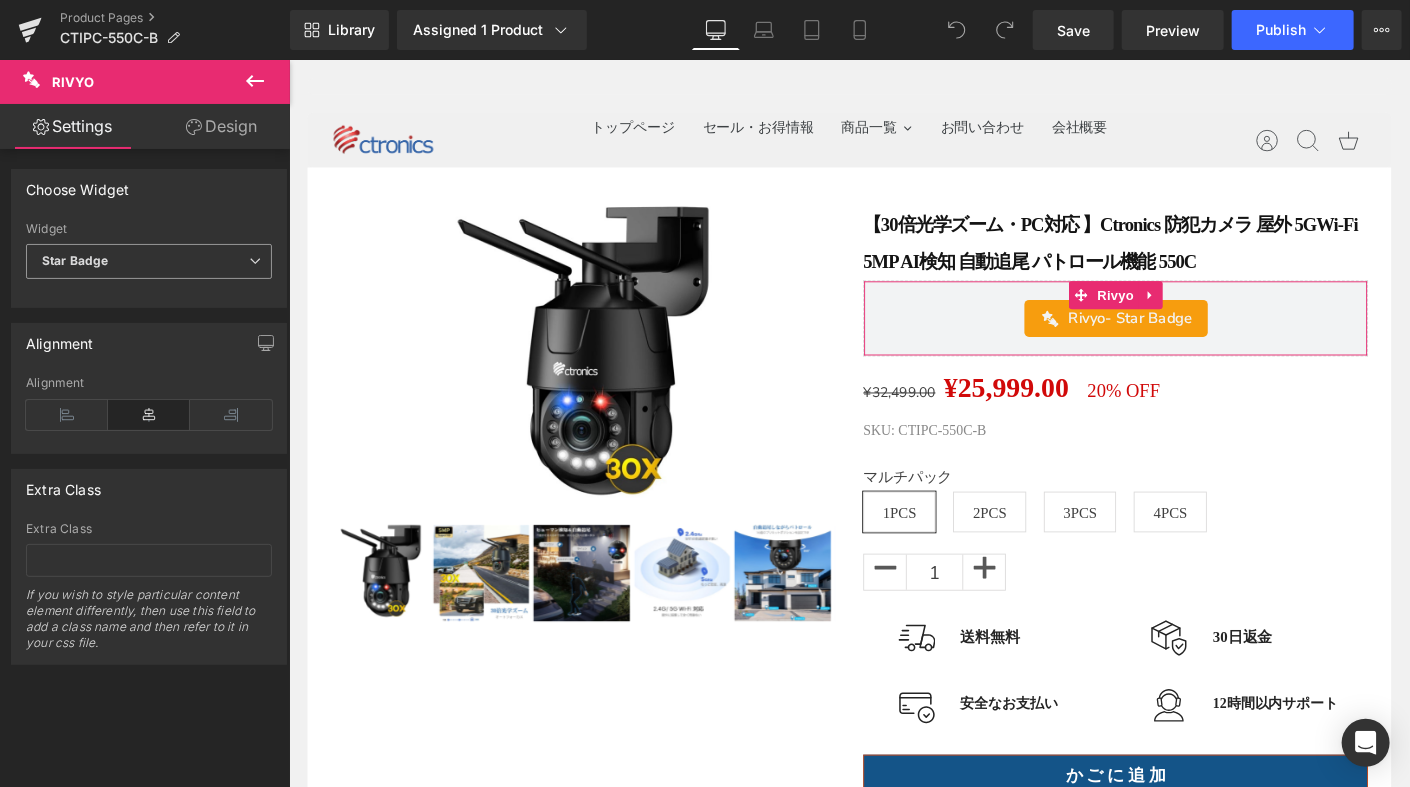 click on "Star Badge" at bounding box center [149, 261] 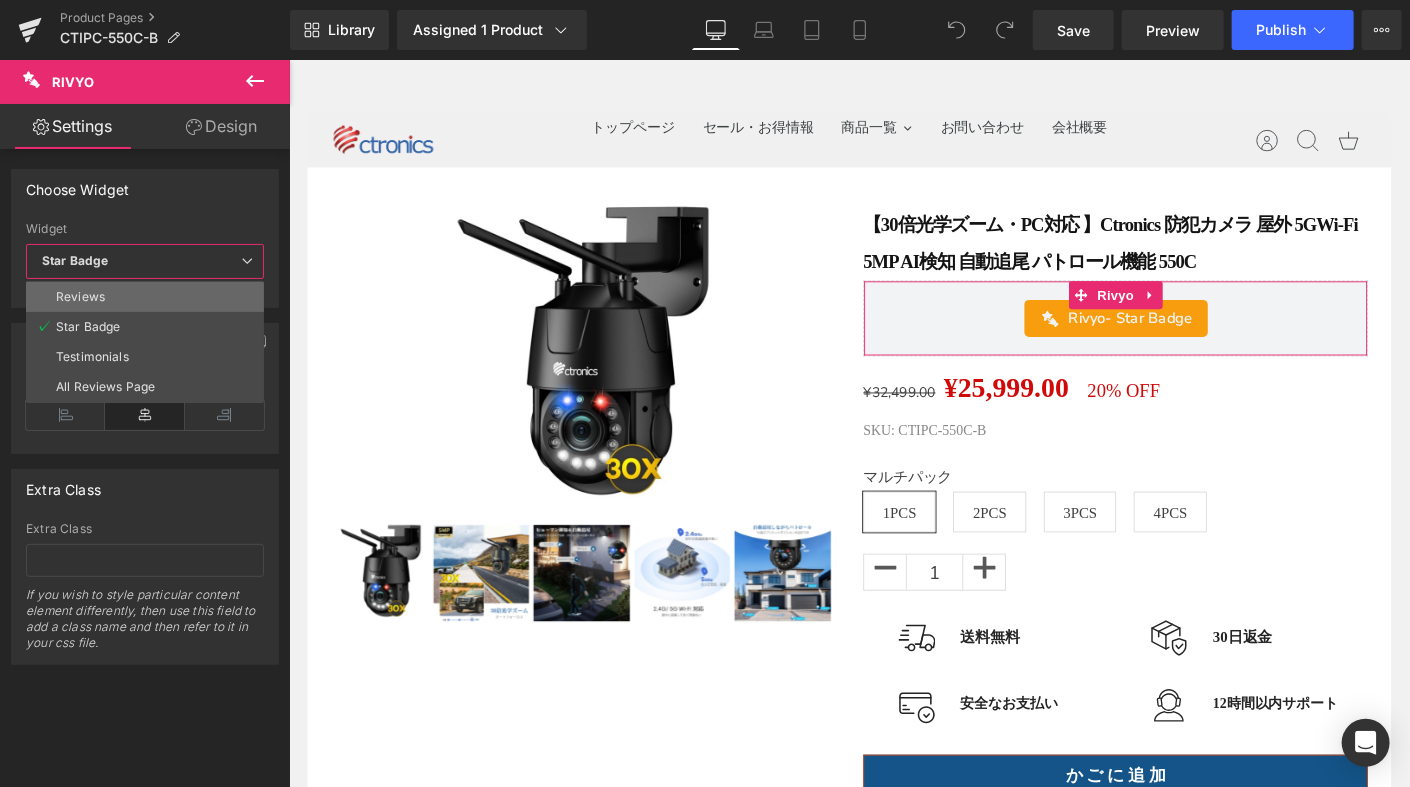 click on "Reviews" at bounding box center [80, 297] 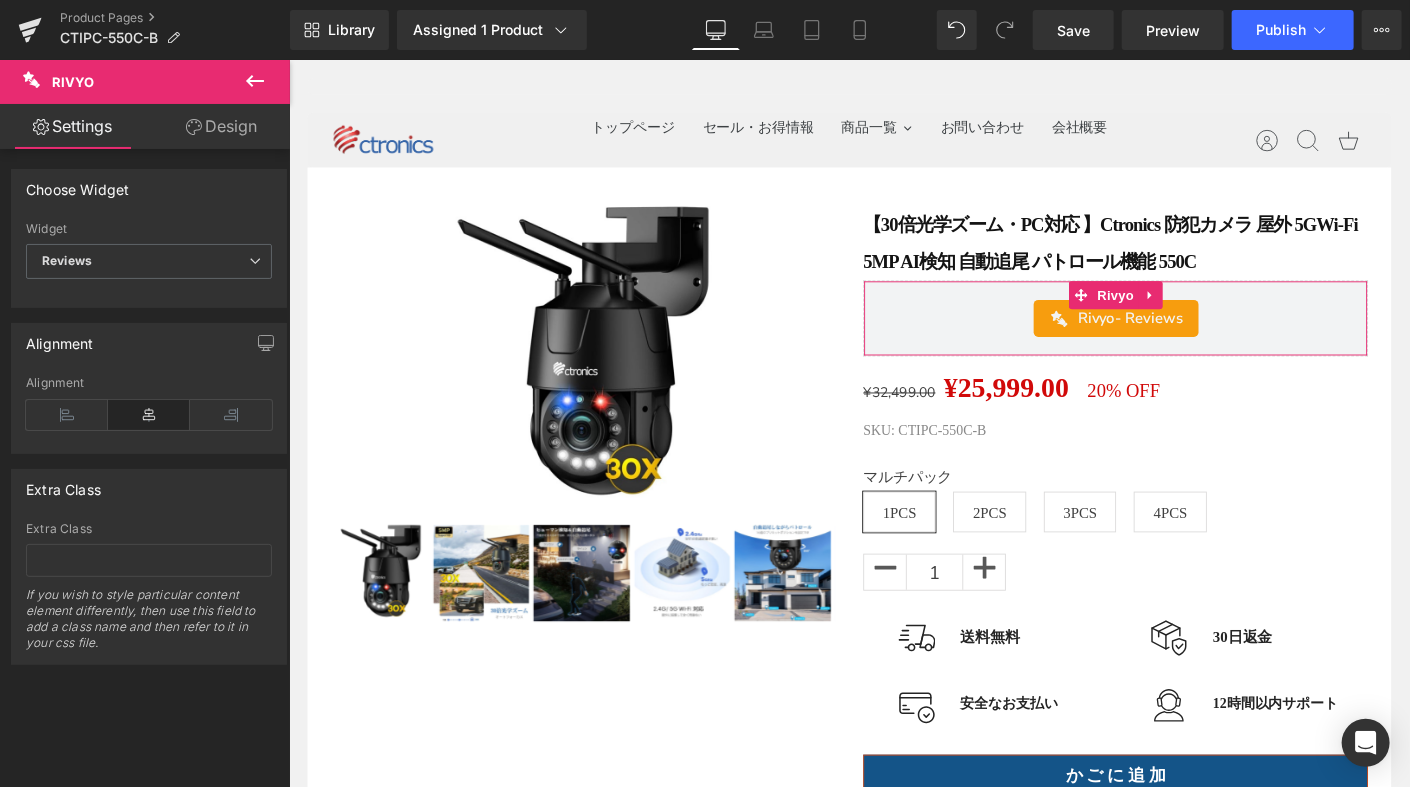 click on "Design" at bounding box center (221, 126) 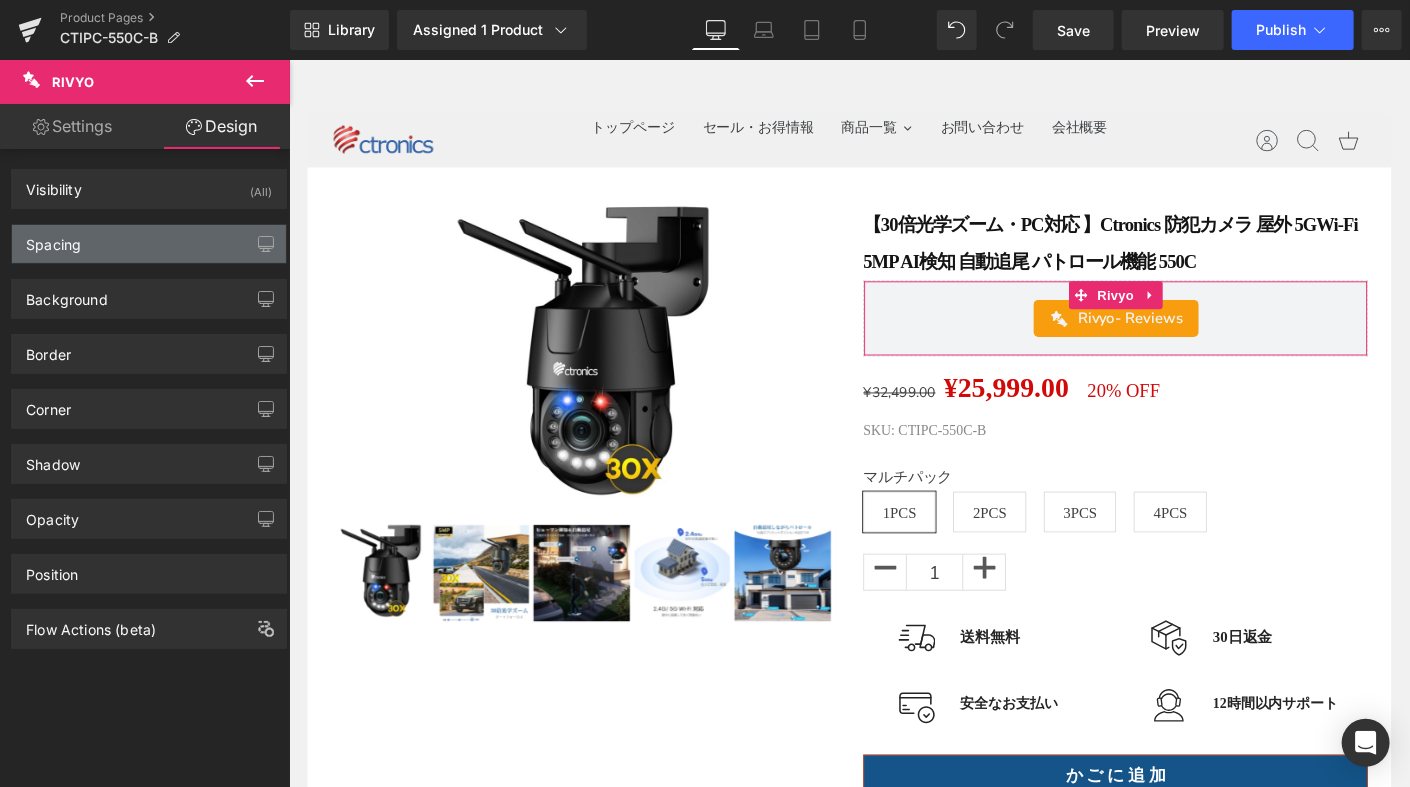 click on "Spacing" at bounding box center [149, 244] 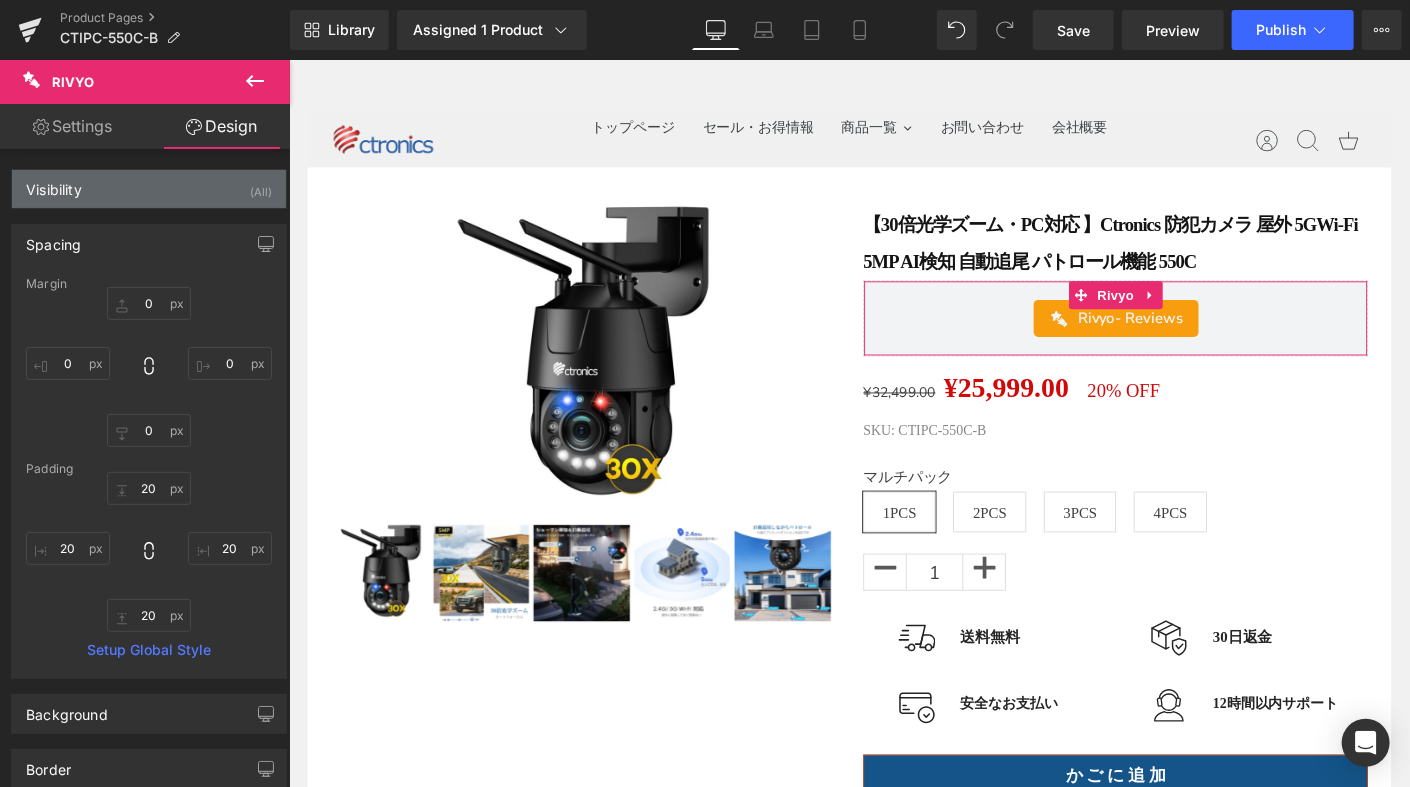 click on "Visibility
(All)" at bounding box center (149, 189) 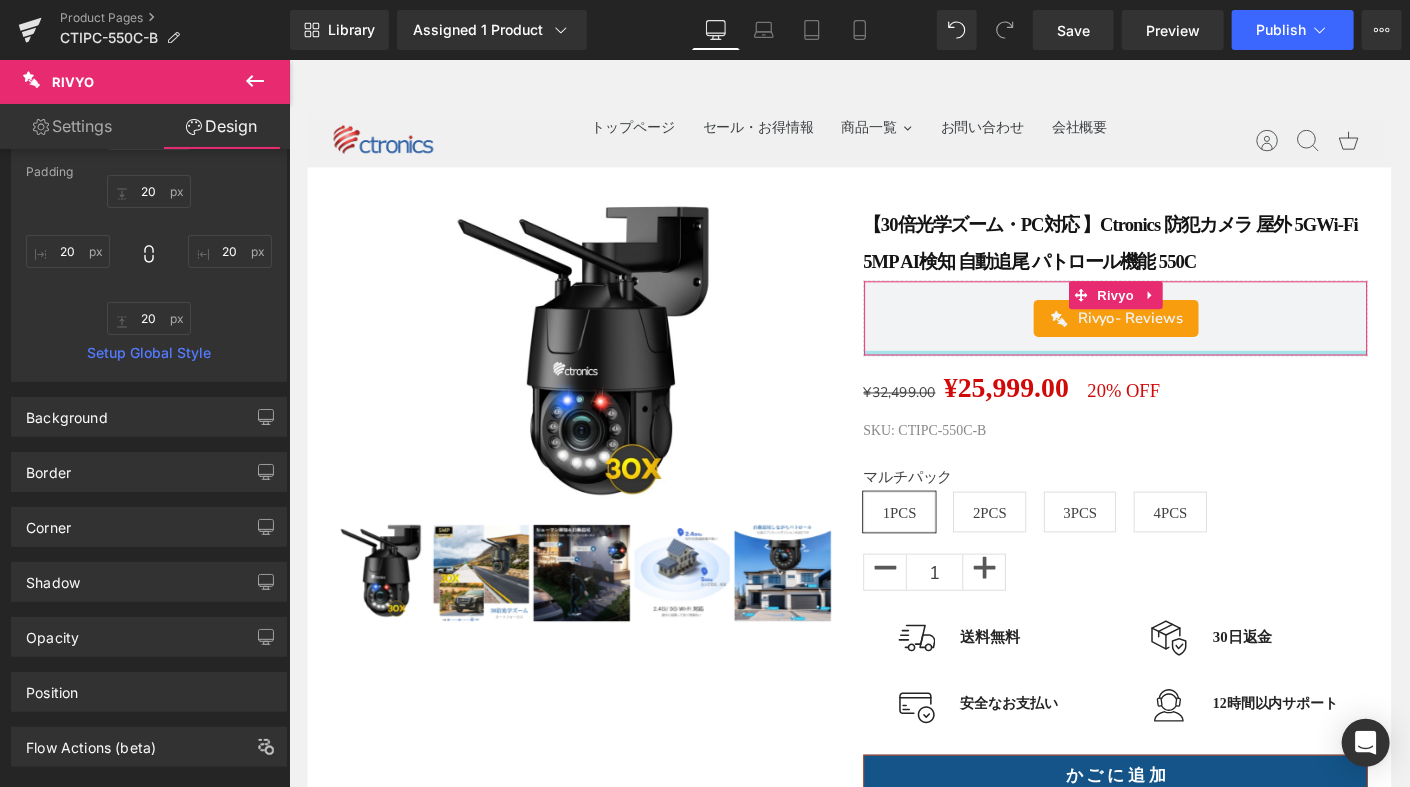 scroll, scrollTop: 532, scrollLeft: 0, axis: vertical 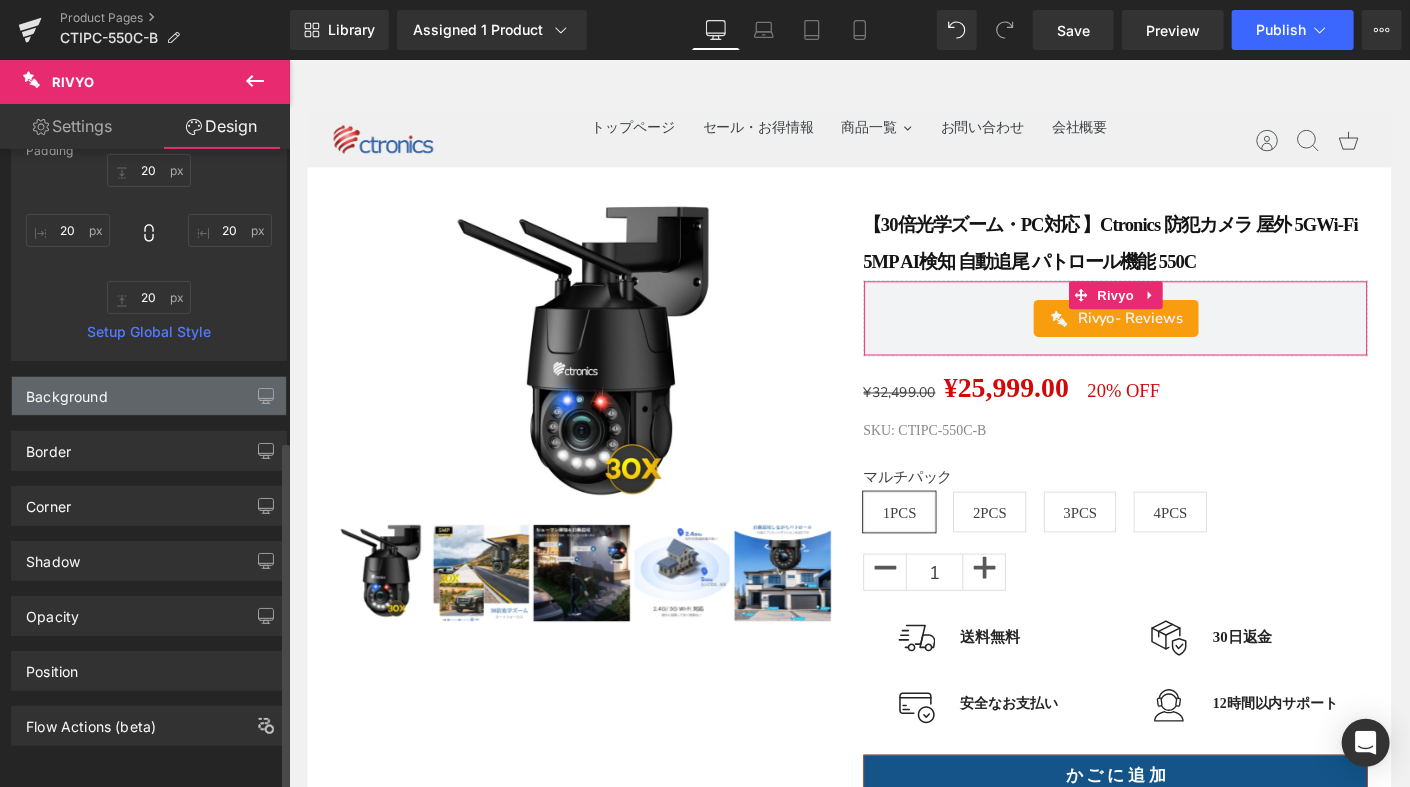 click on "Background" at bounding box center (67, 391) 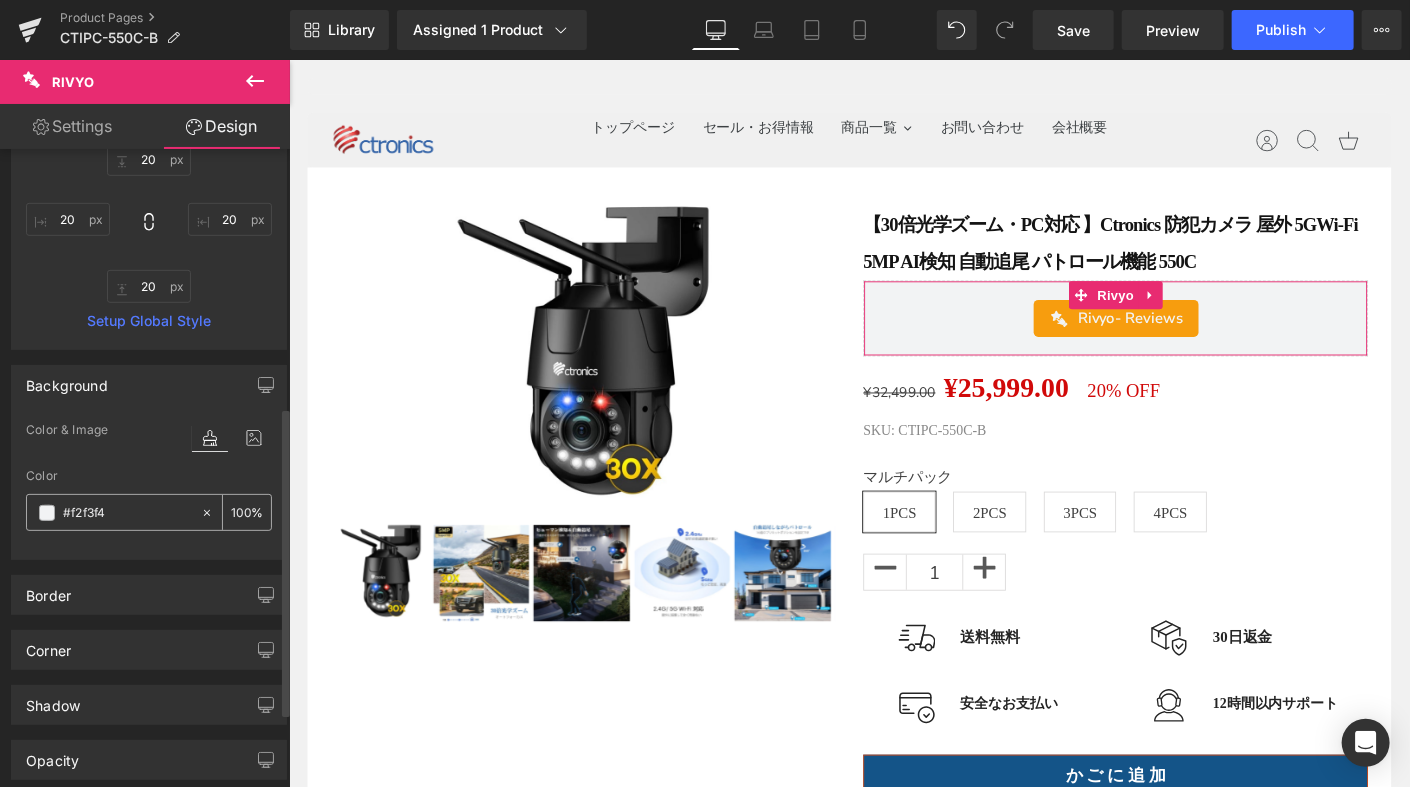 click on "#f2f3f4" at bounding box center (127, 513) 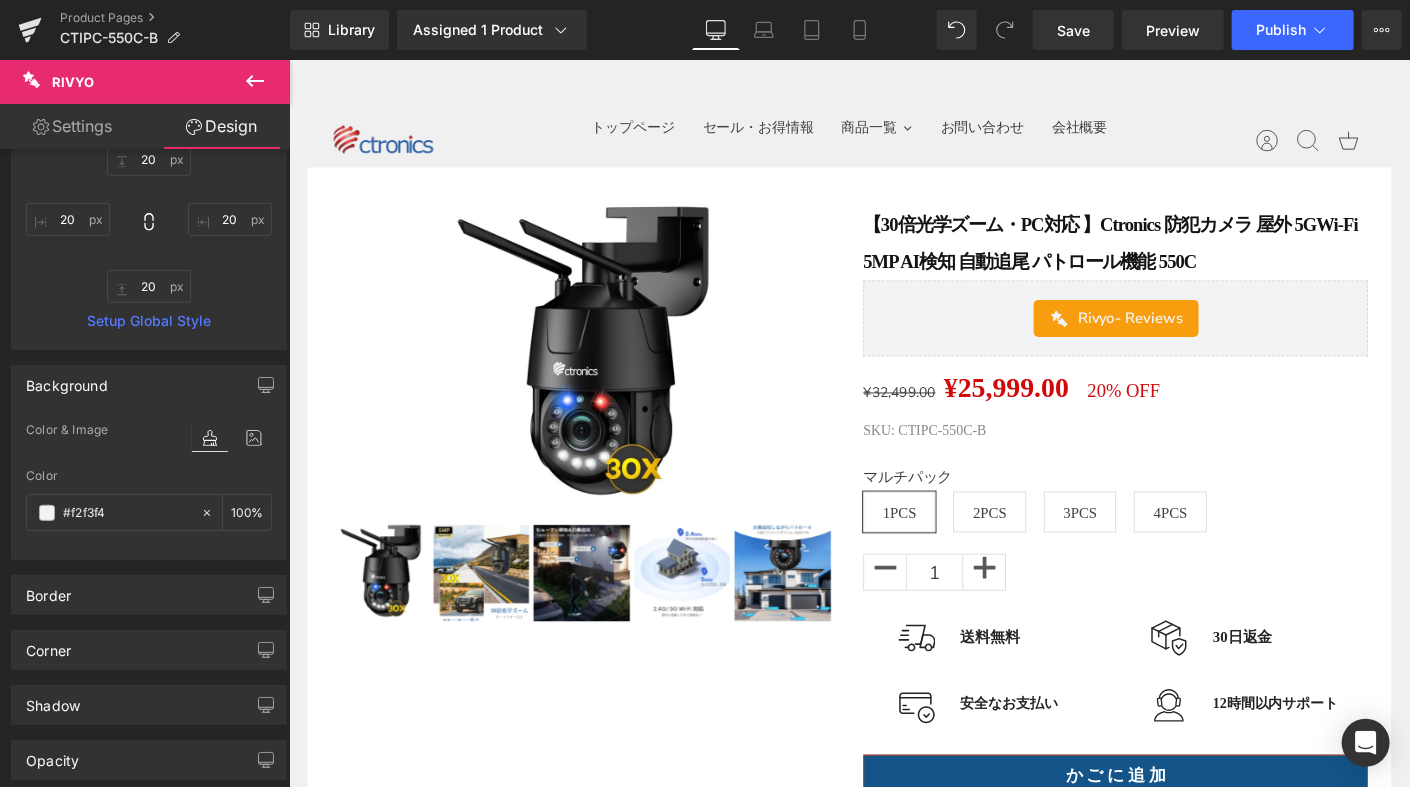 drag, startPoint x: 1226, startPoint y: 115, endPoint x: 1199, endPoint y: 115, distance: 27 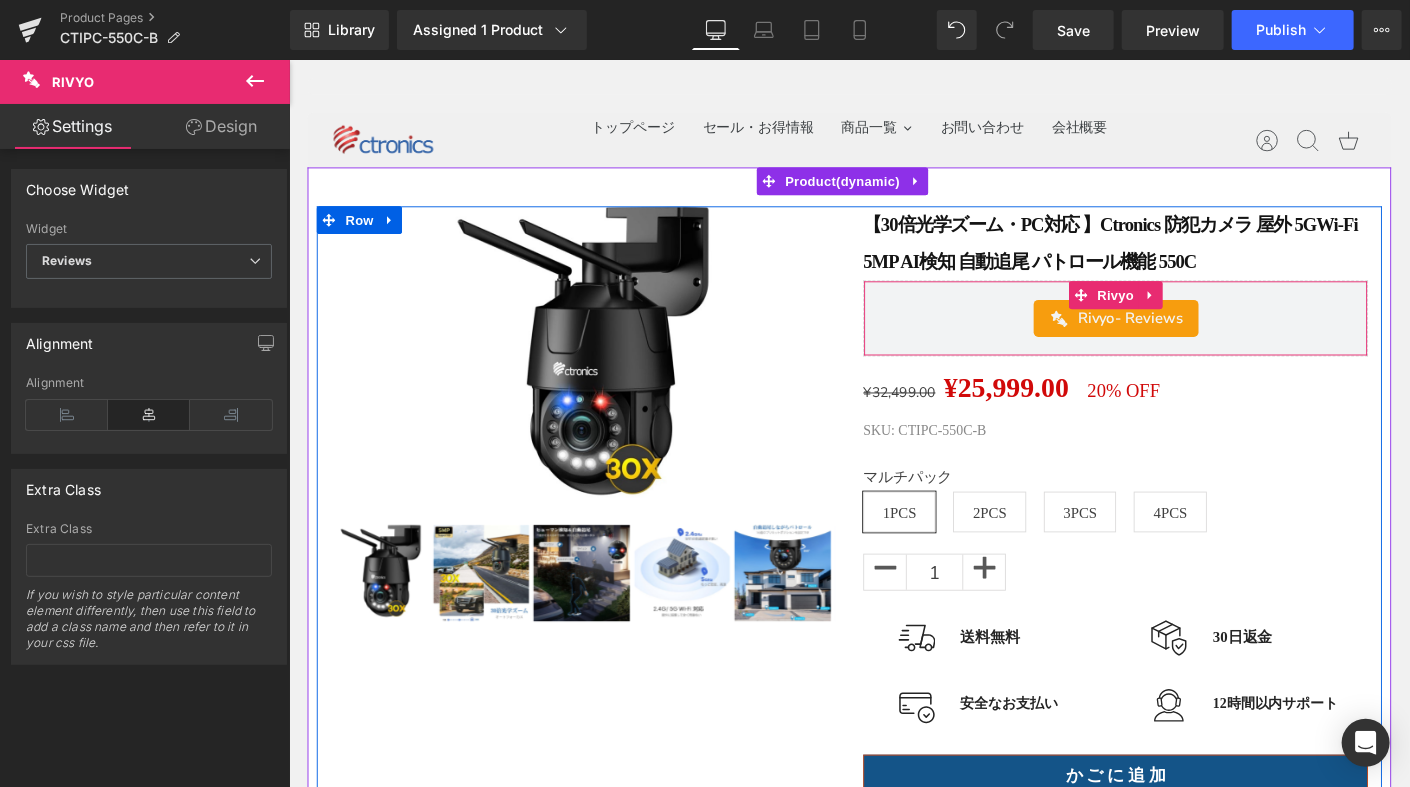 click on "Rivyo  - Reviews" at bounding box center [1197, 338] 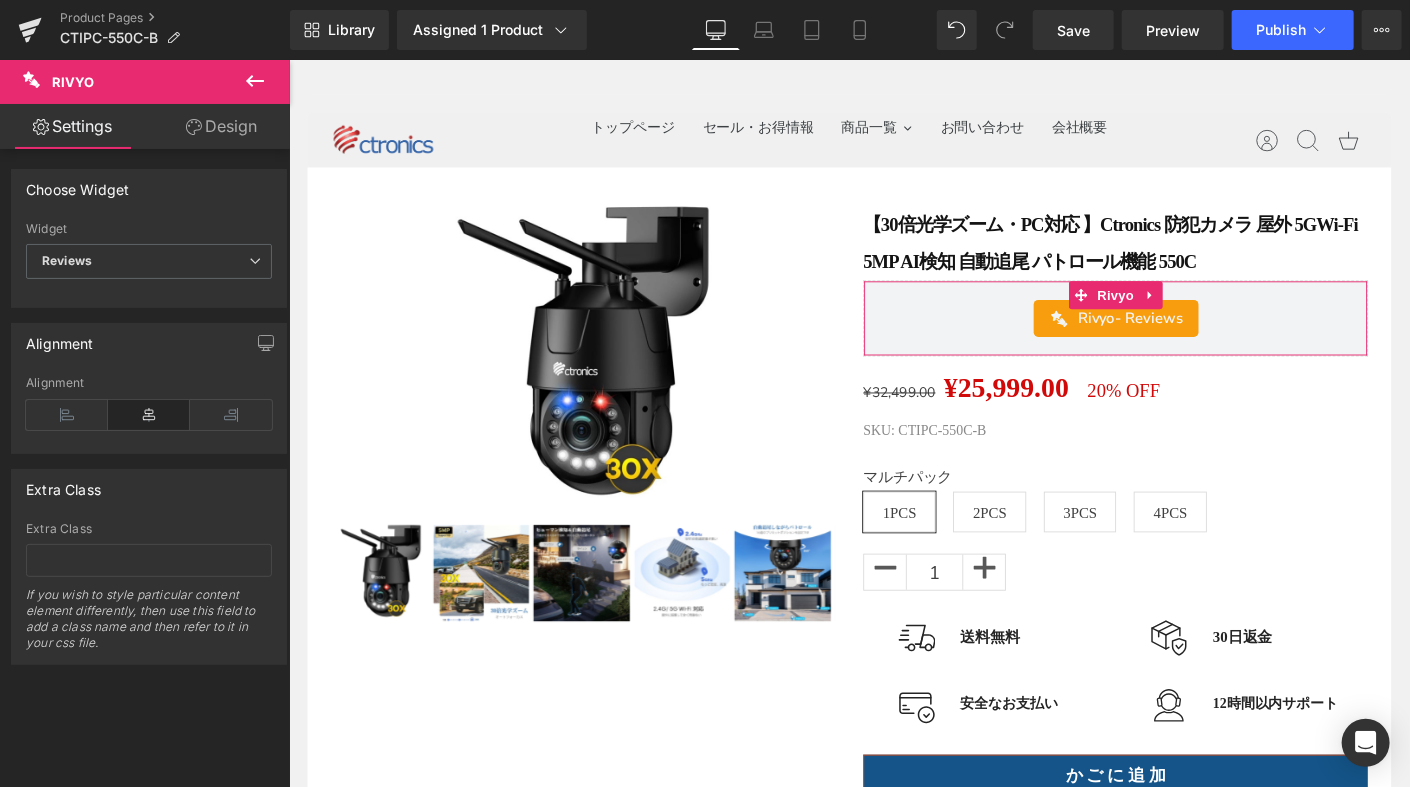 click 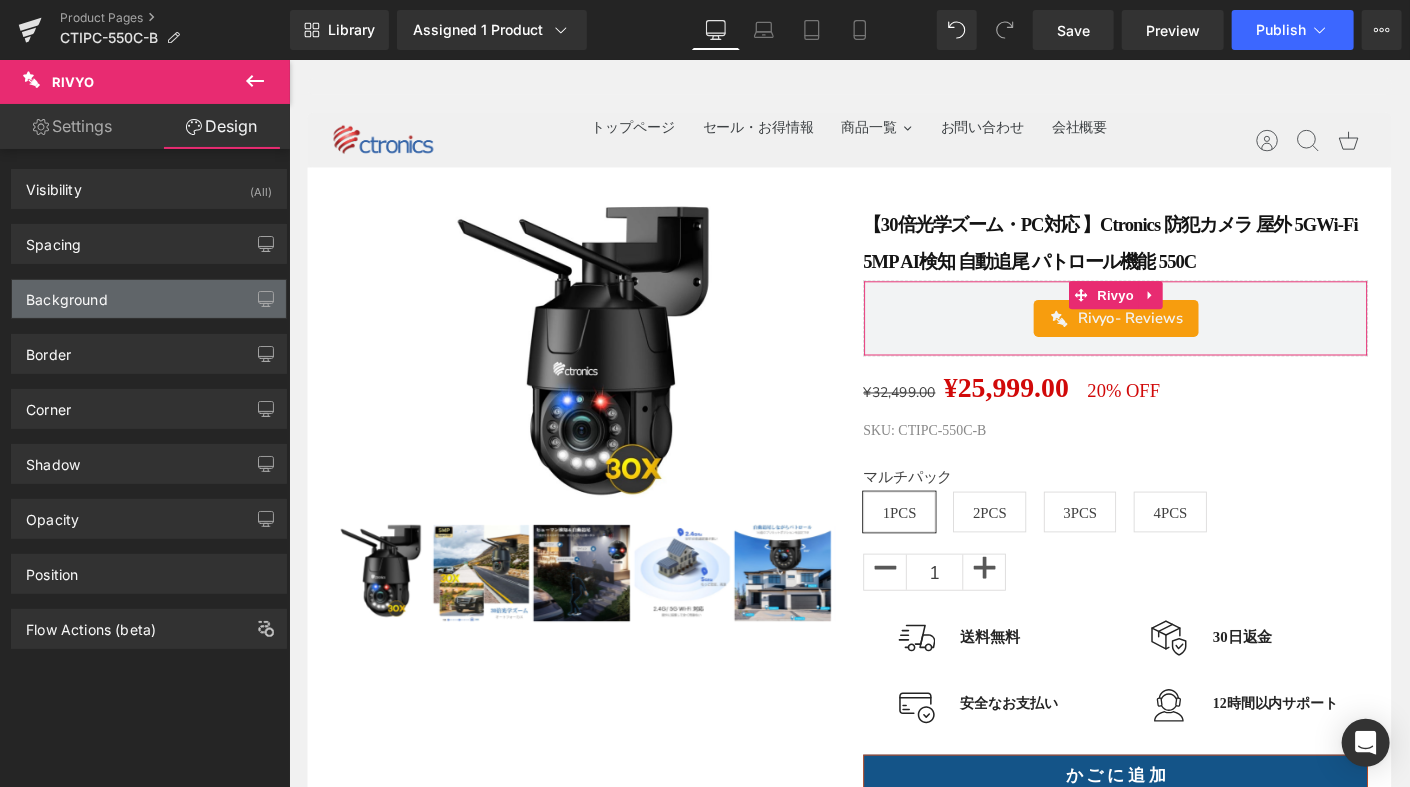 click on "Background" at bounding box center (149, 299) 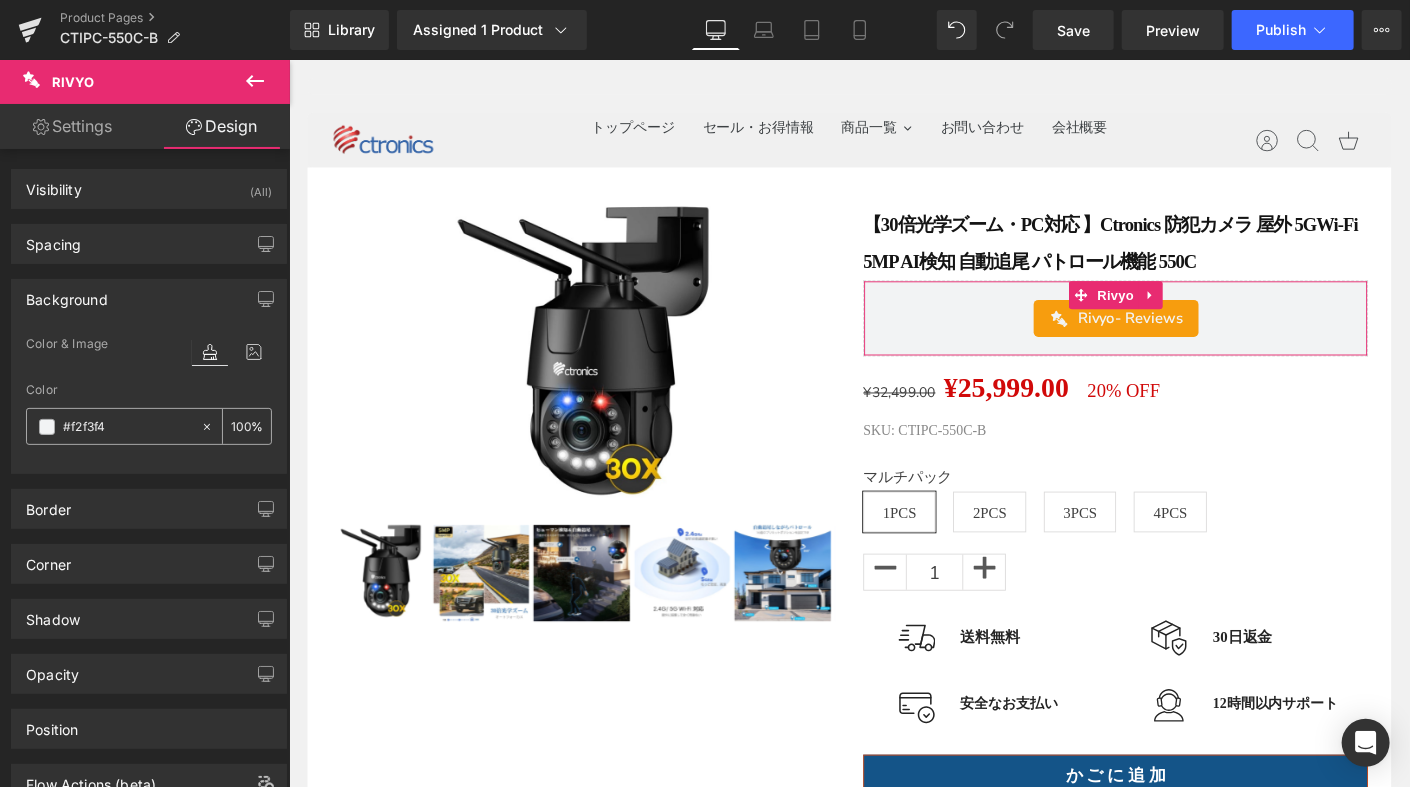 click on "#f2f3f4" at bounding box center (127, 427) 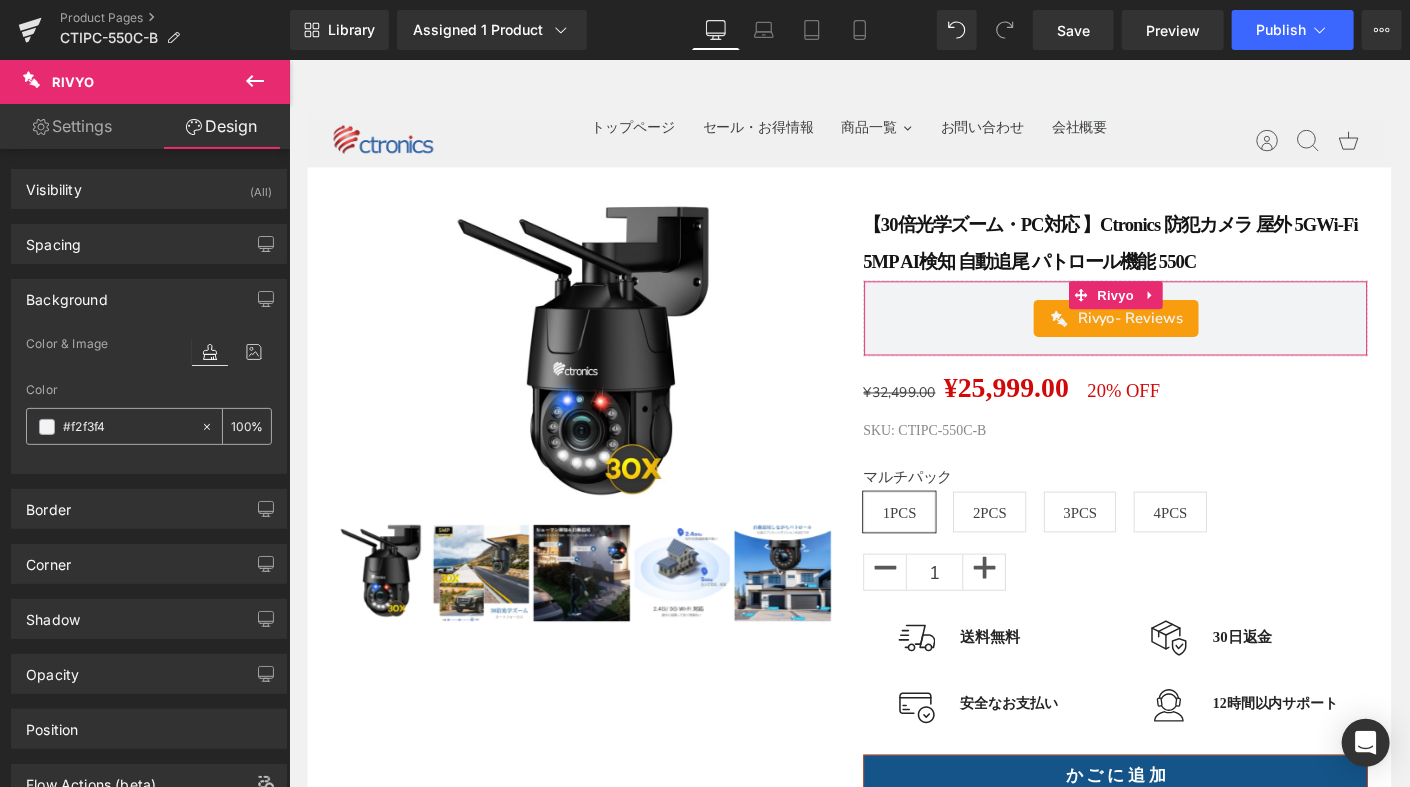 click on "#f2f3f4" at bounding box center (113, 426) 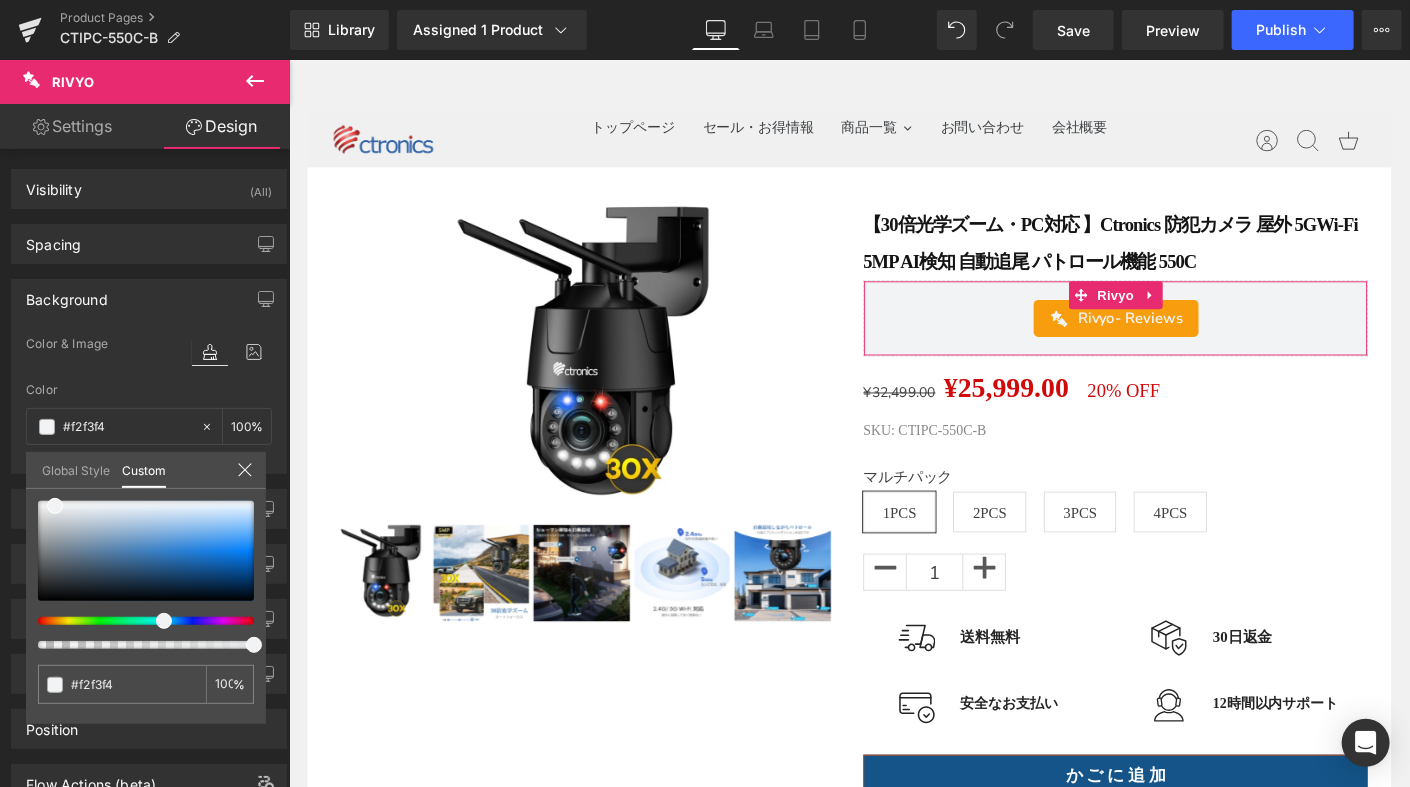 click at bounding box center (146, 575) 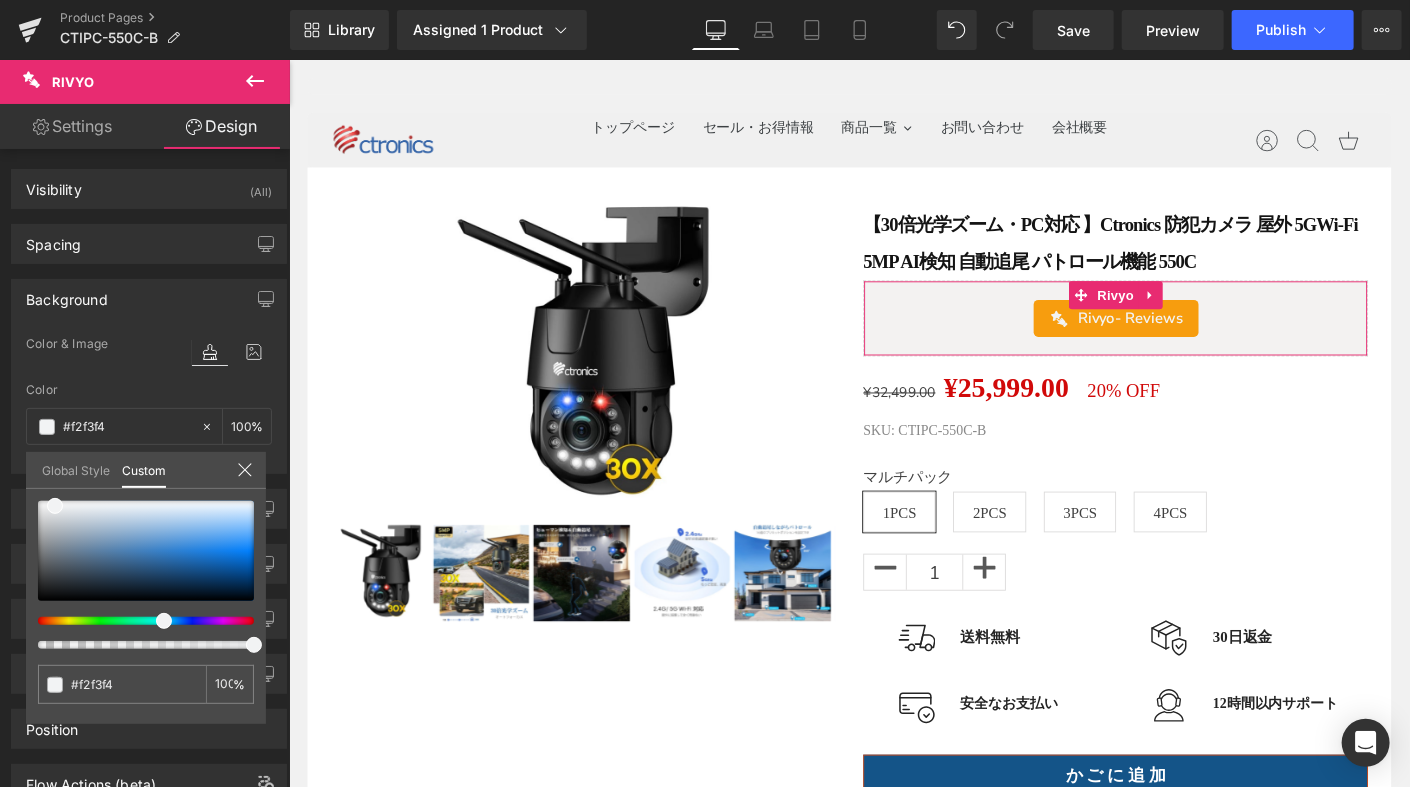 type on "#f3f2f1" 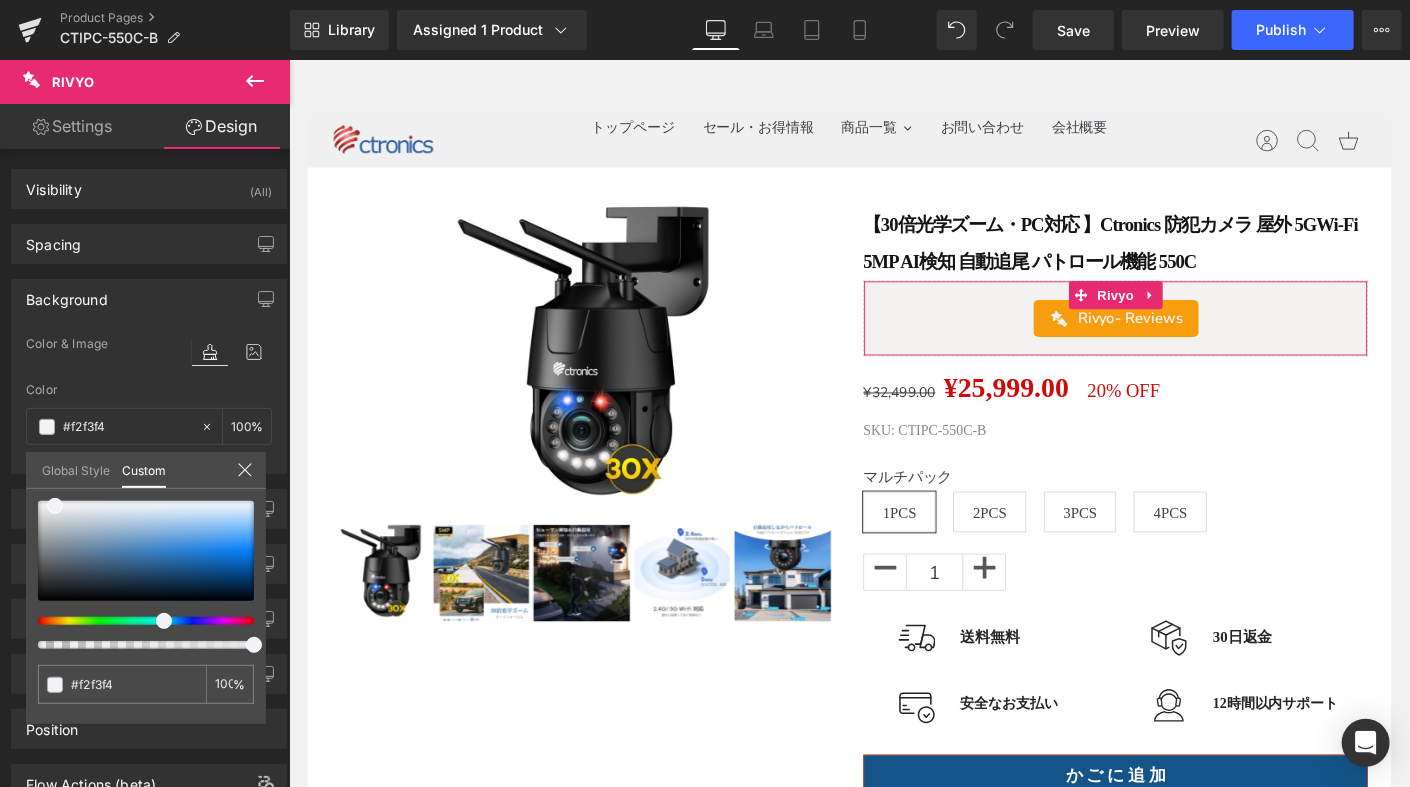 type on "#f3f2f1" 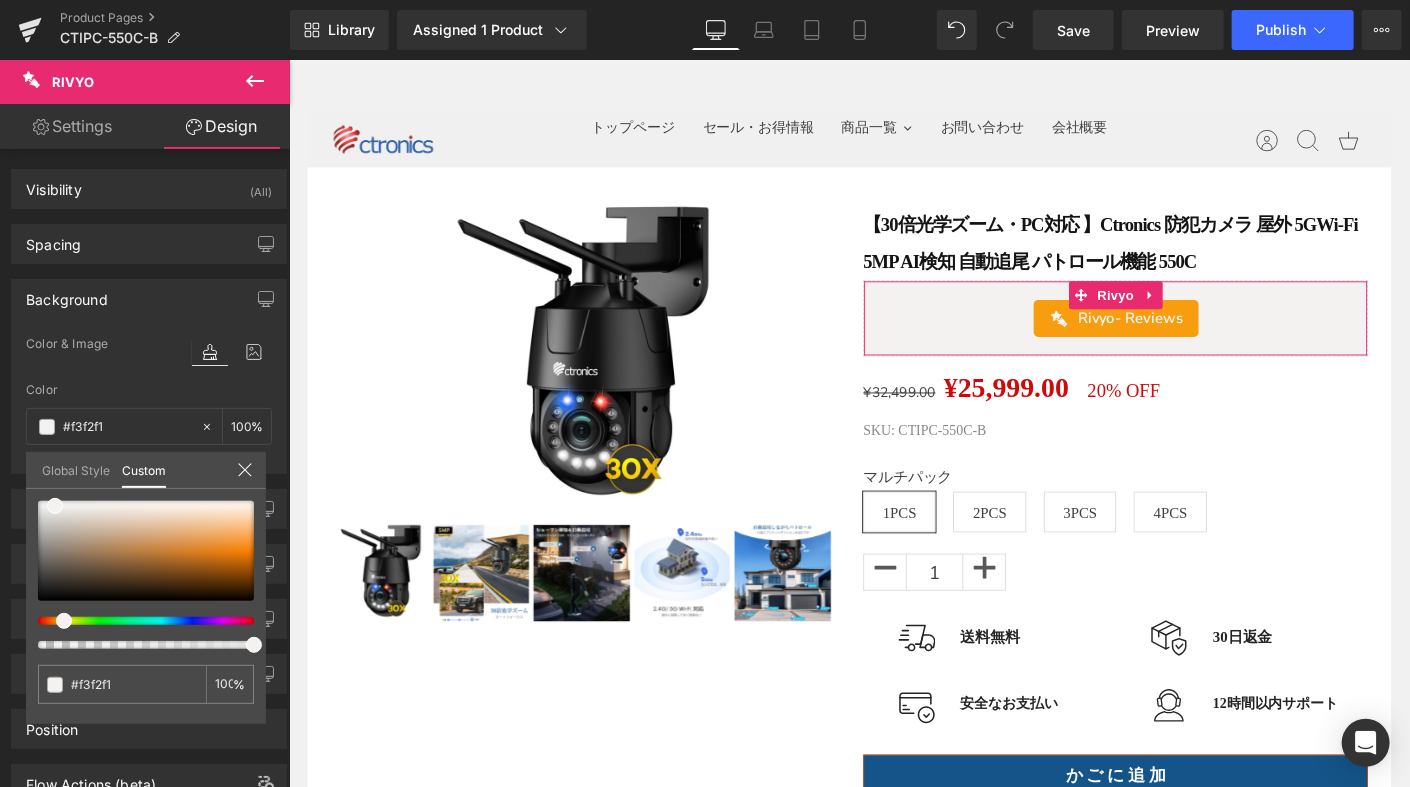 click at bounding box center [138, 621] 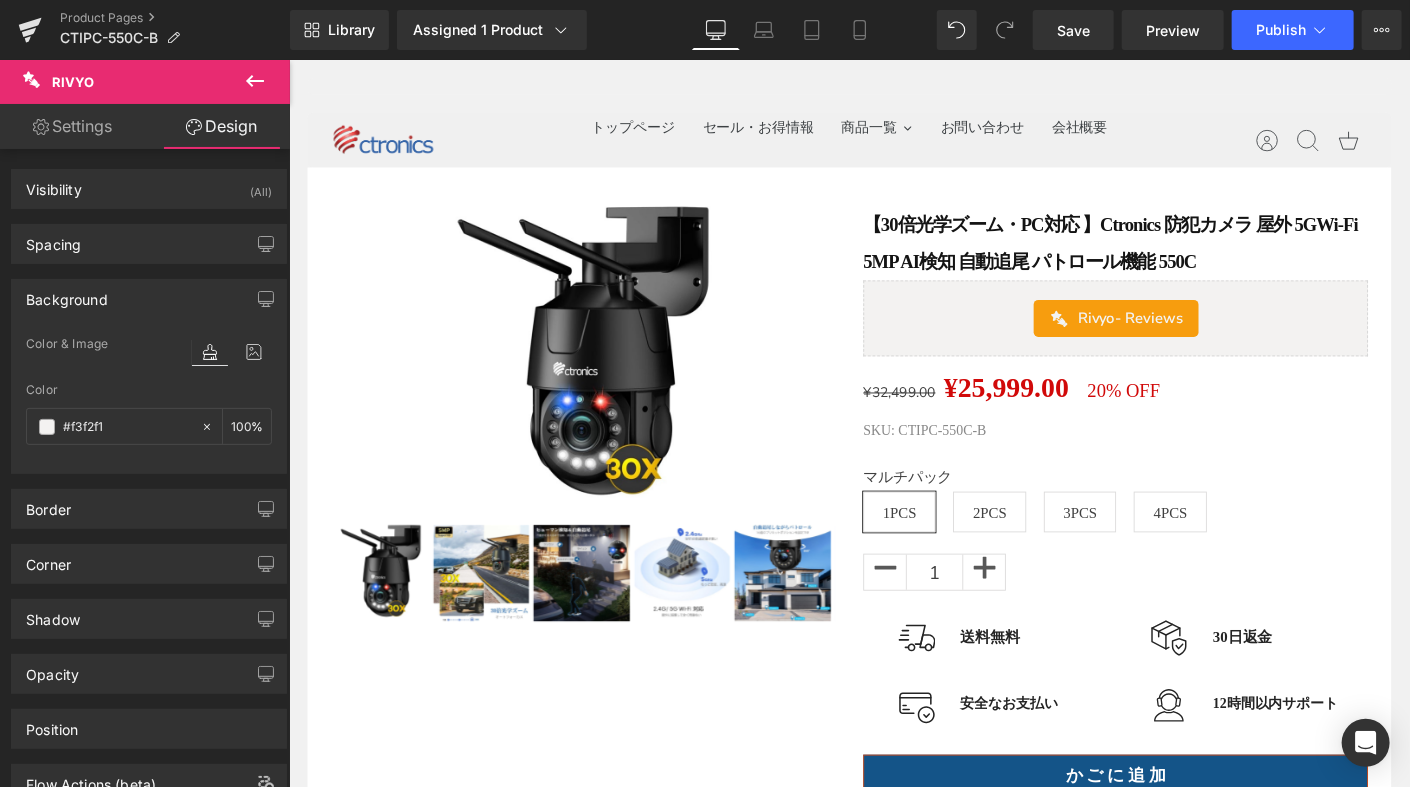 click on "メインコンテンツへ移動
ショッピングカート
現在カート内に商品はございません。
チェックアウト
カートの中の1つ以上のアイテムは、定期購入または後払い購入です。続行することにより、 キャンセルポリシー" at bounding box center (893, 4134) 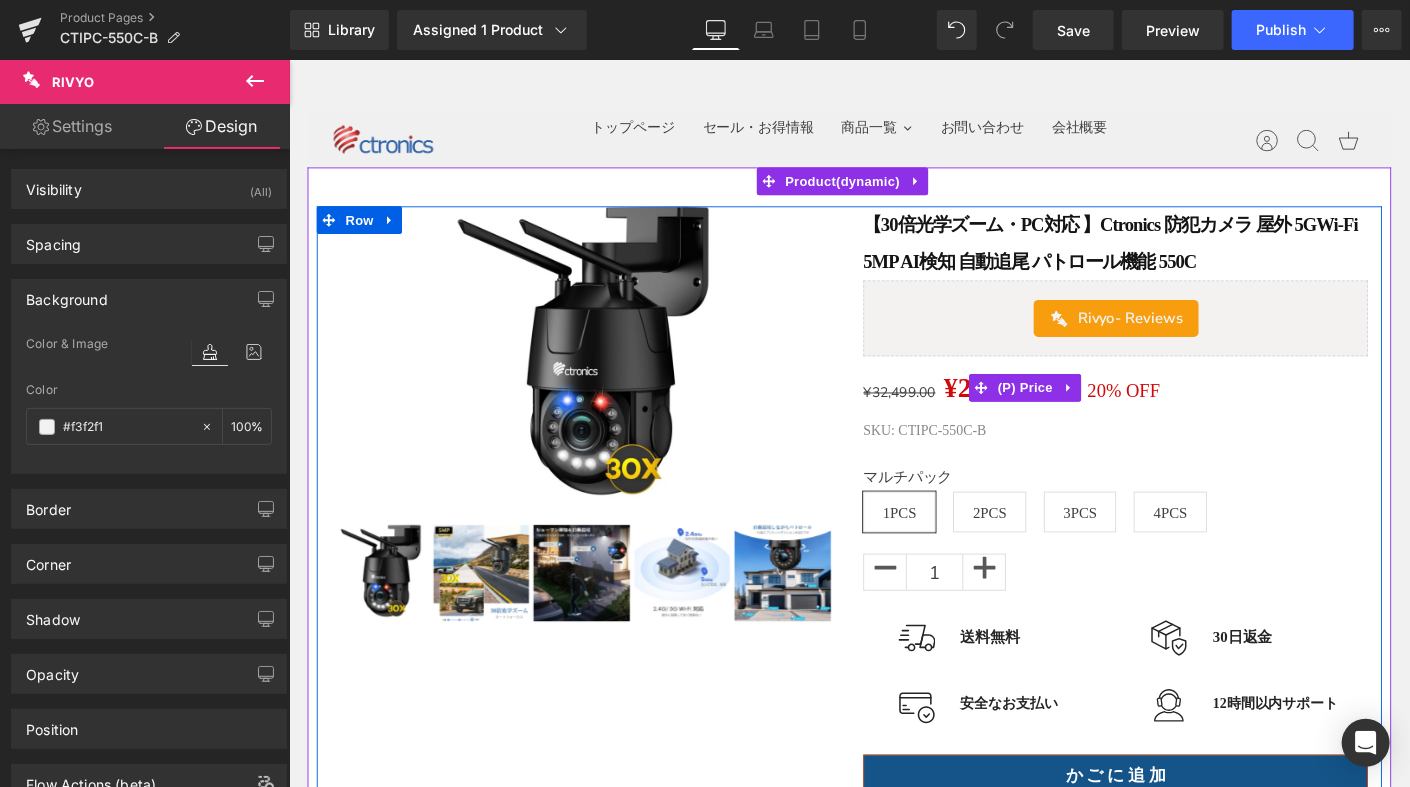 click on "20%" at bounding box center [1168, 416] 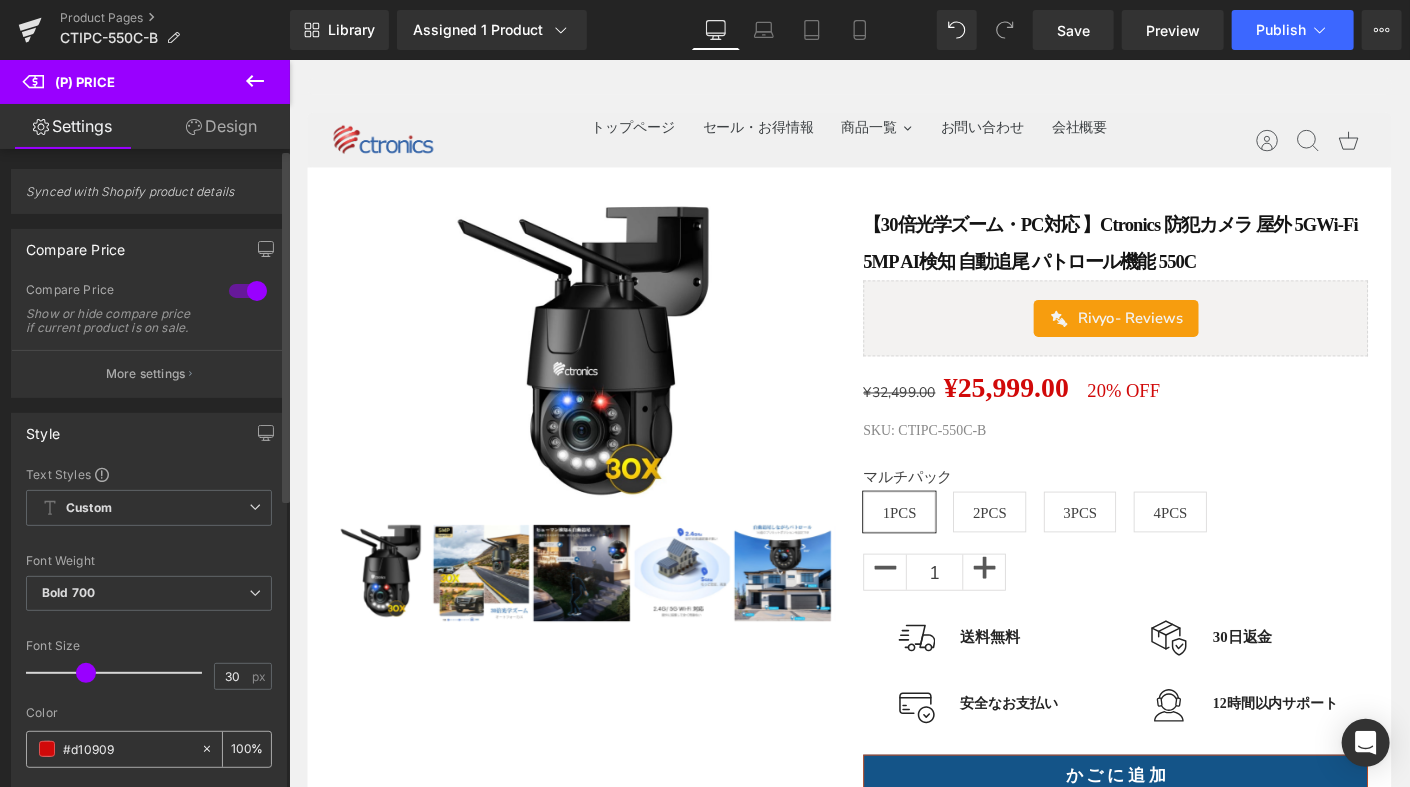 click at bounding box center [47, 749] 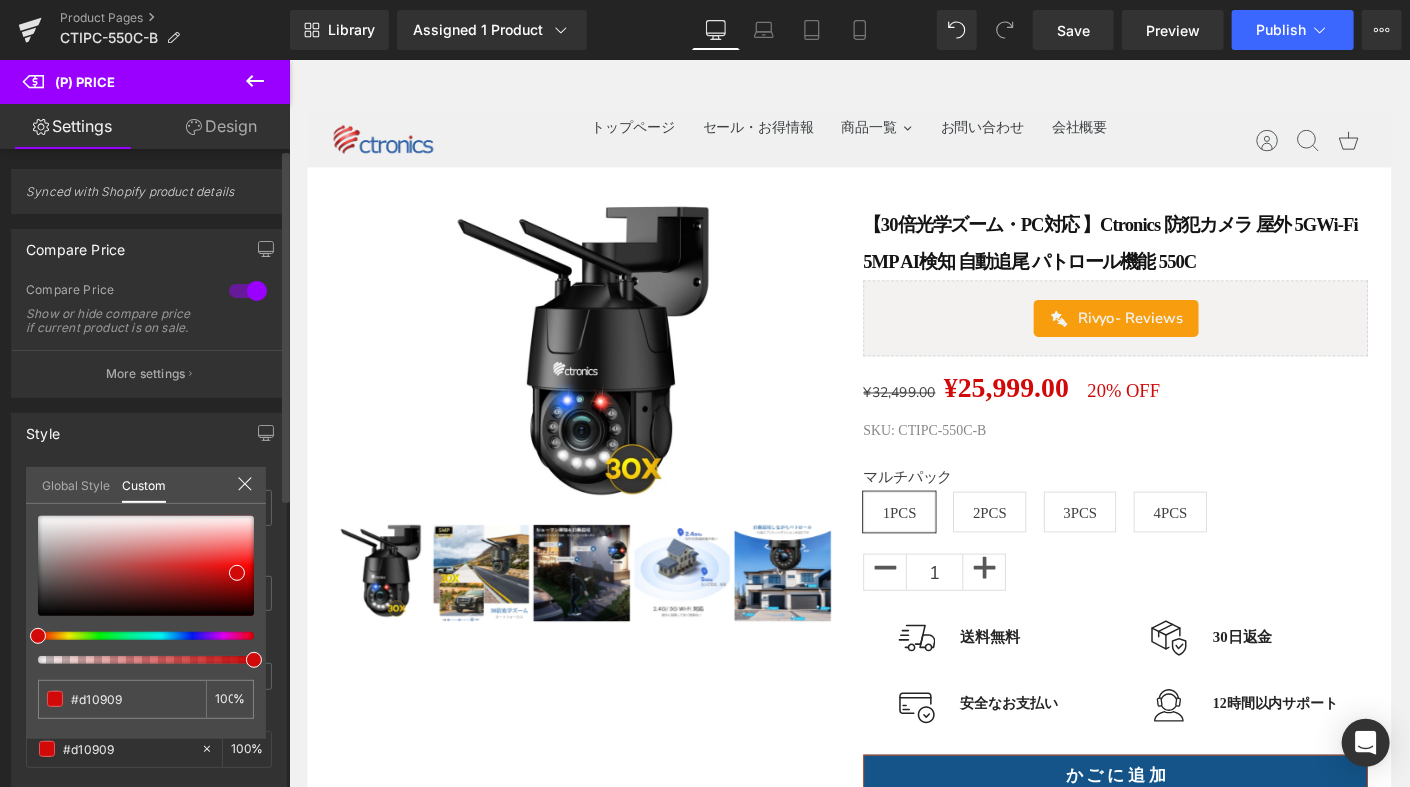 type on "#d23408" 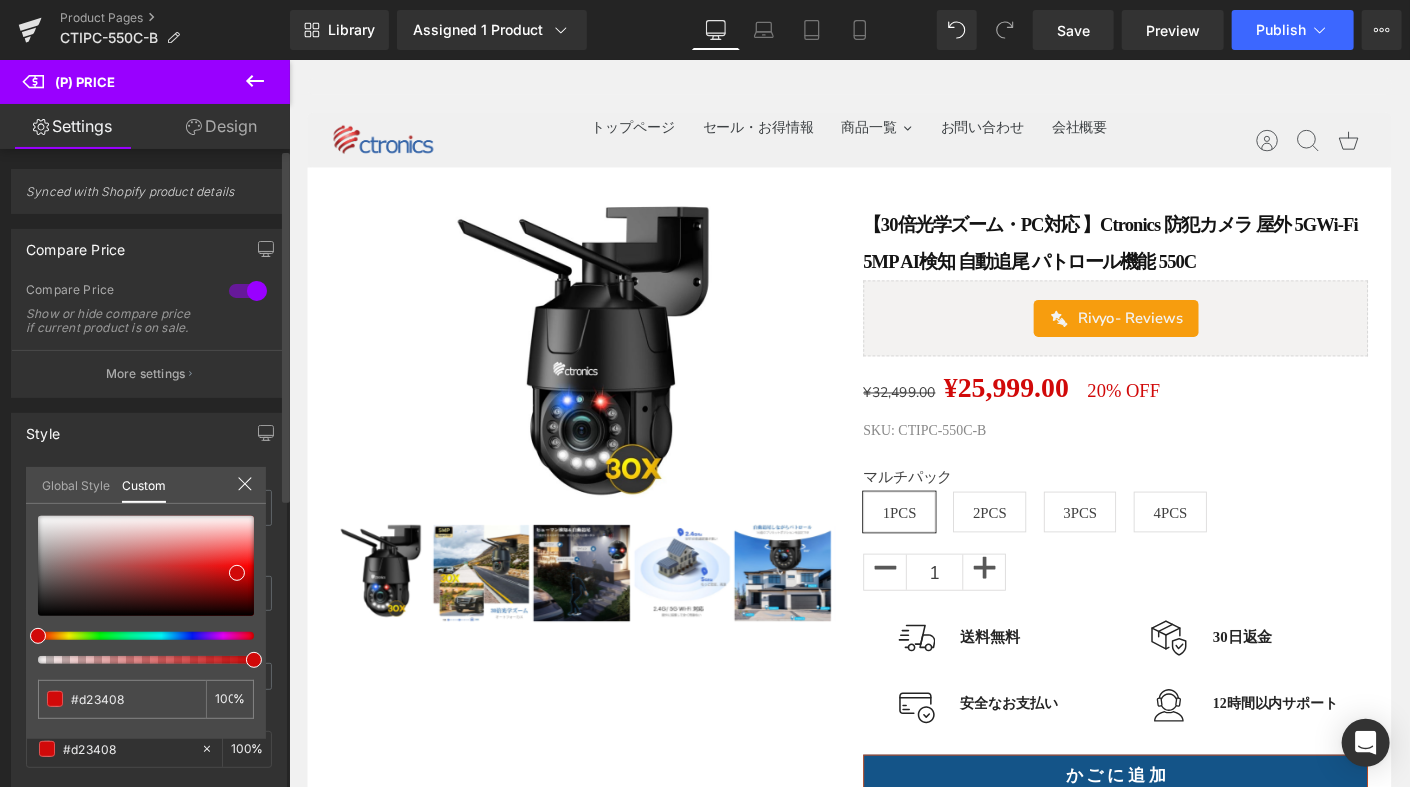 type on "#d46d06" 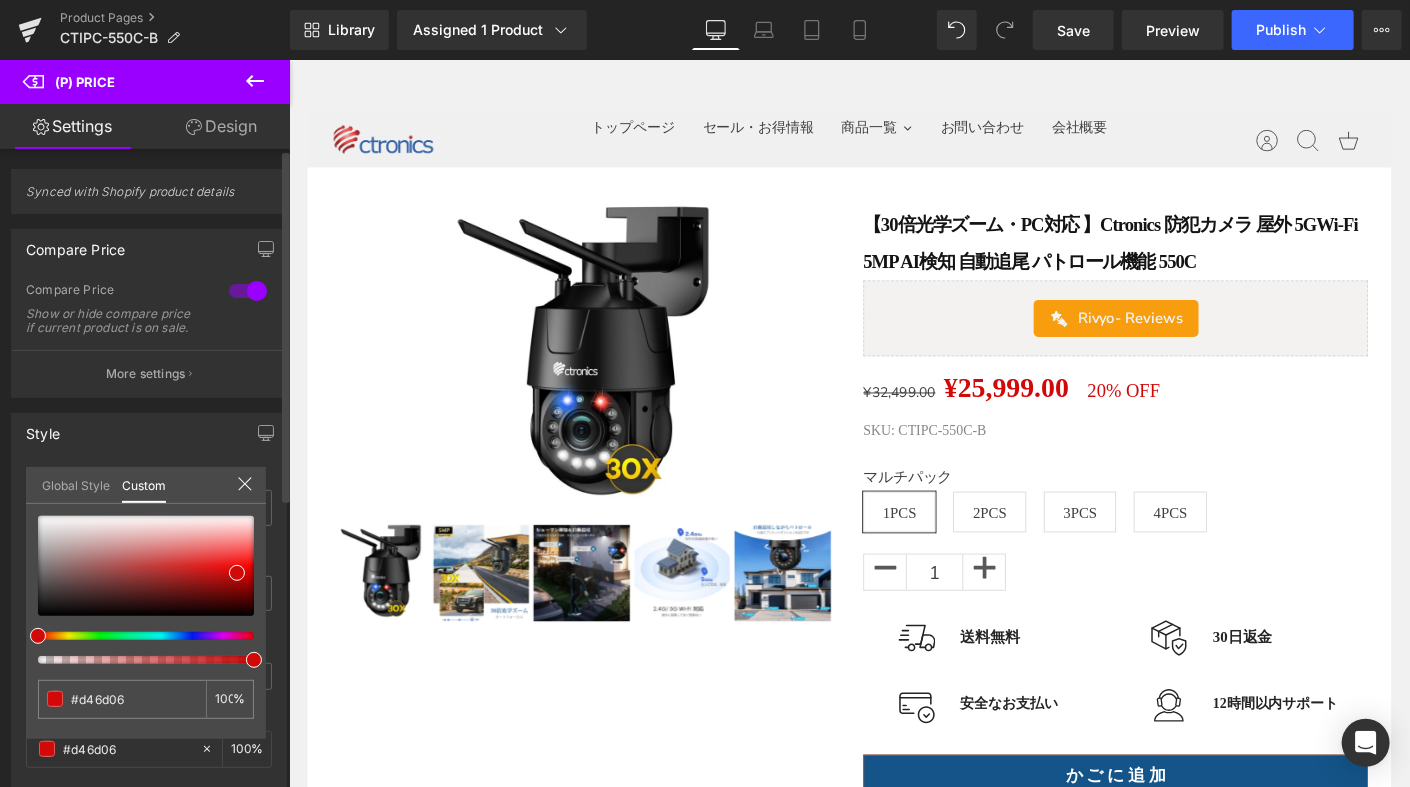 type on "#d49a06" 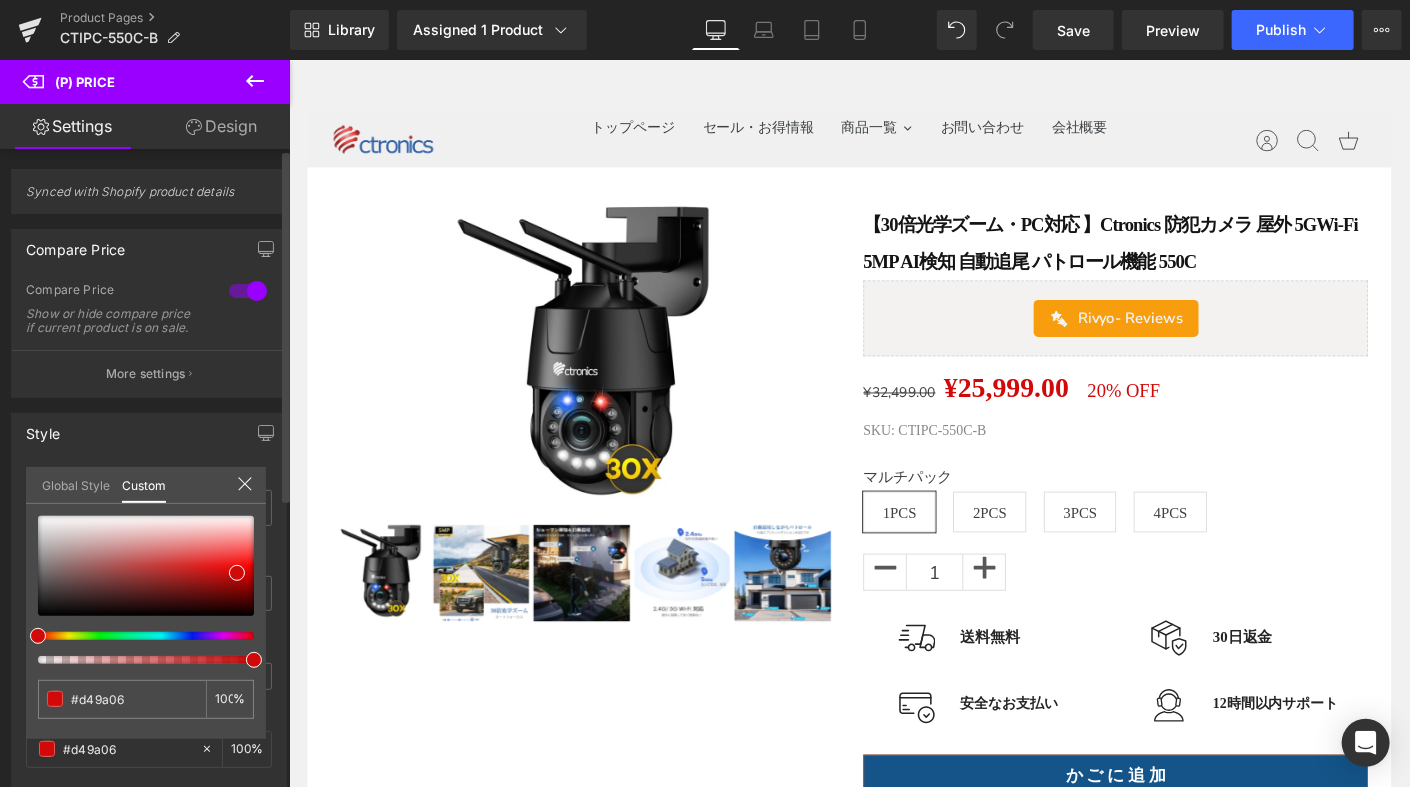 type on "#d4a106" 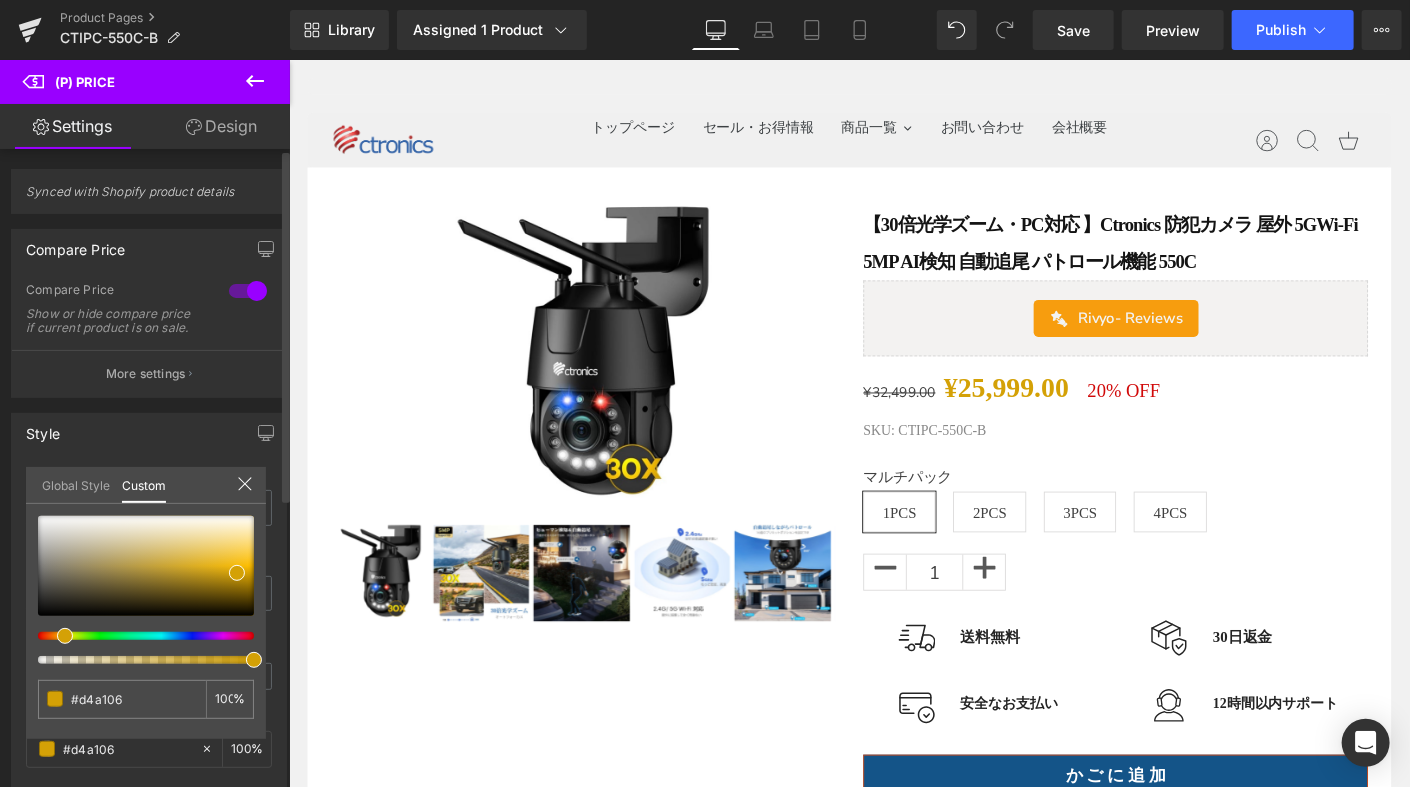 type on "#d49a06" 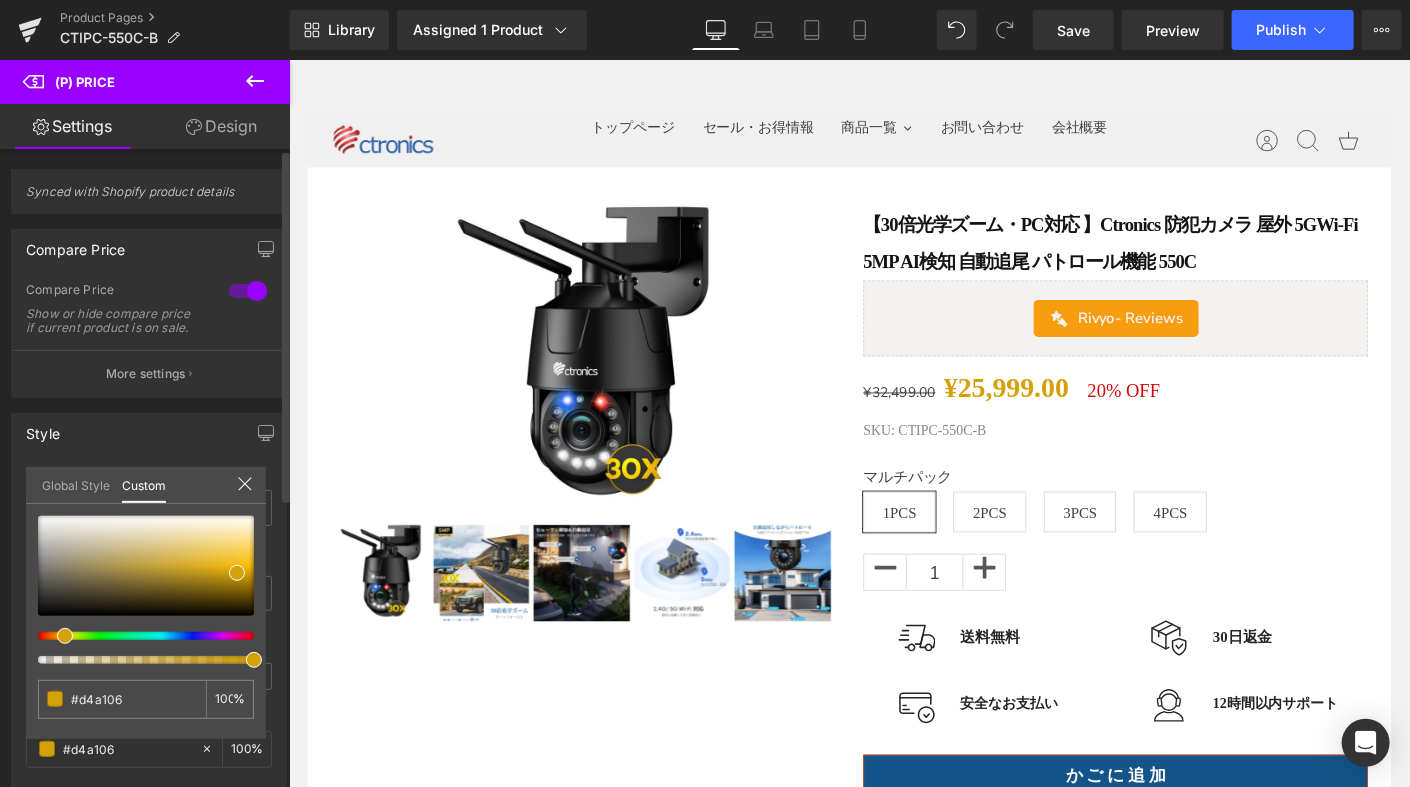 type on "#d49a06" 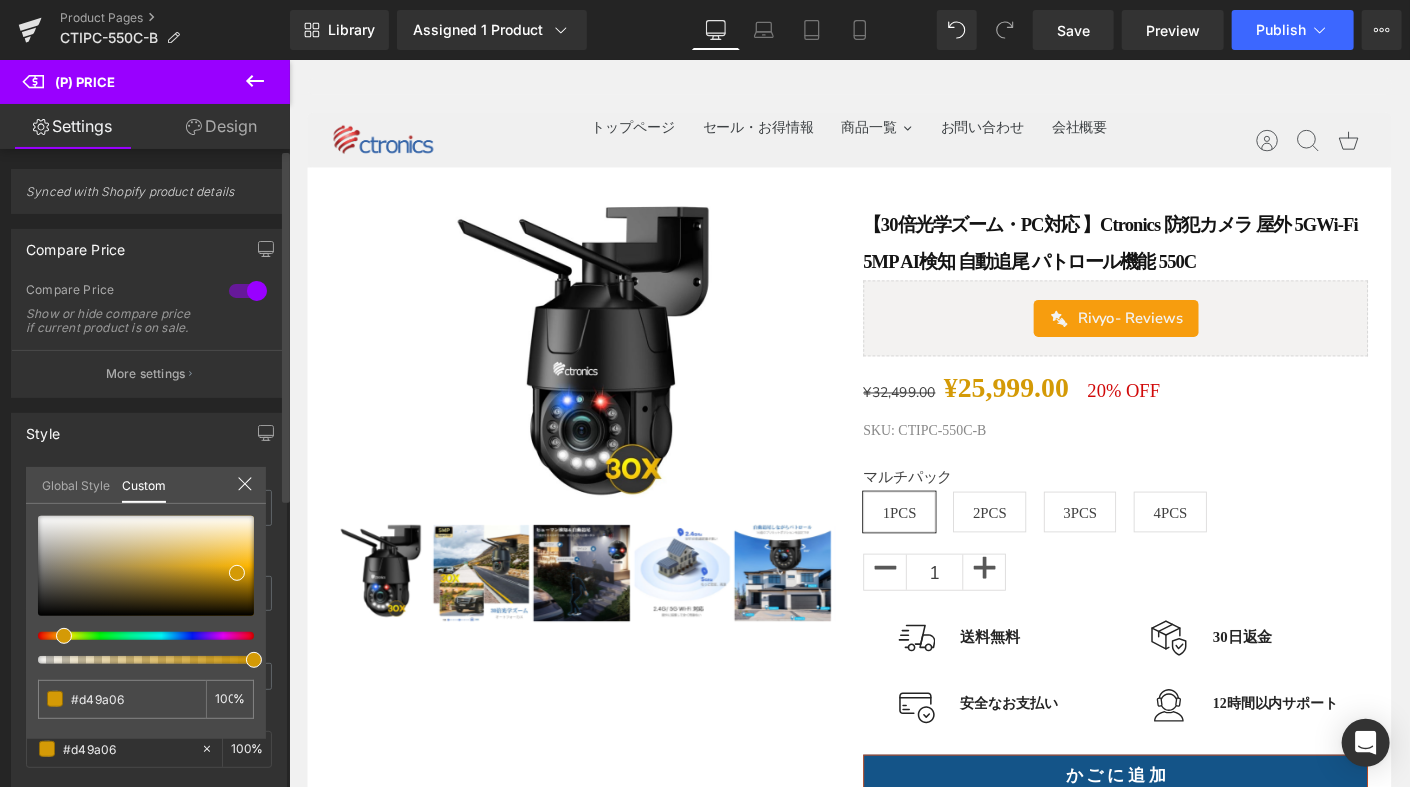 type on "#d4a106" 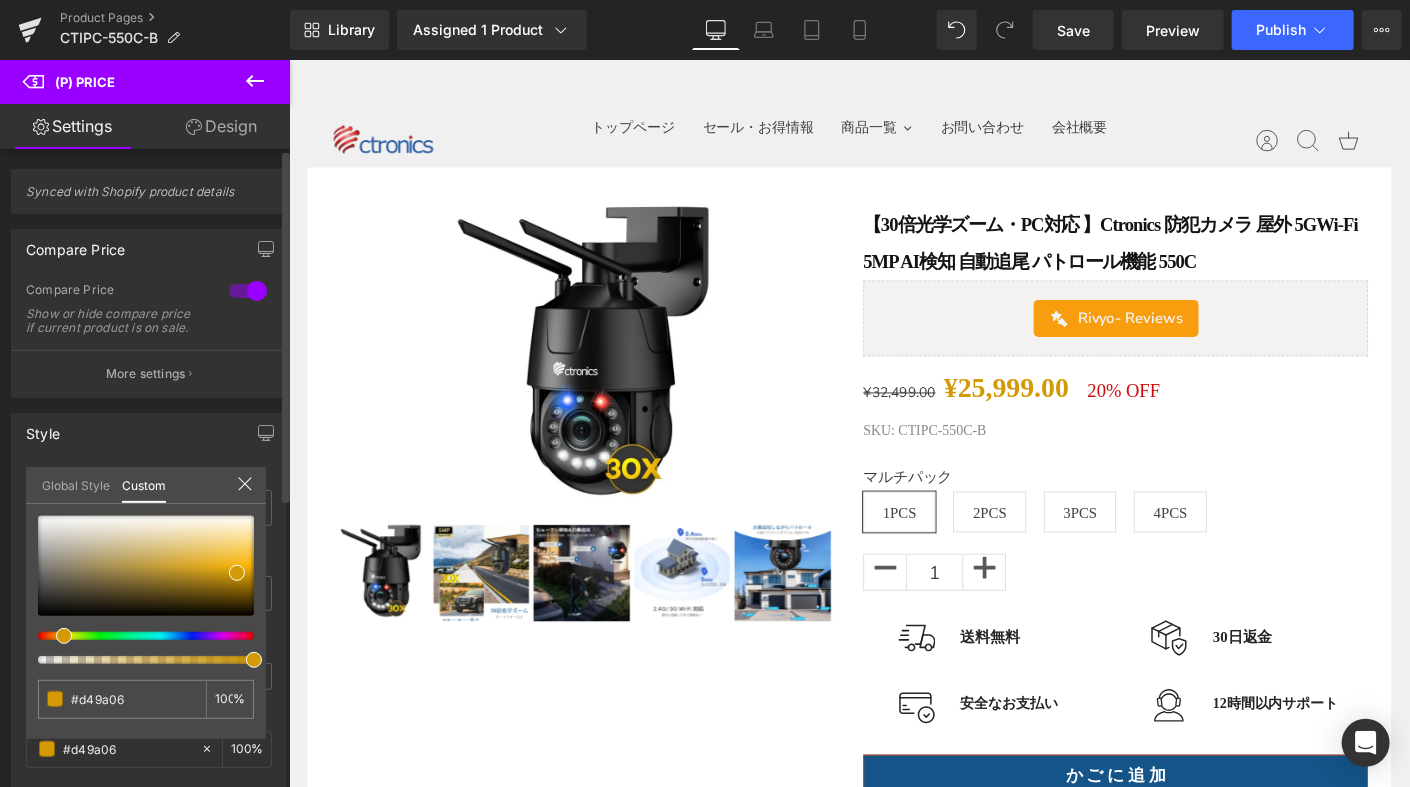 type on "#d4a106" 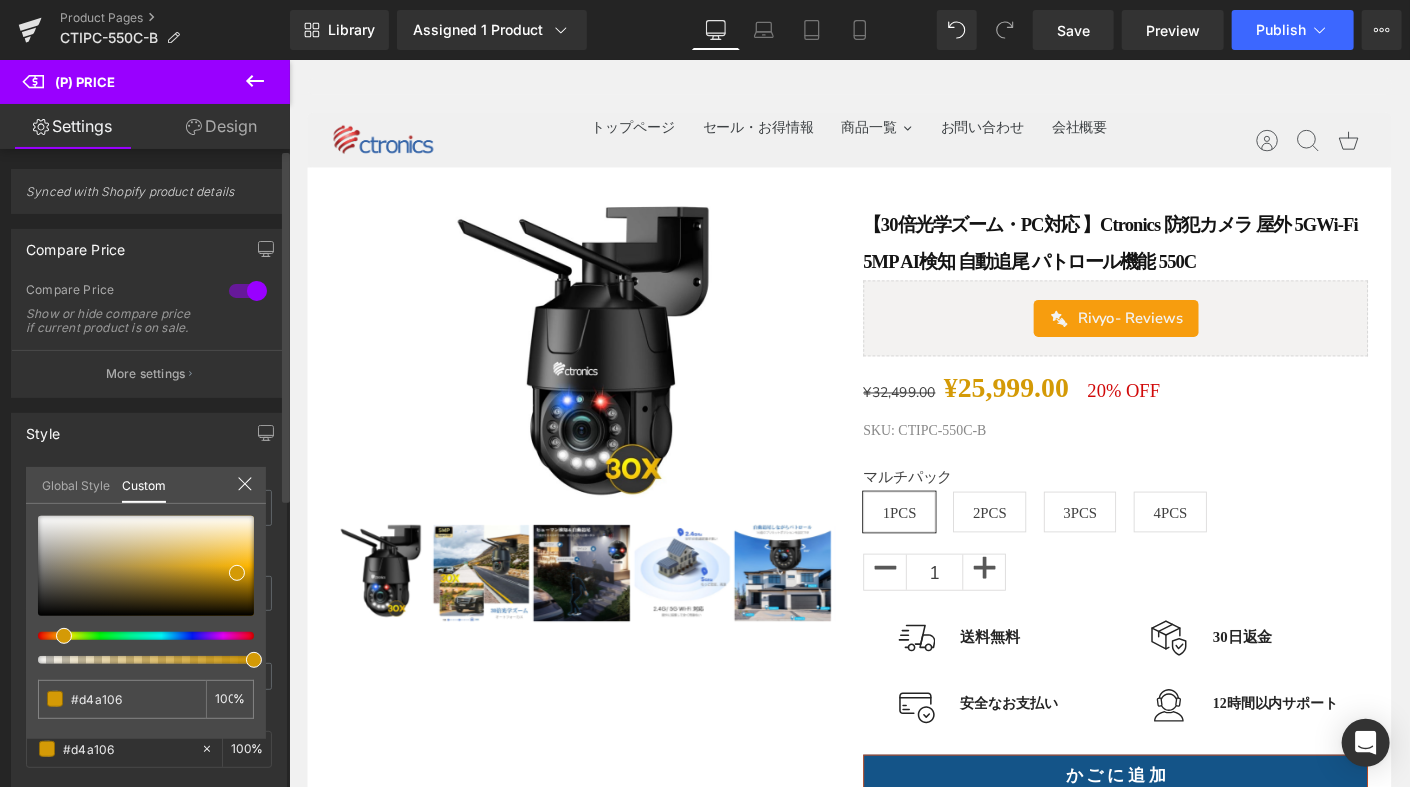 type on "#d4b206" 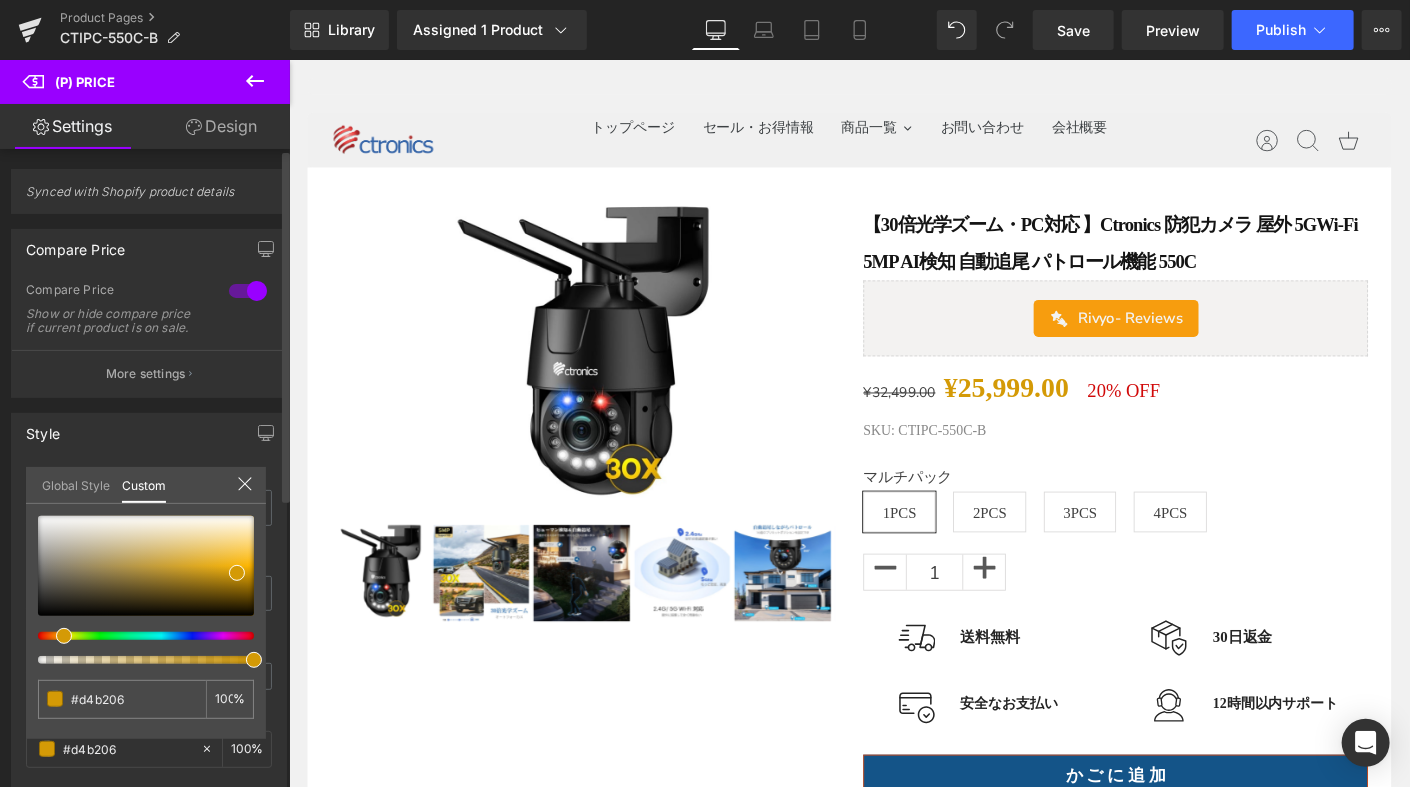 type on "#d4b906" 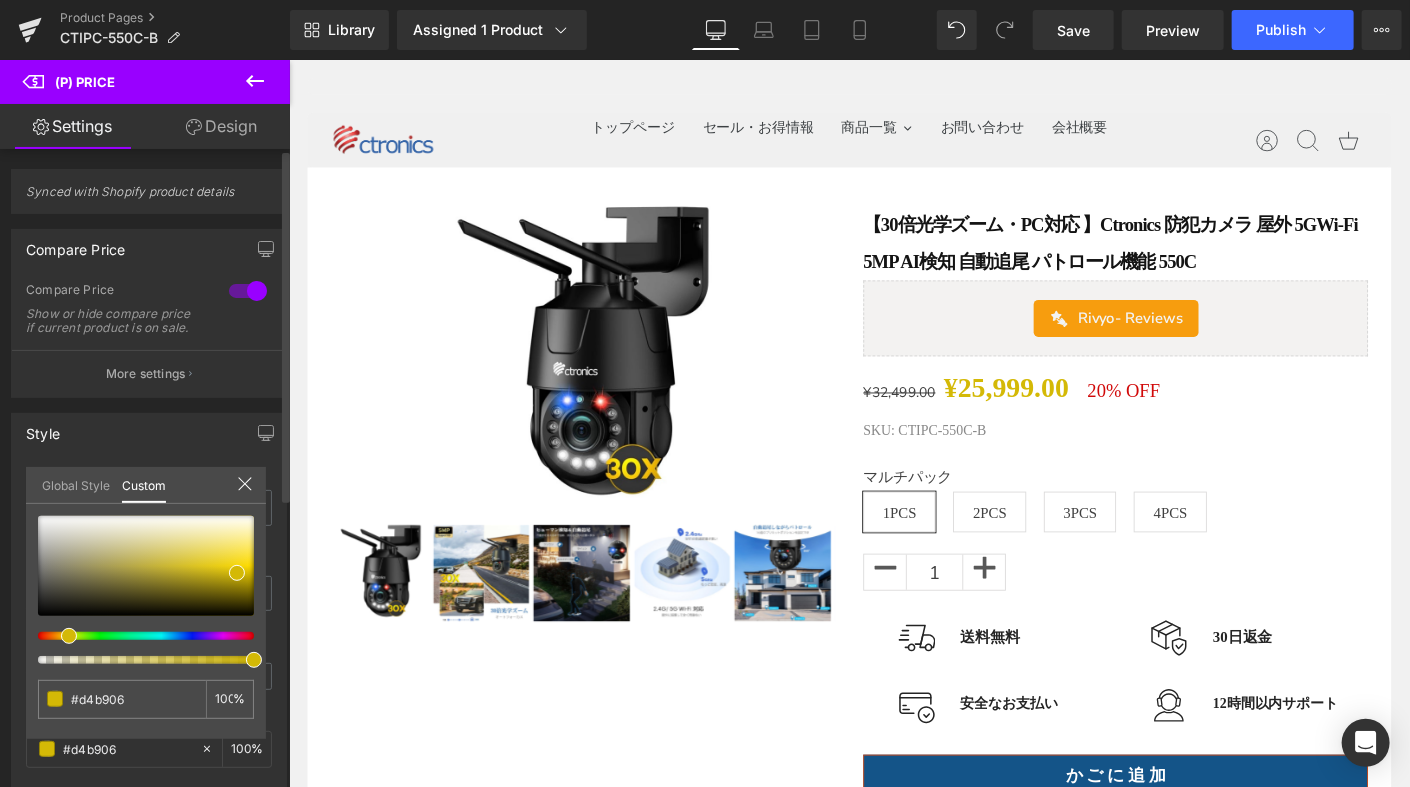 type on "#d4bc06" 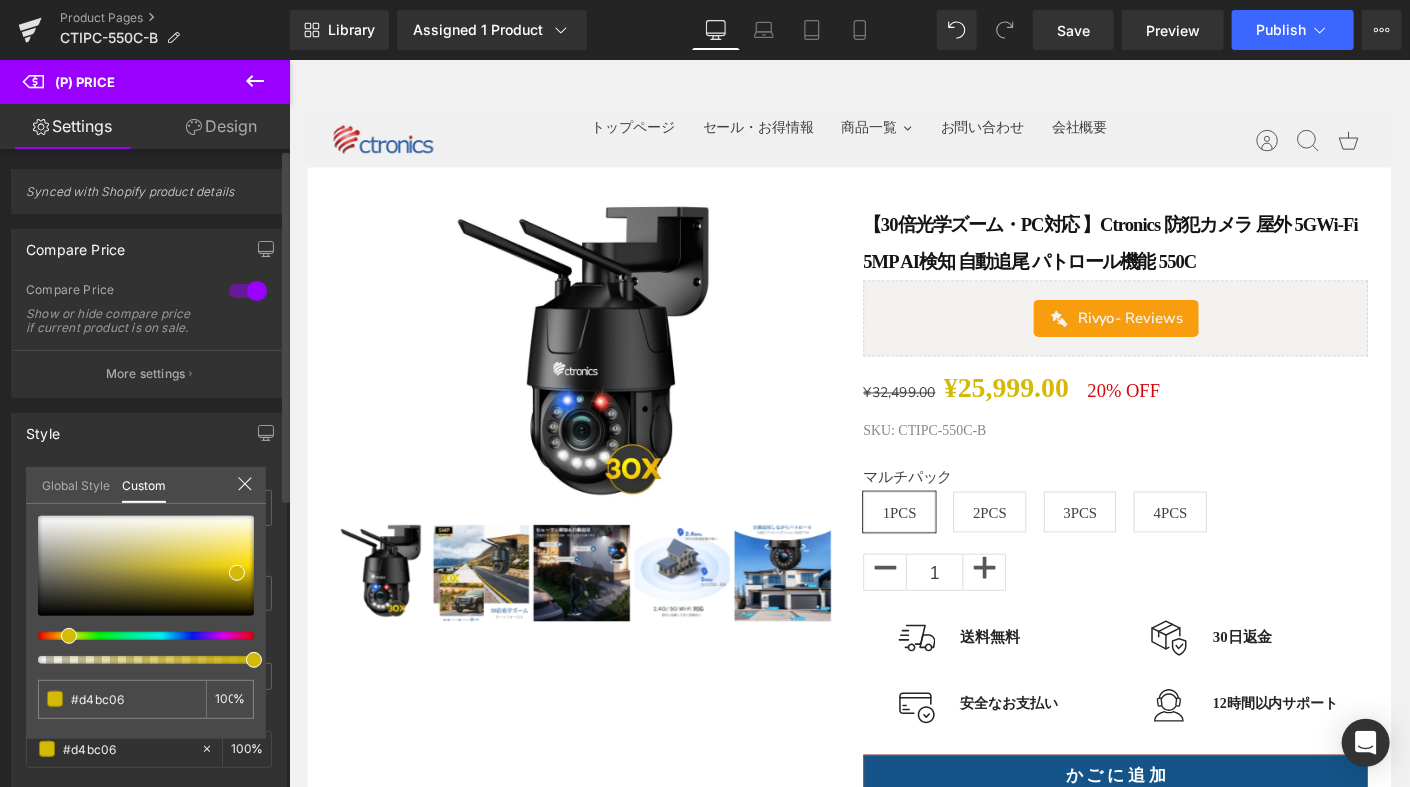 type on "#d4c306" 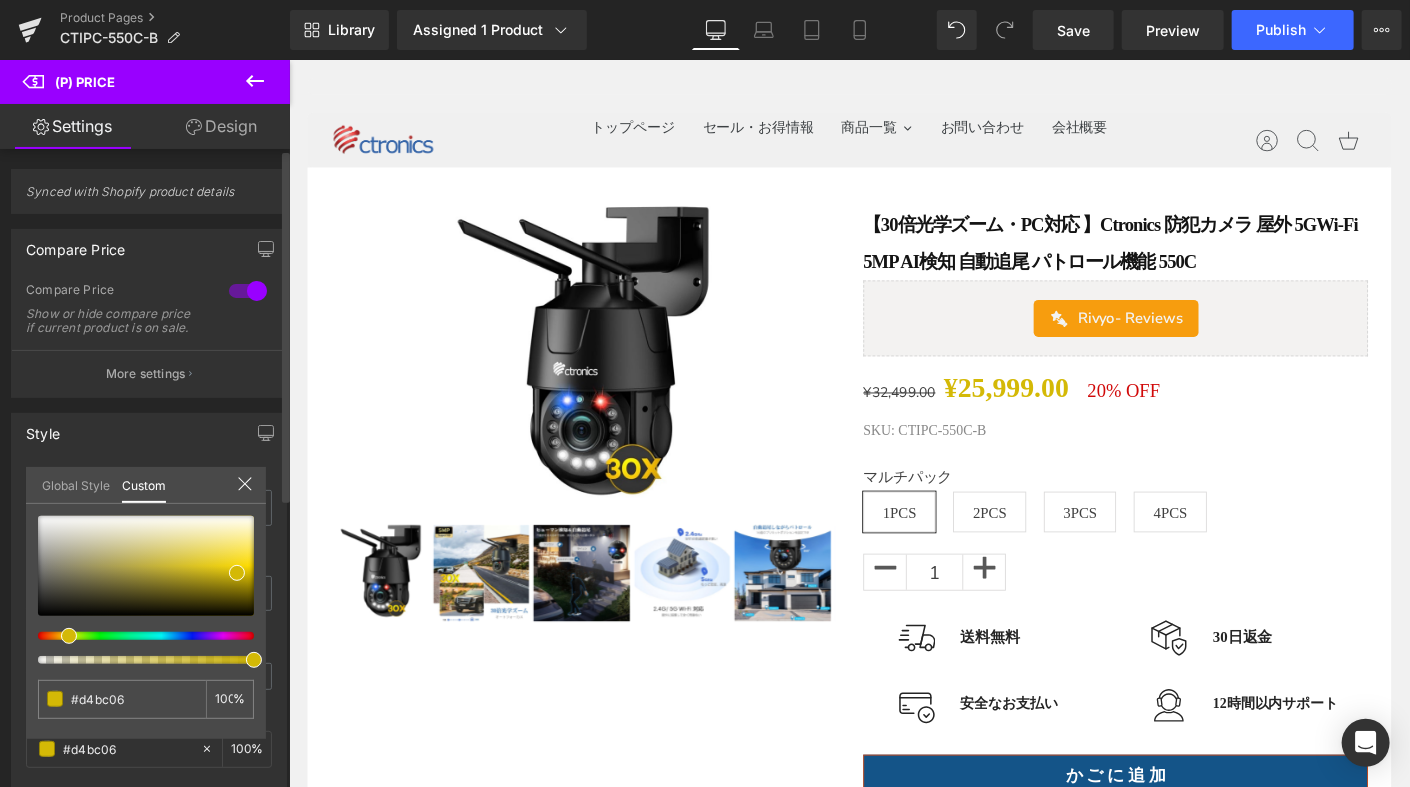 type on "#d4c306" 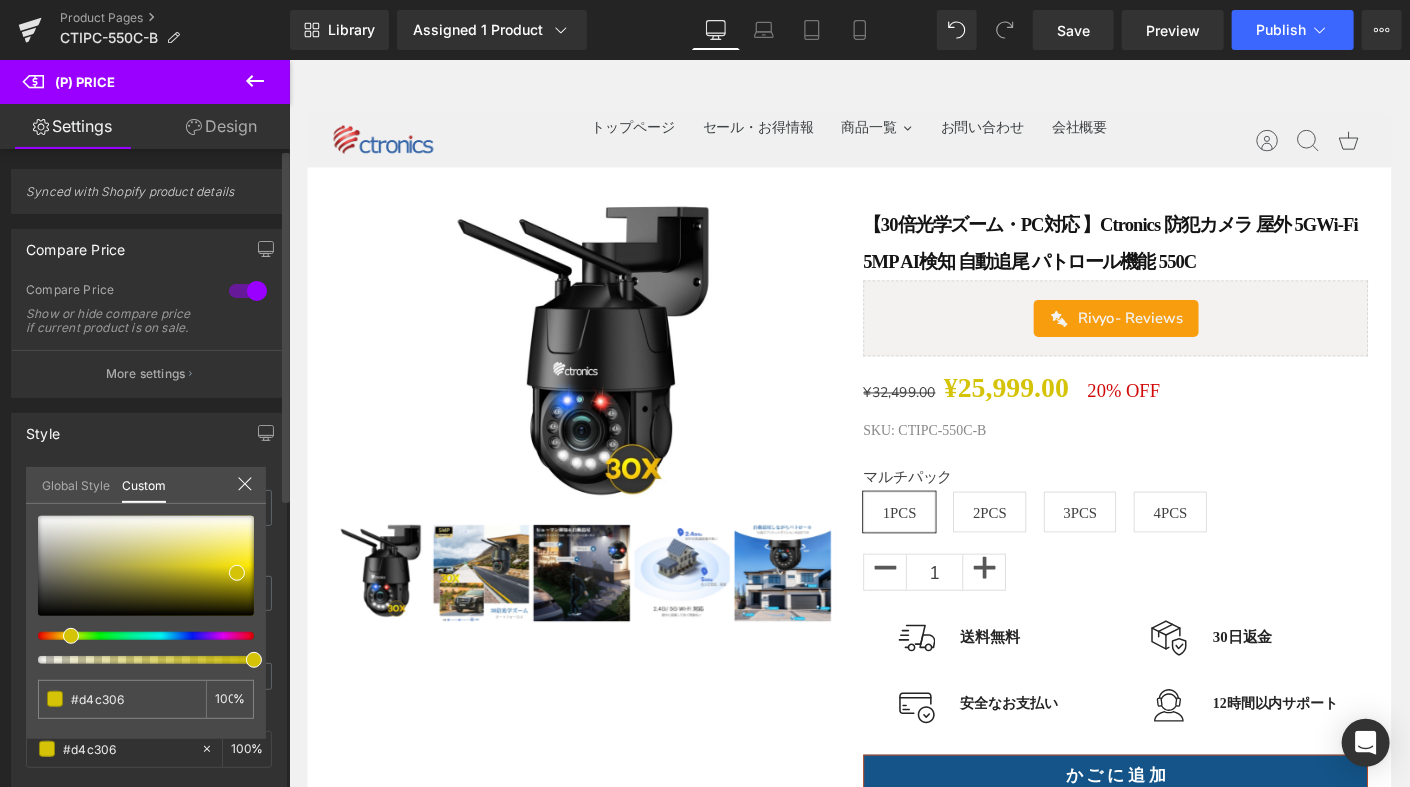 type on "#d4bc06" 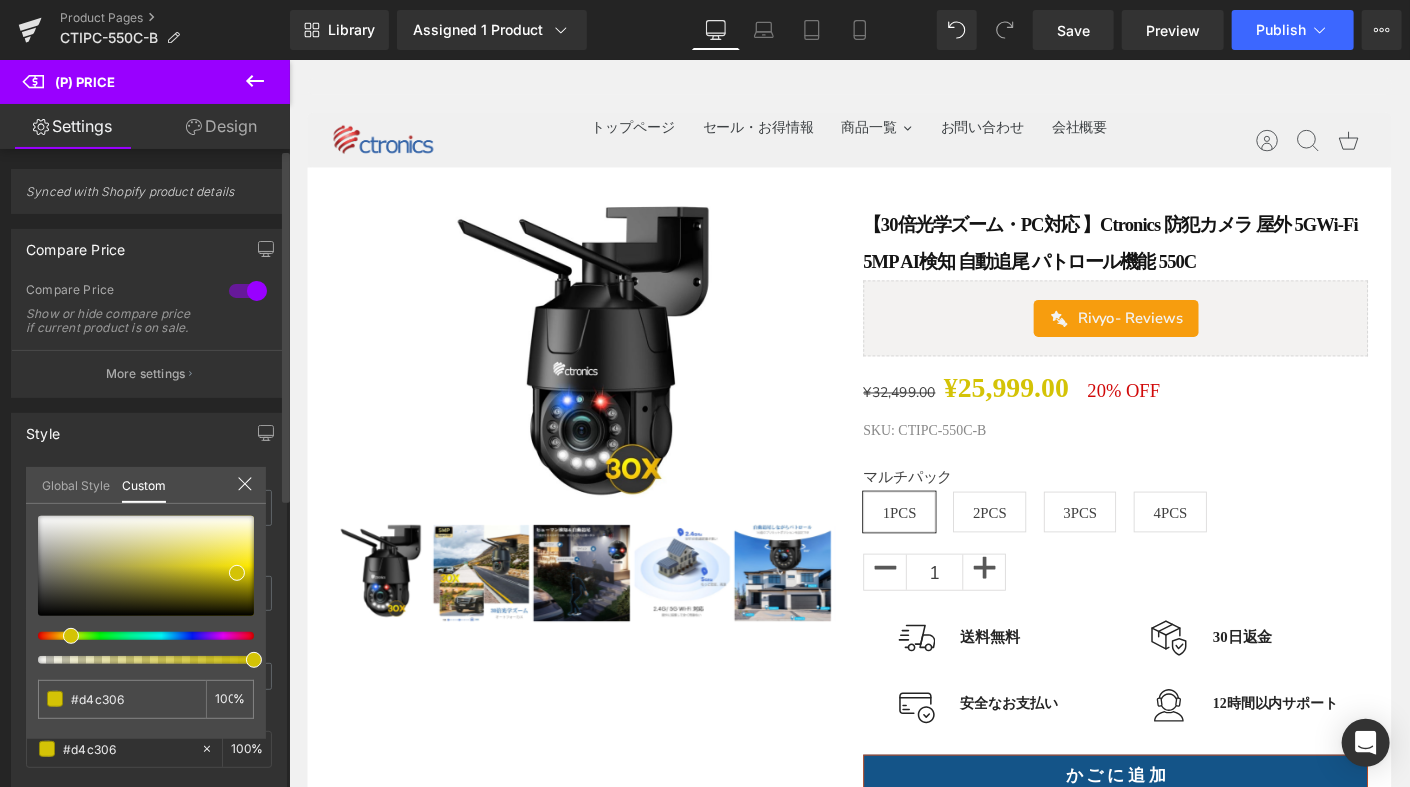 type on "#d4bc06" 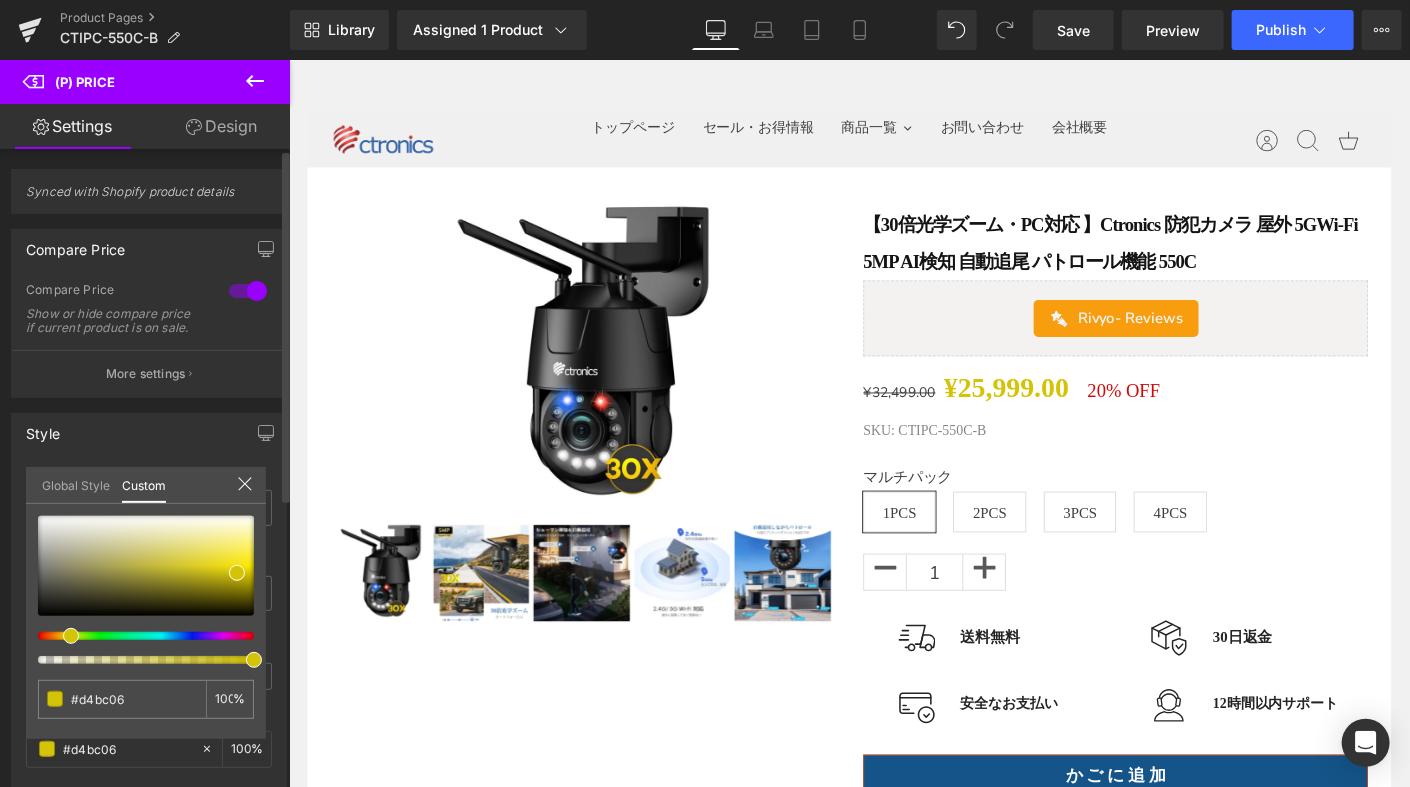 type on "#d4b206" 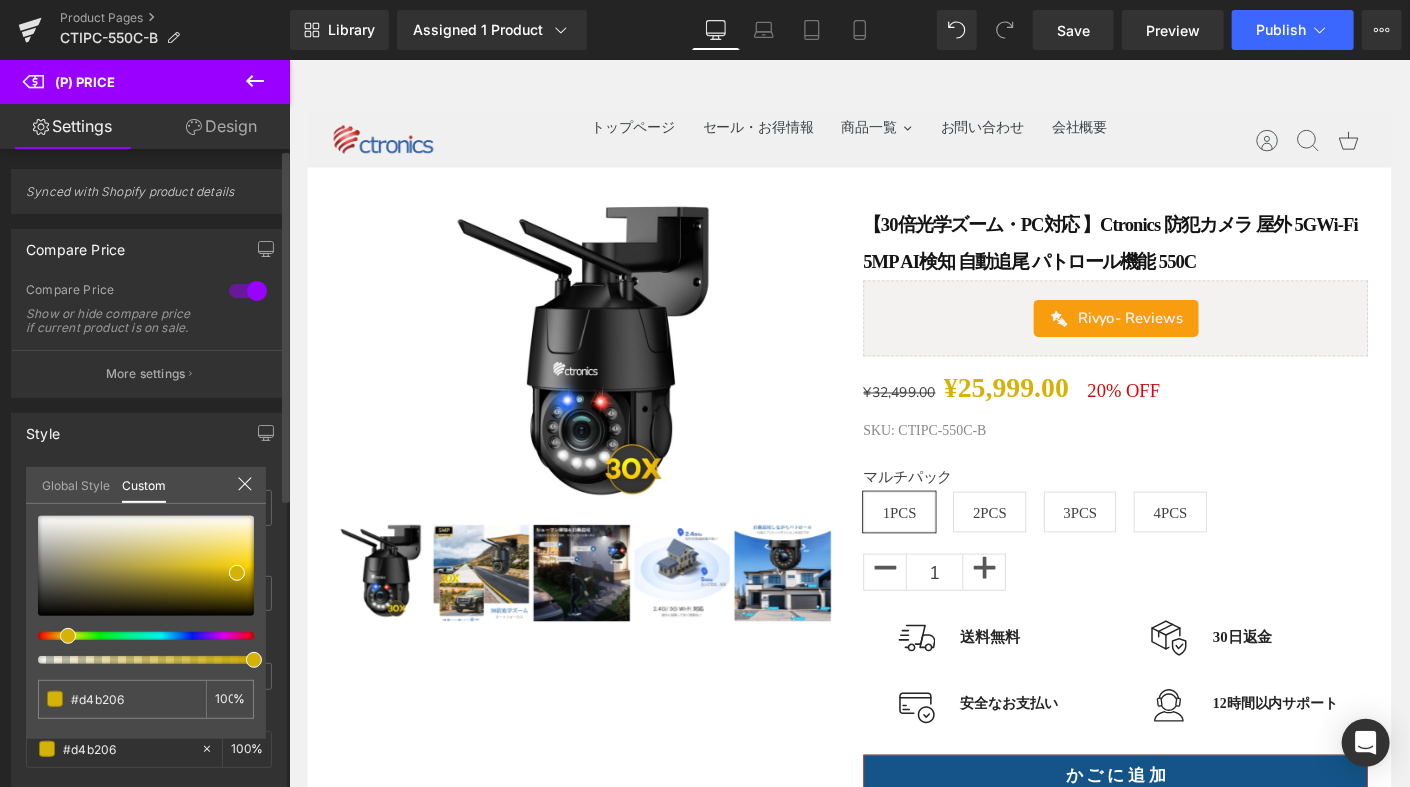 type on "#d4ab06" 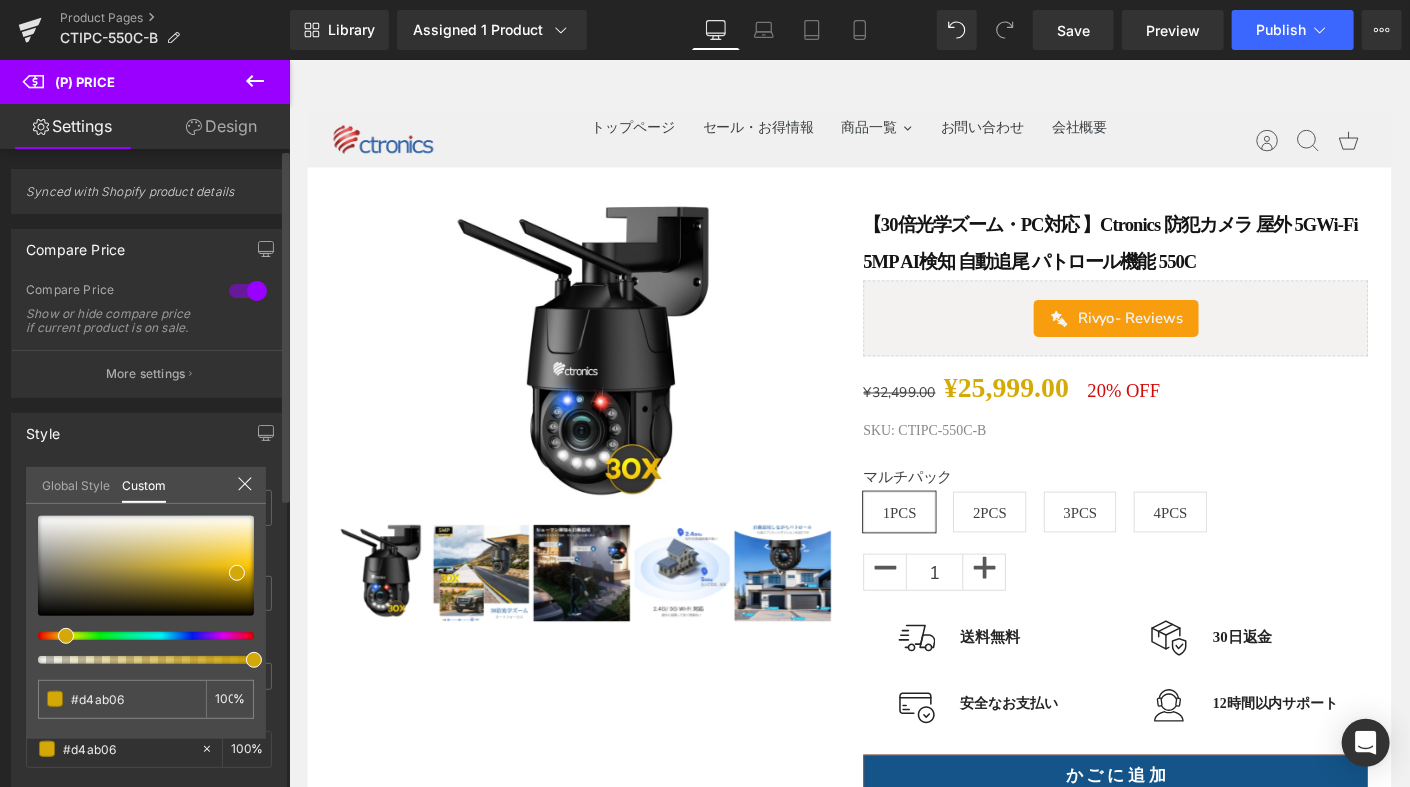 type on "#d4a806" 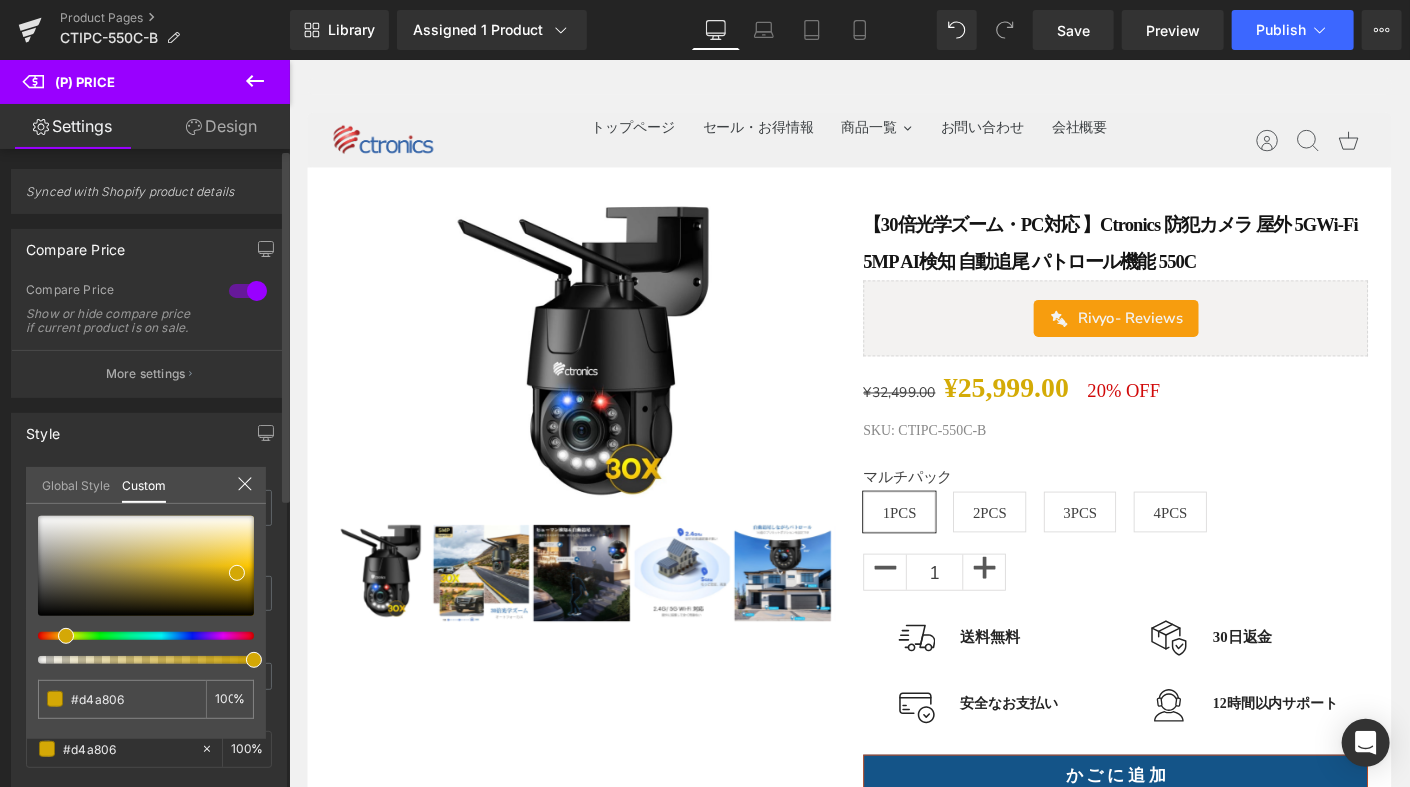 type on "#d4a106" 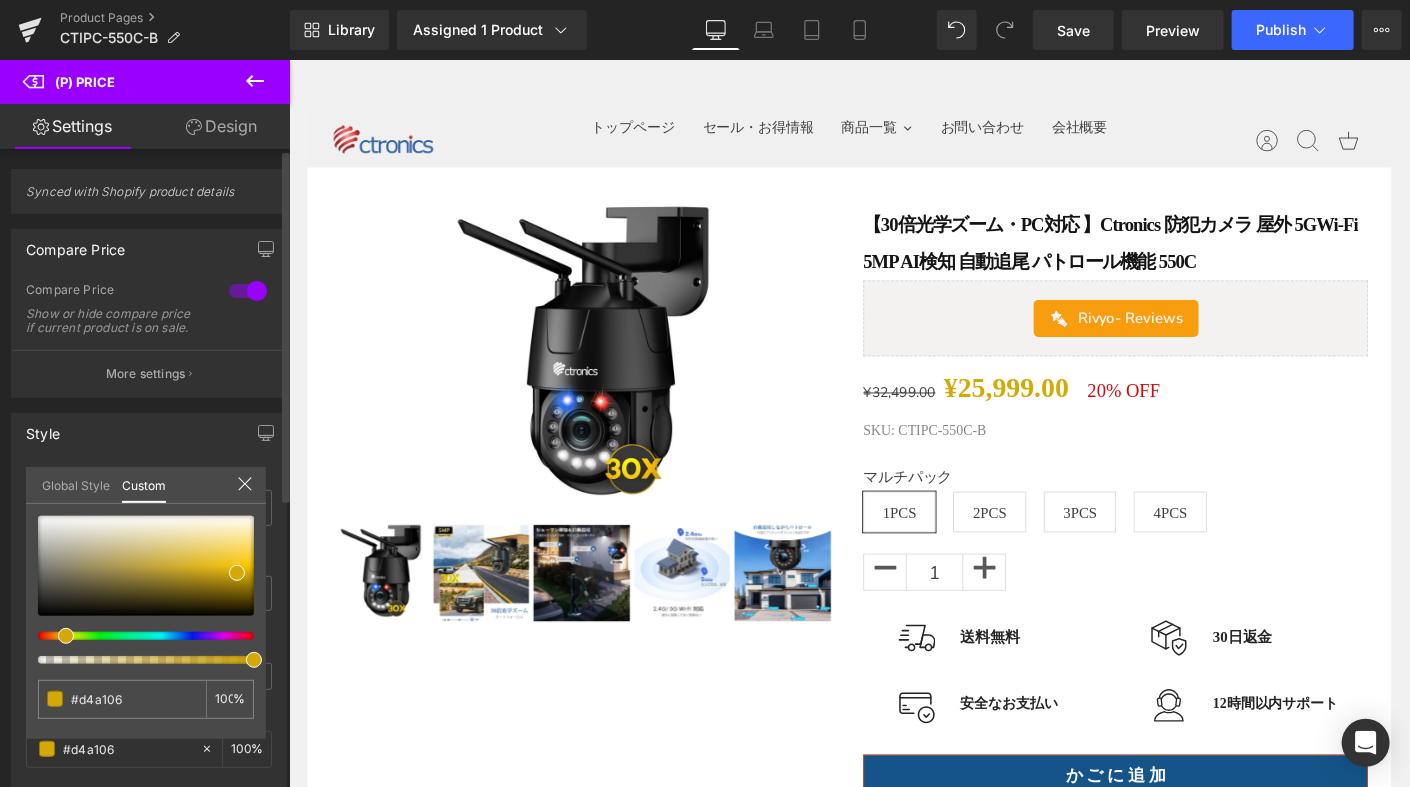 type on "#d49606" 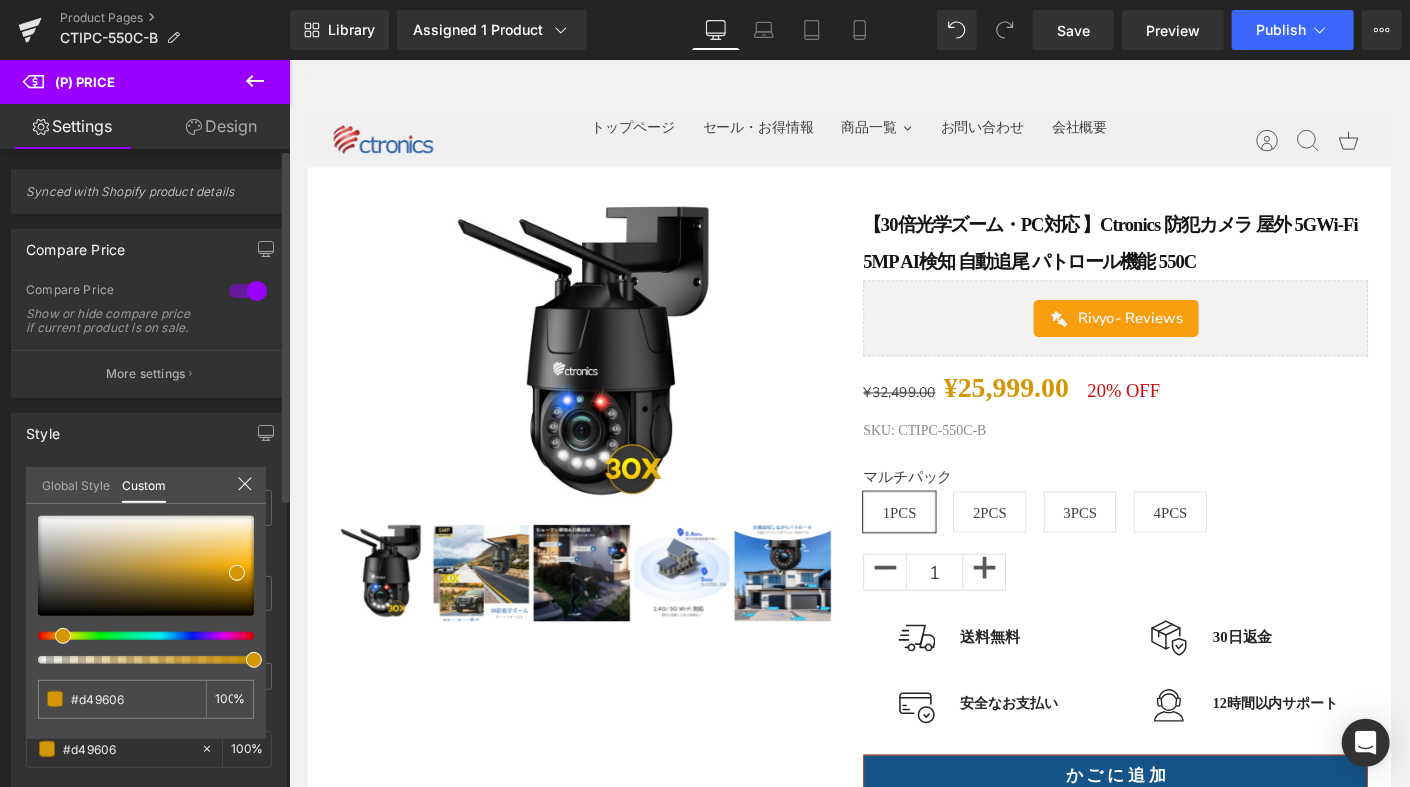 drag, startPoint x: 41, startPoint y: 633, endPoint x: 59, endPoint y: 640, distance: 19.313208 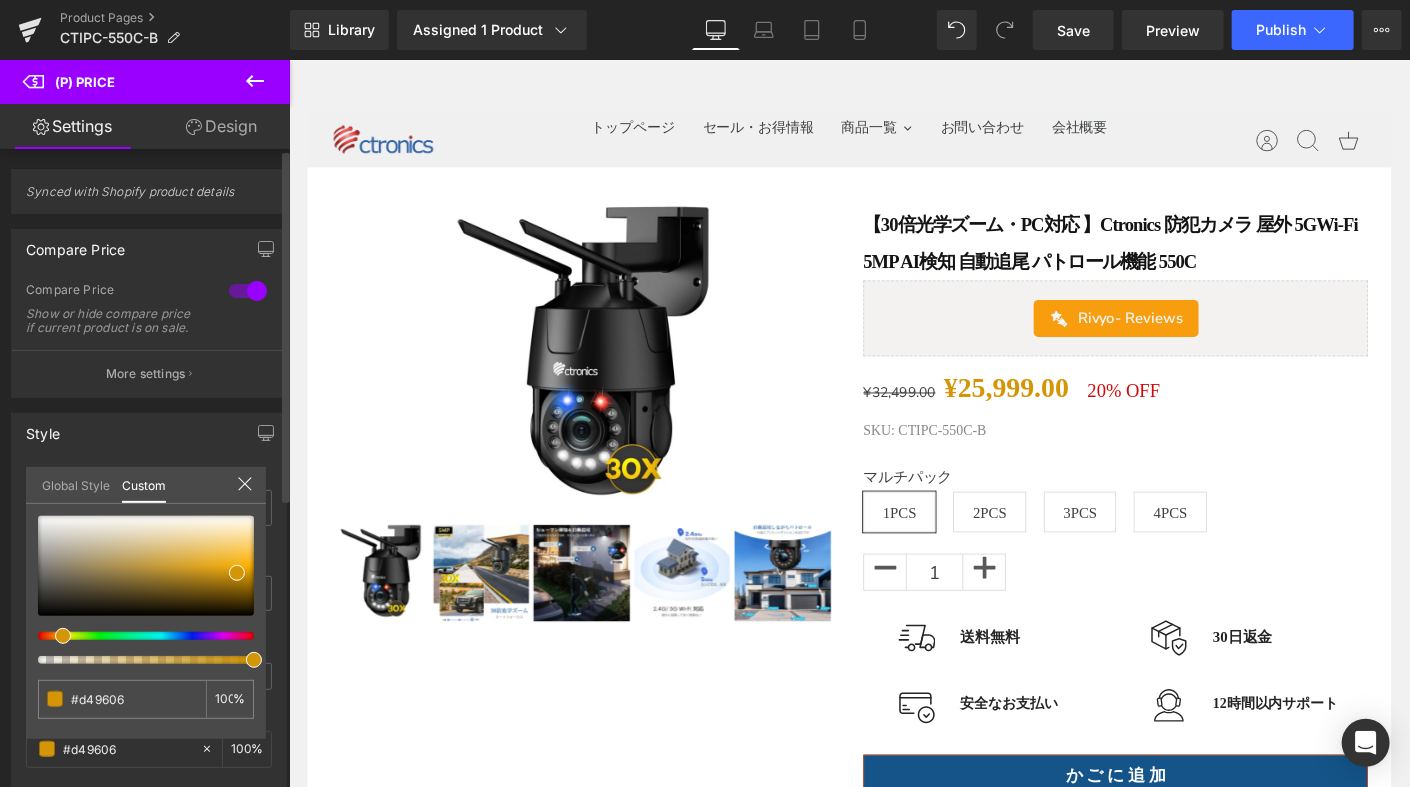 click at bounding box center [63, 636] 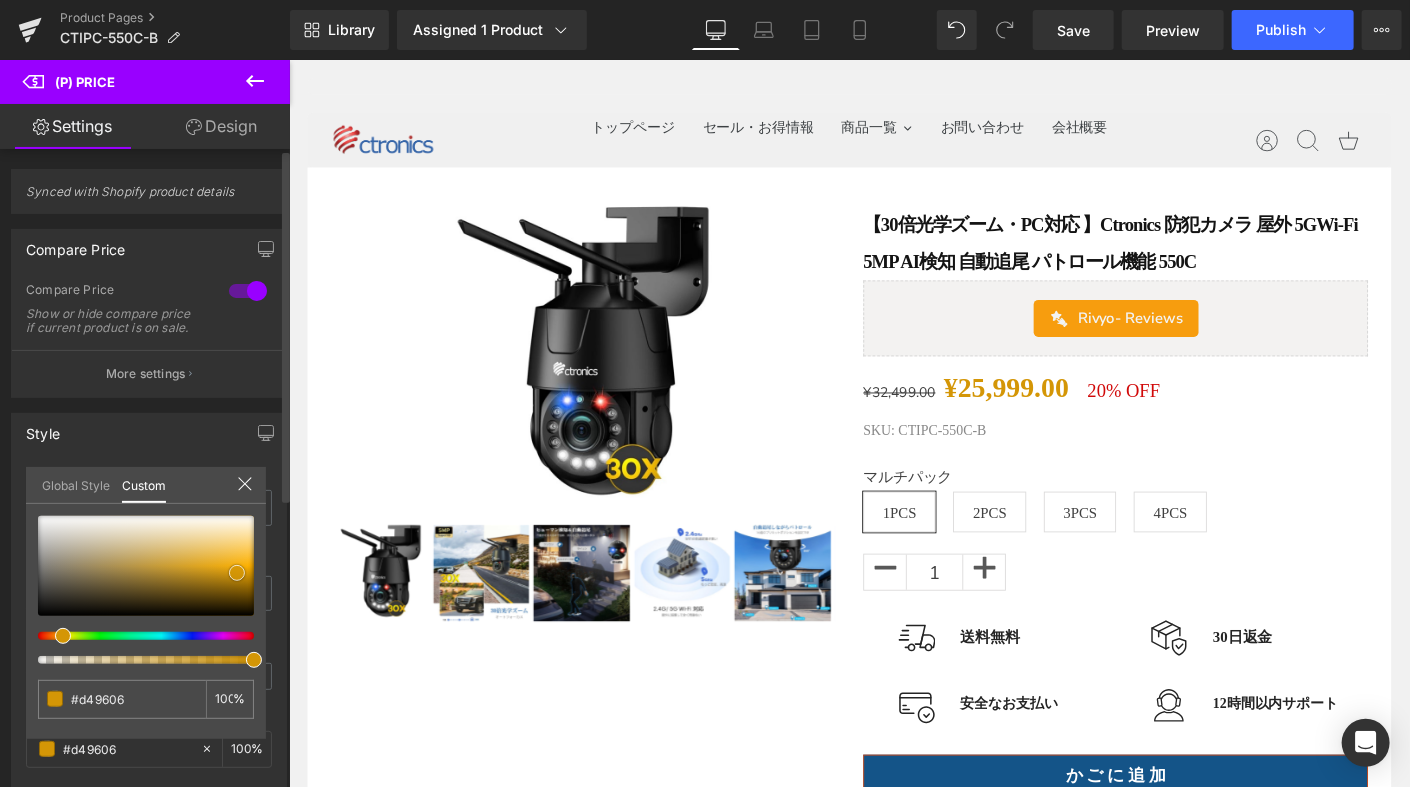 type on "#f9d37a" 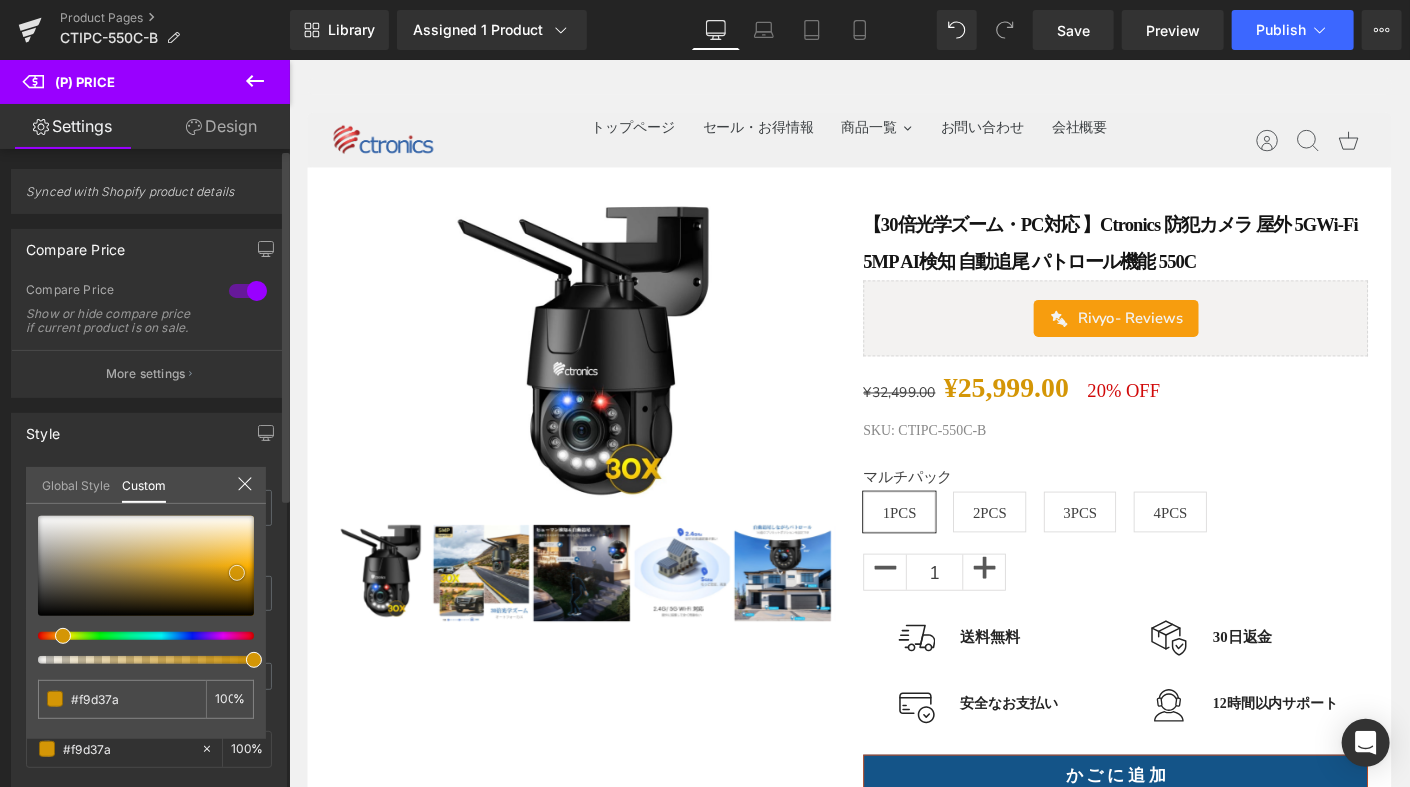 type on "#f7ce6d" 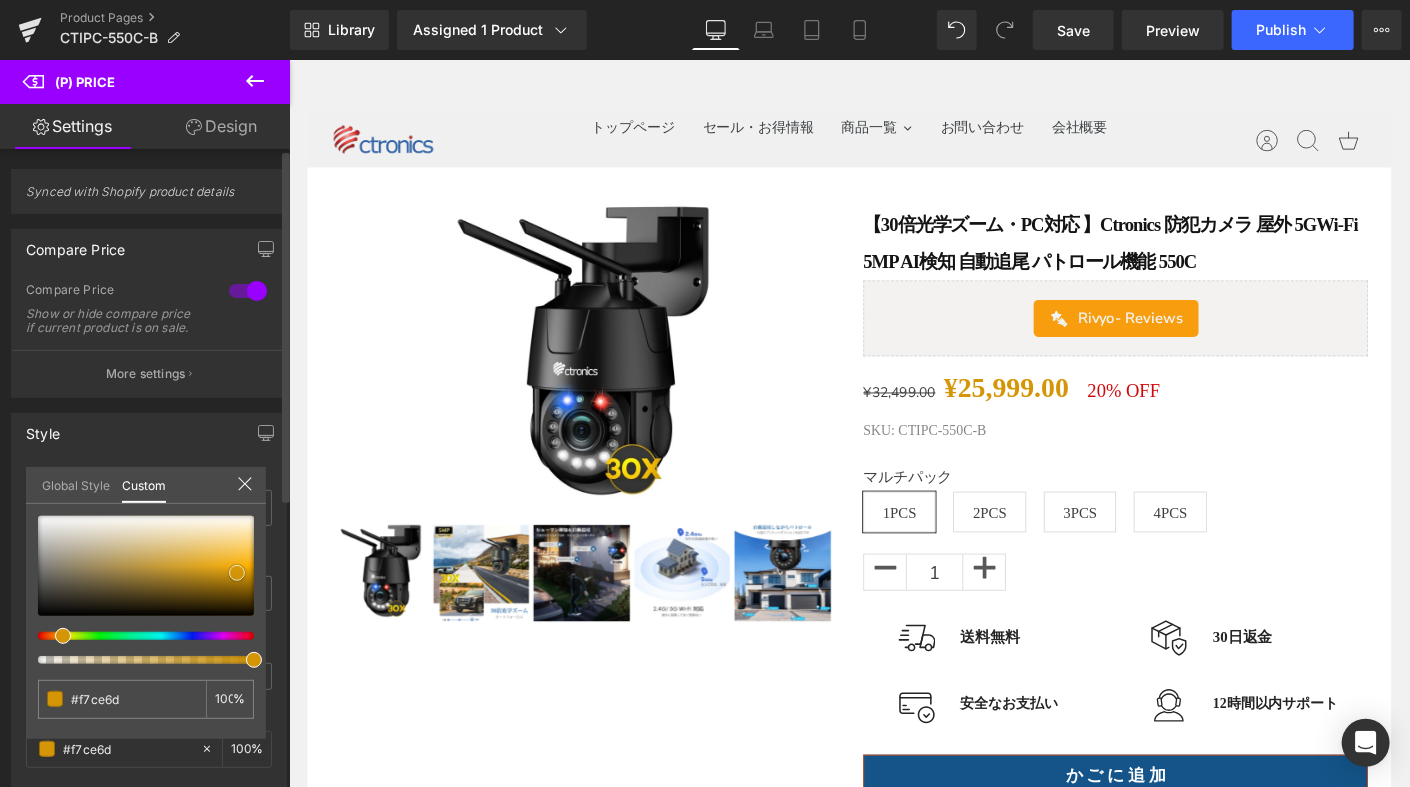 type on "#f4b41e" 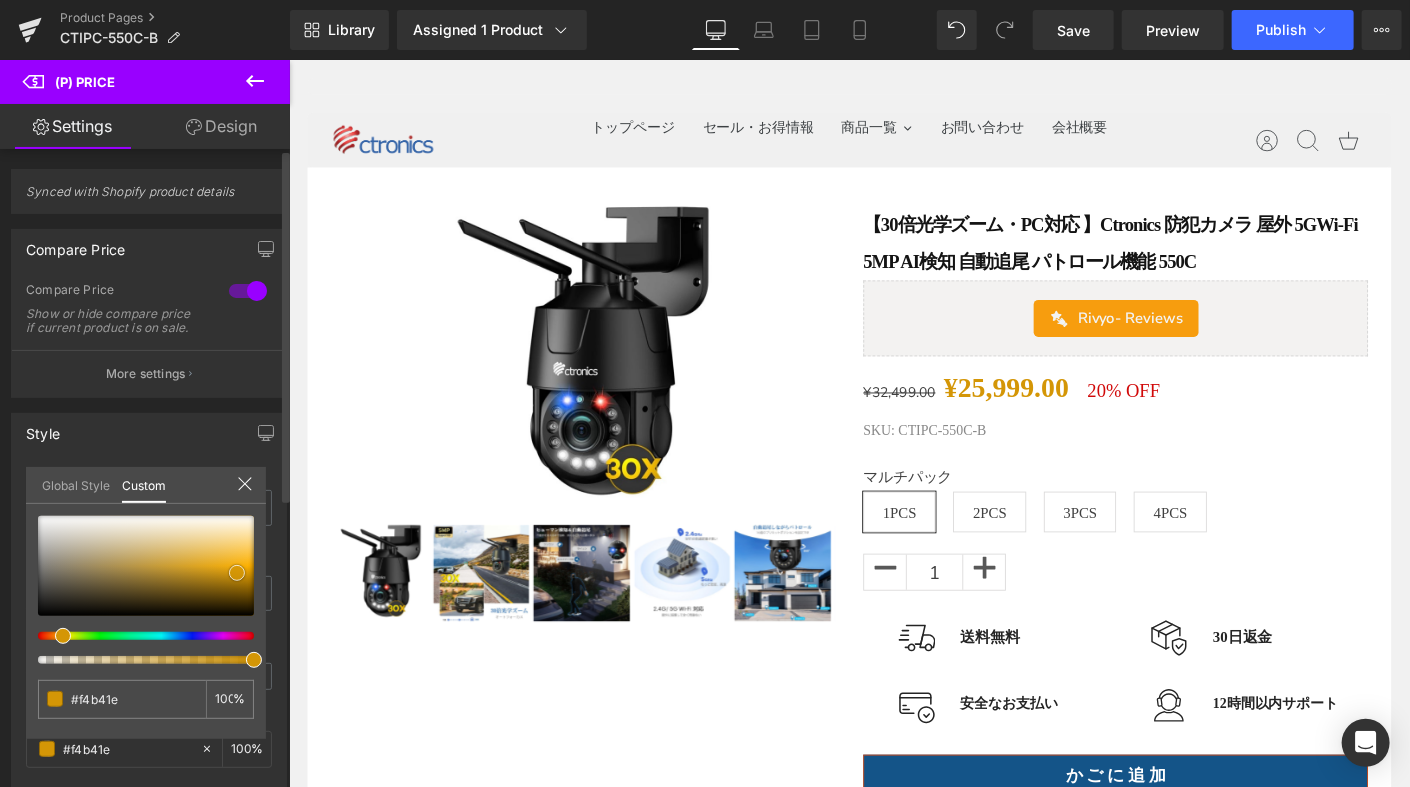 type on "#e6a309" 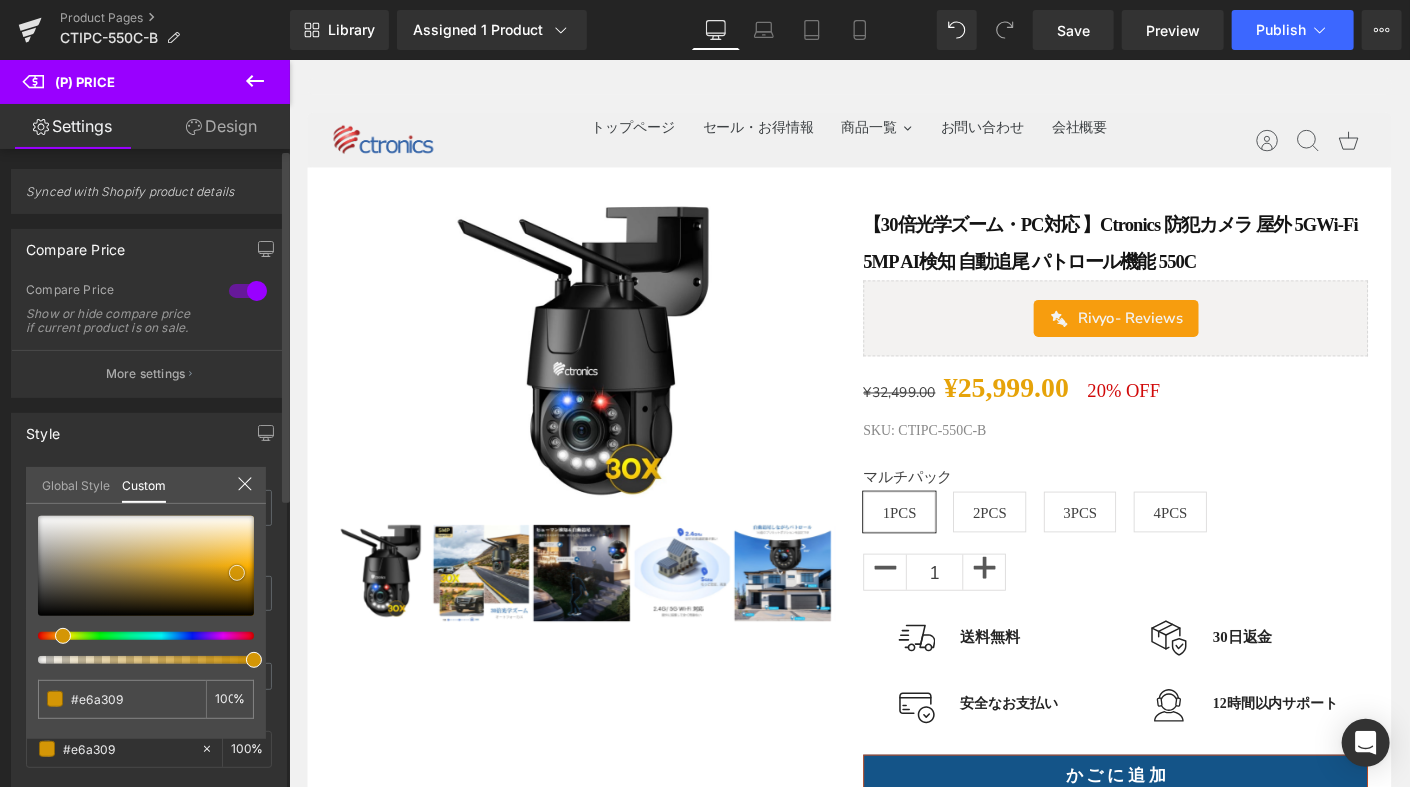 type on "#dc9c09" 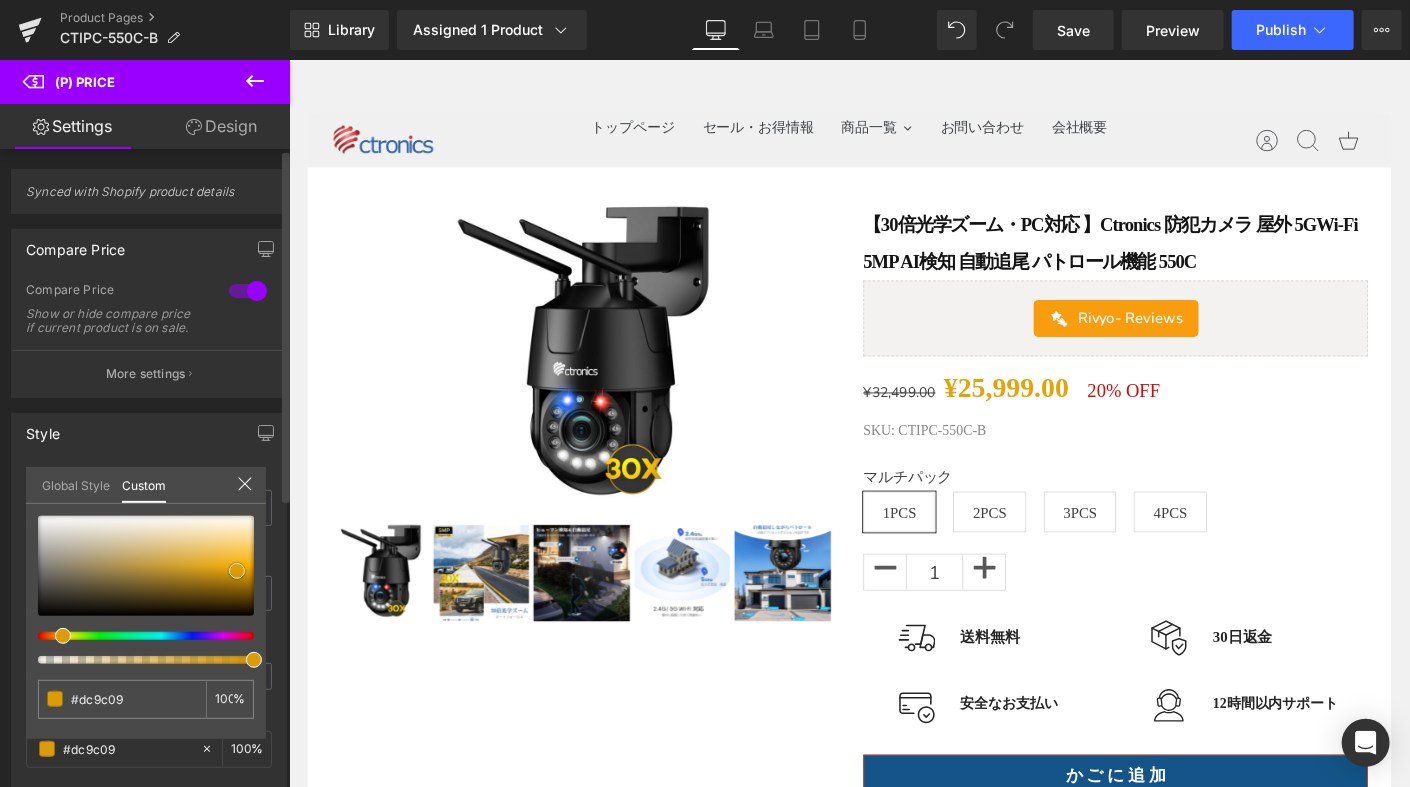 type on "#e09f0a" 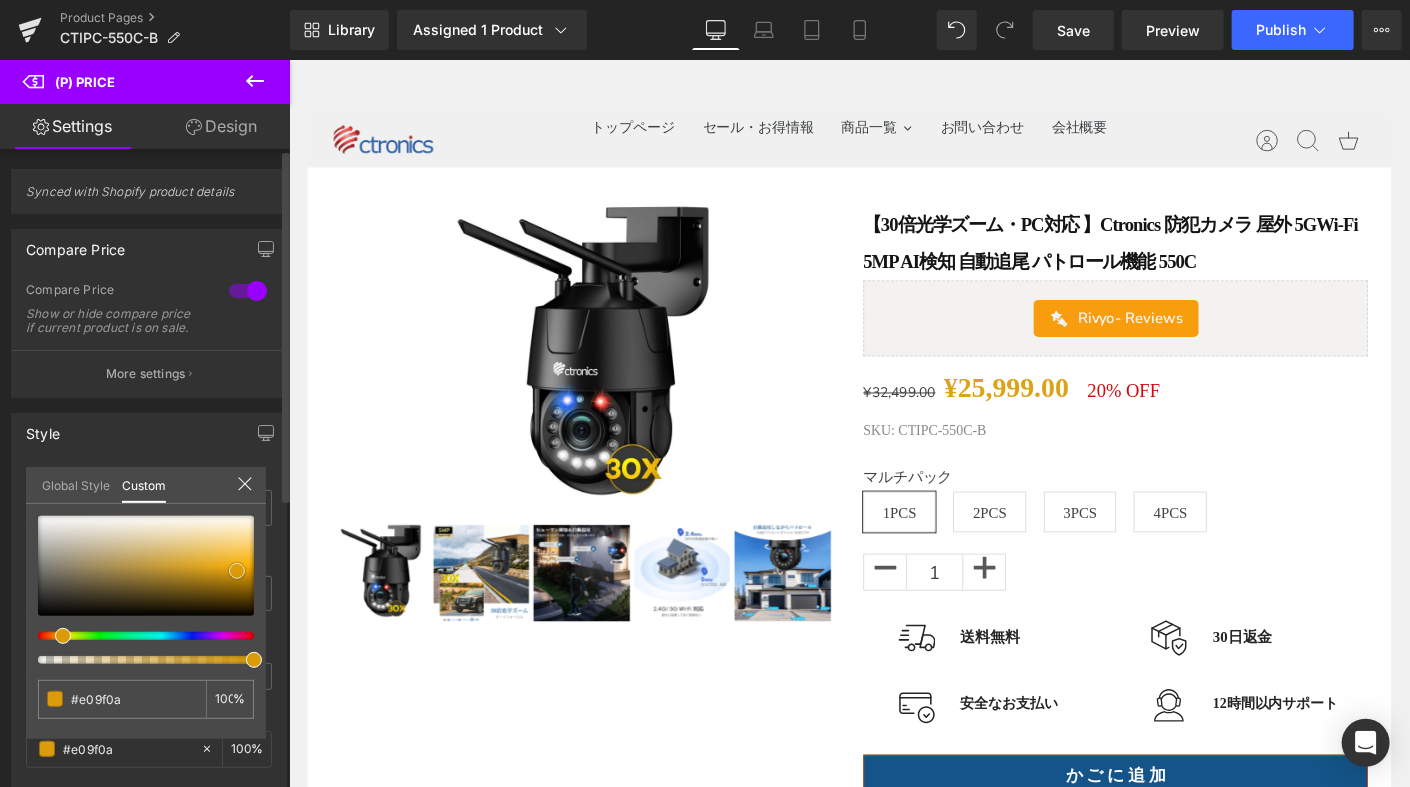type on "#dea216" 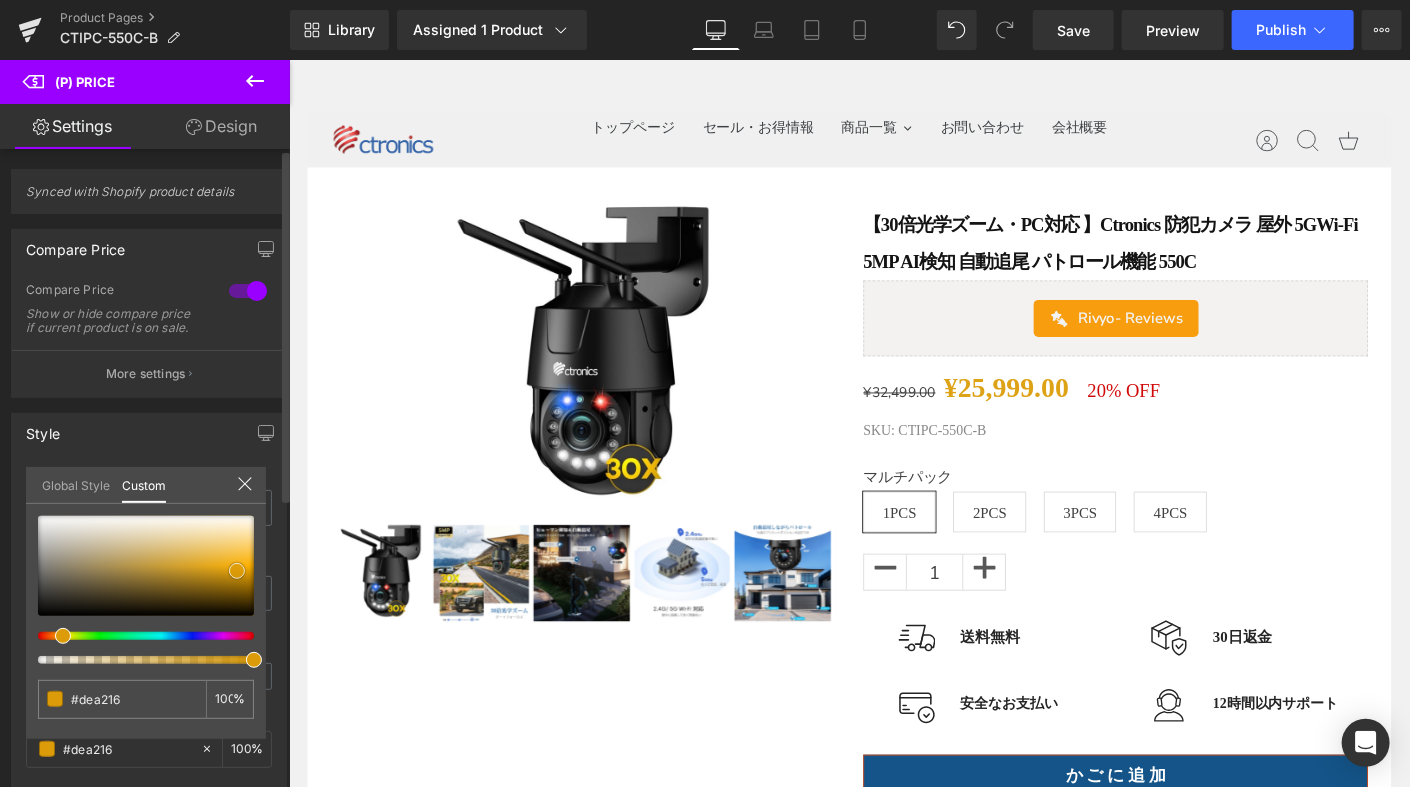 type on "#d8a01c" 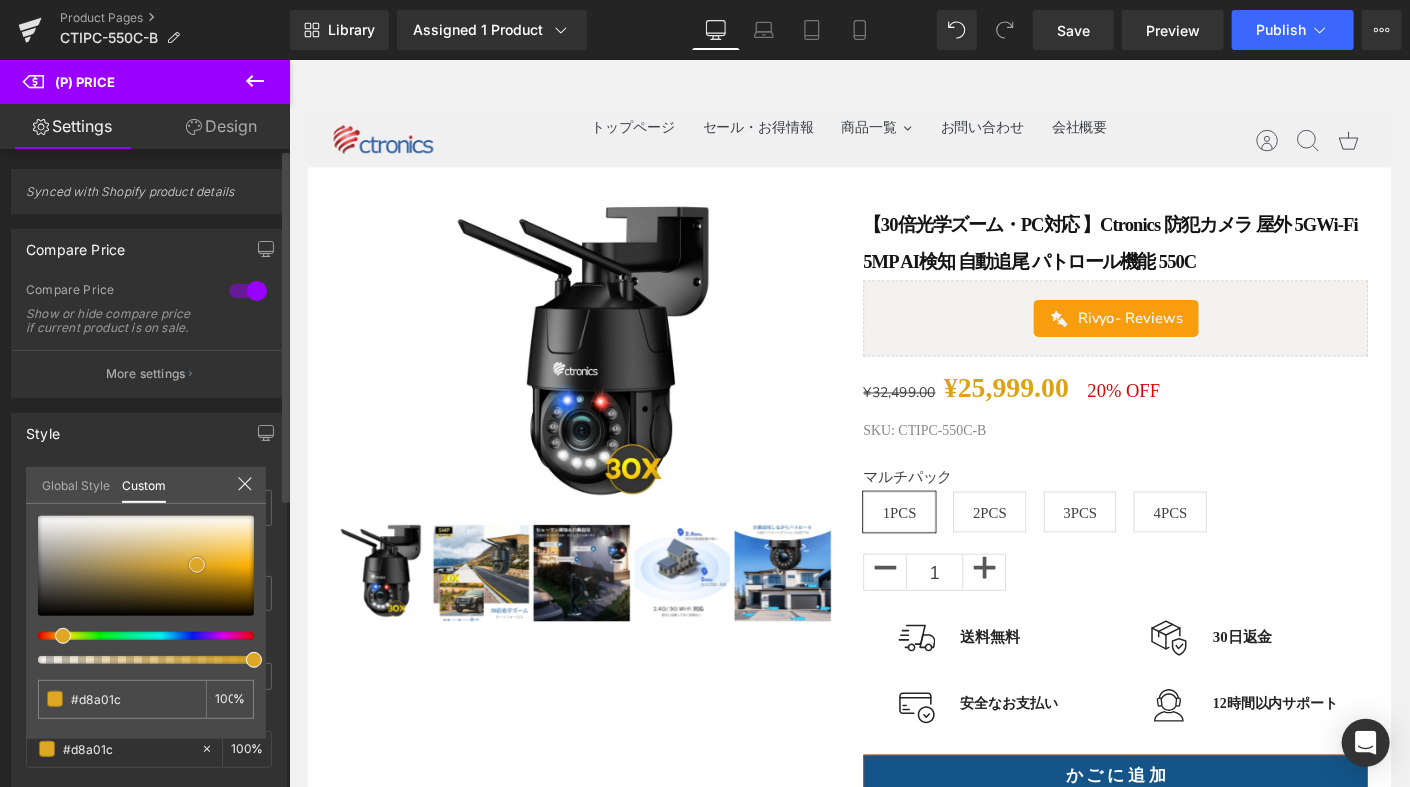 type on "#dfa51f" 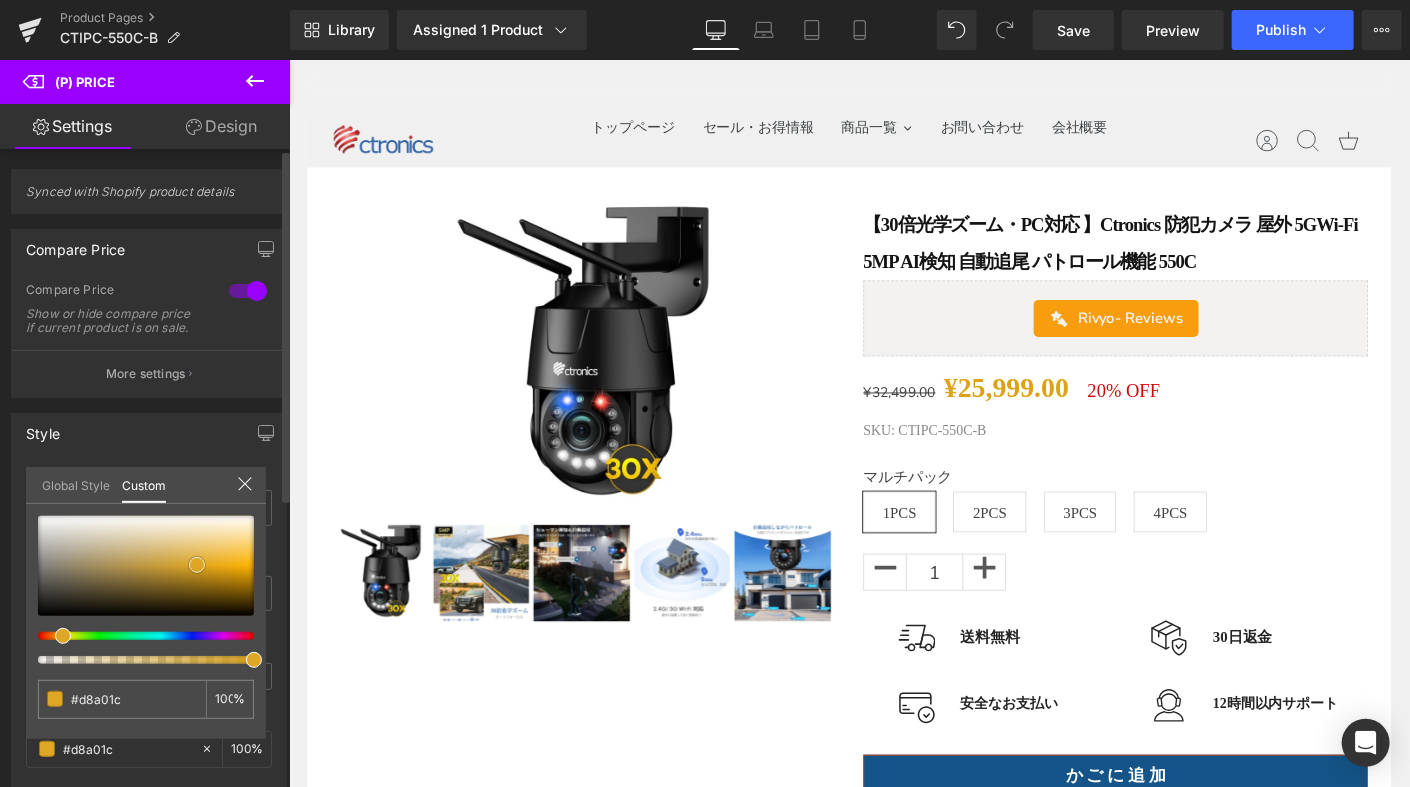 type on "#dfa51f" 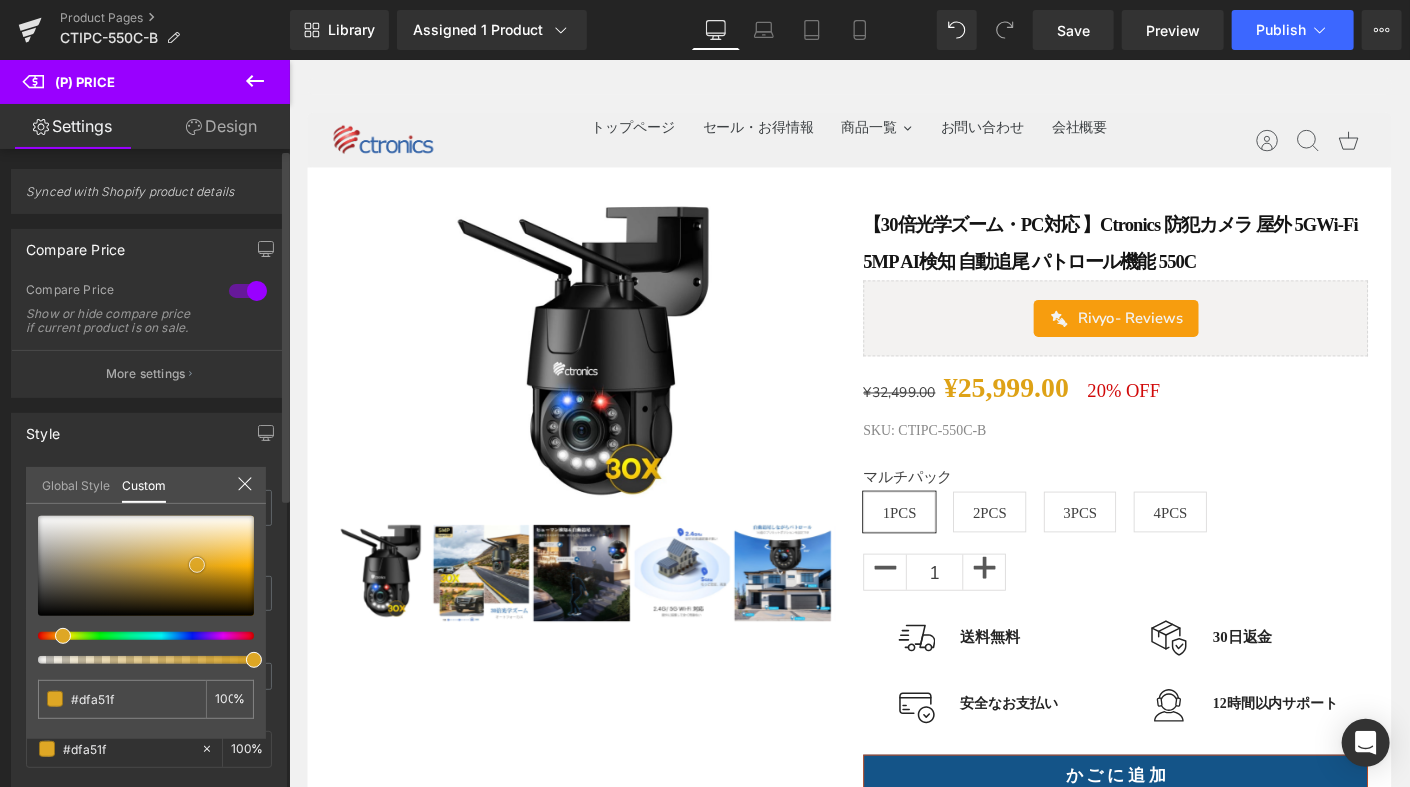 type on "#dca72c" 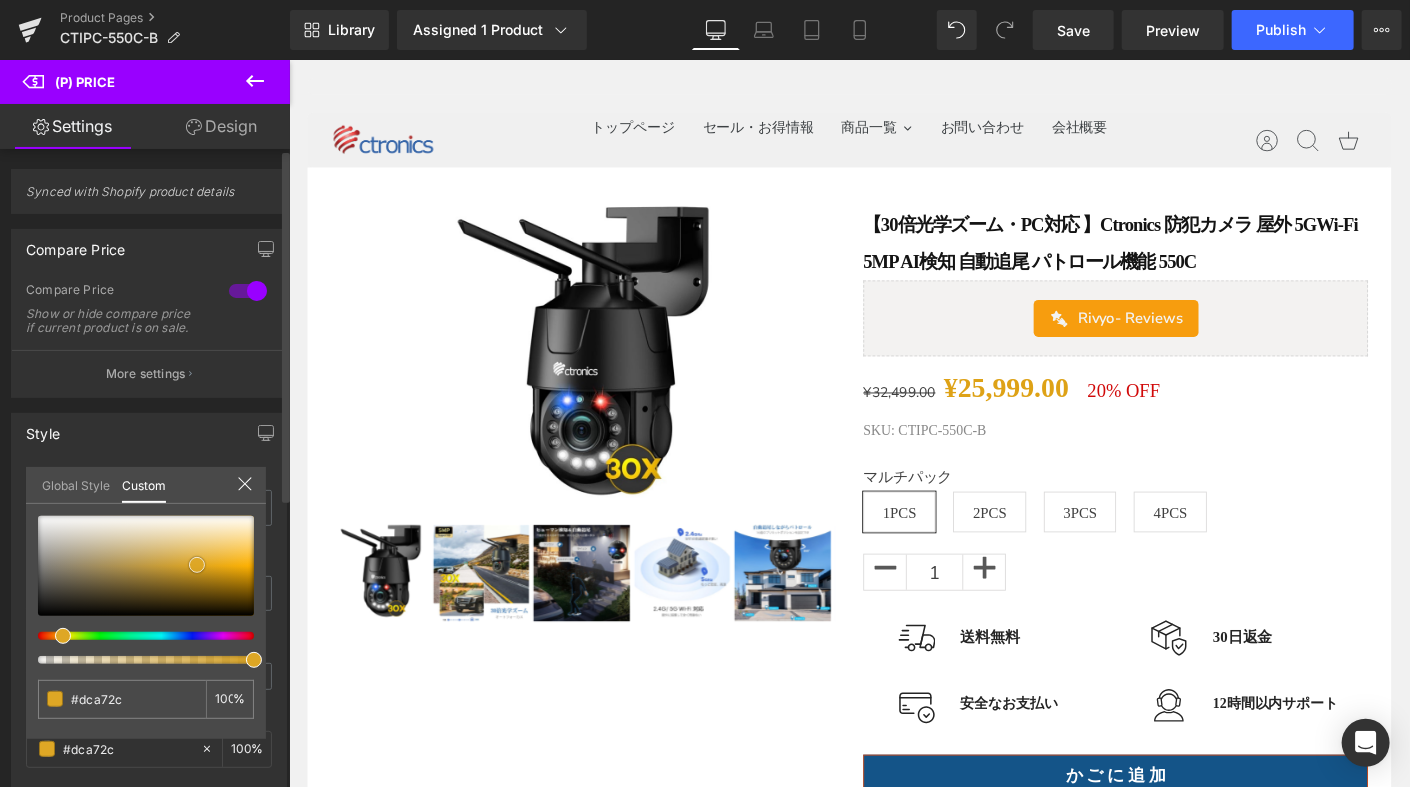 type on "#dba833" 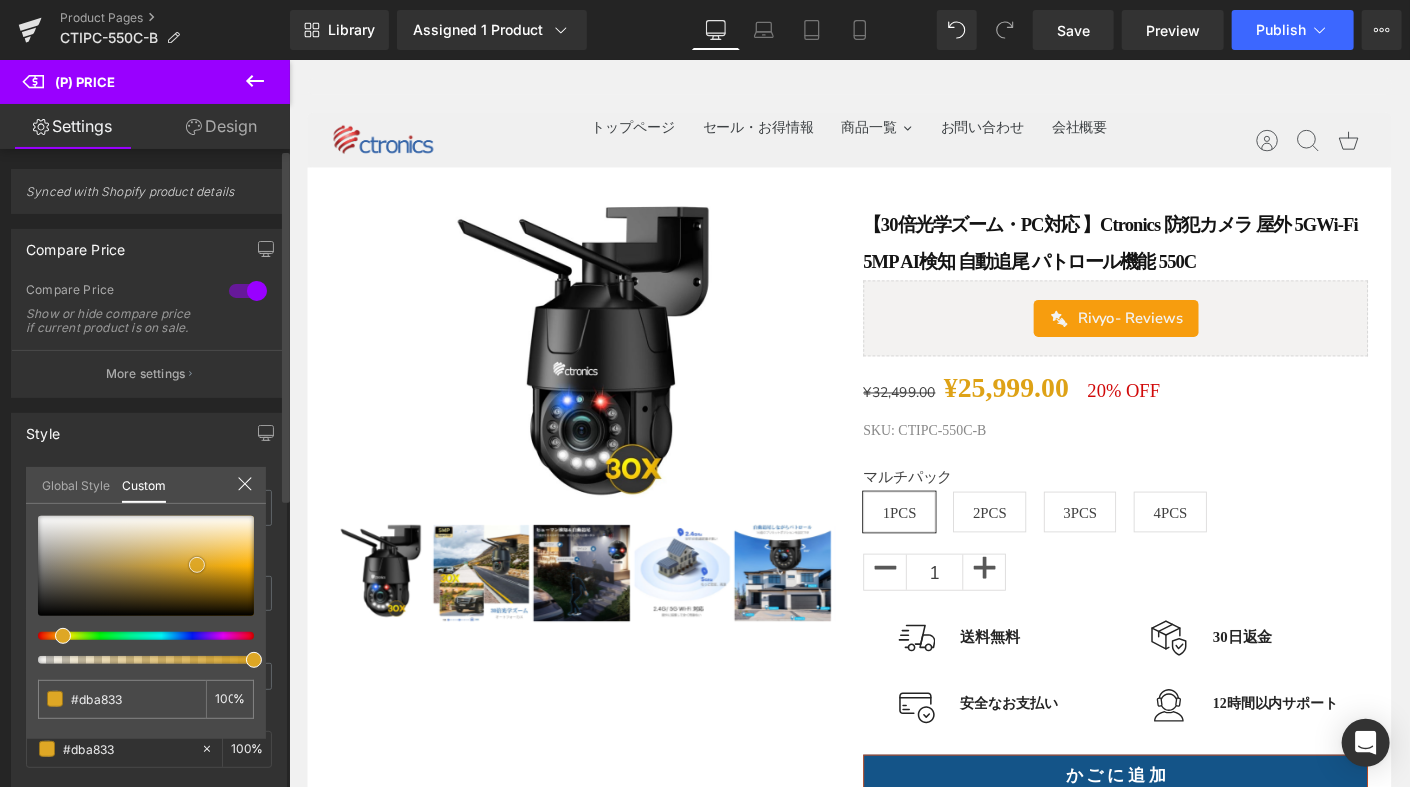 type on "#dbab3d" 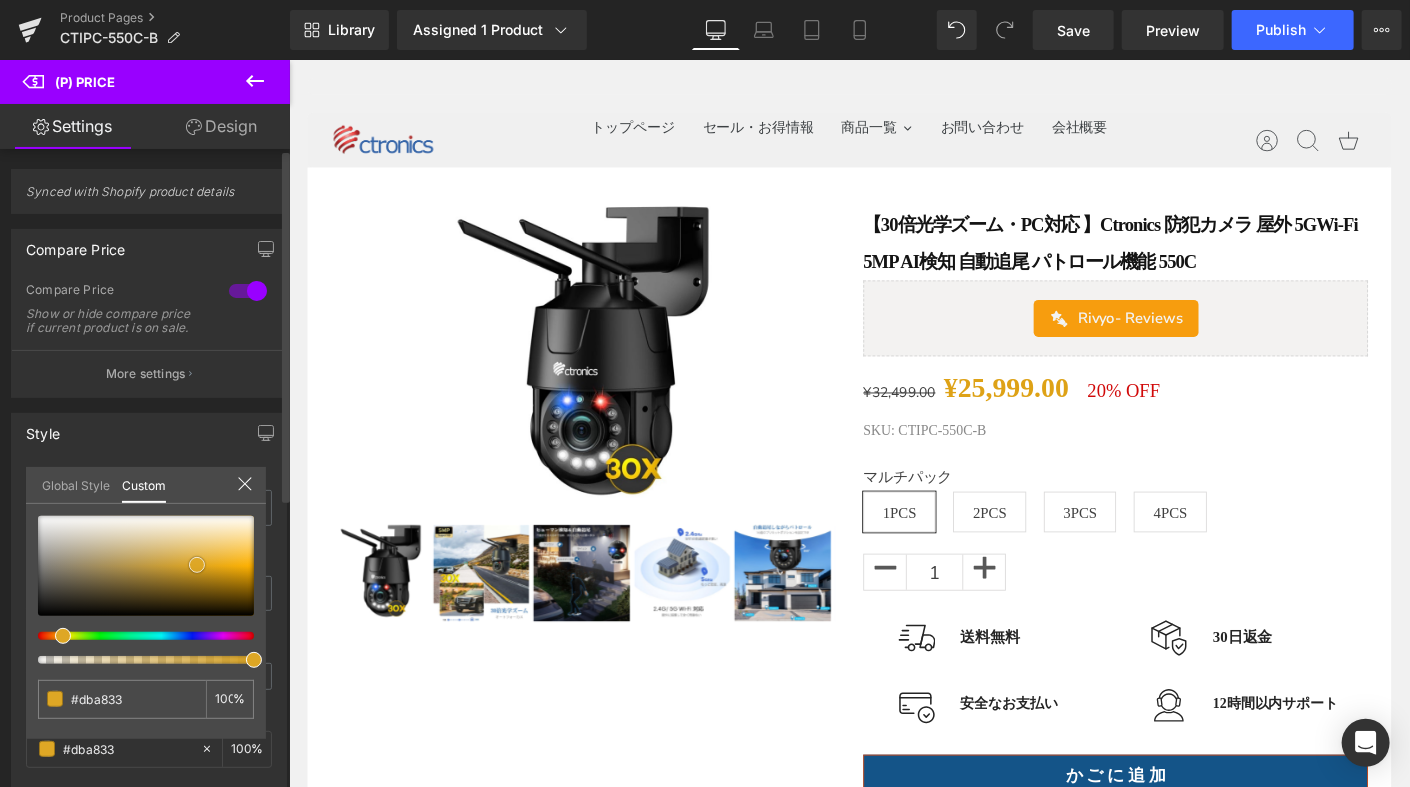 type on "#dbab3d" 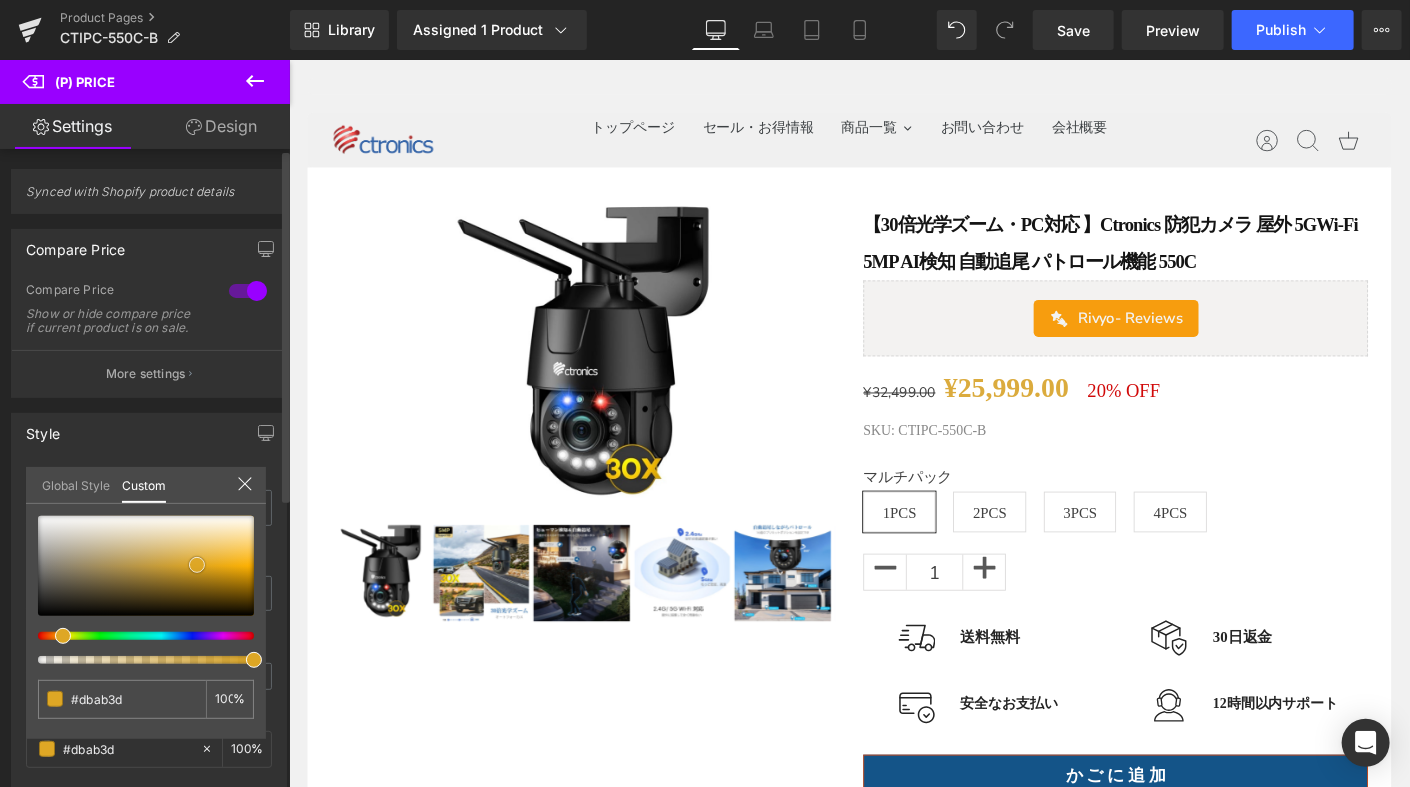 type on "#dcad41" 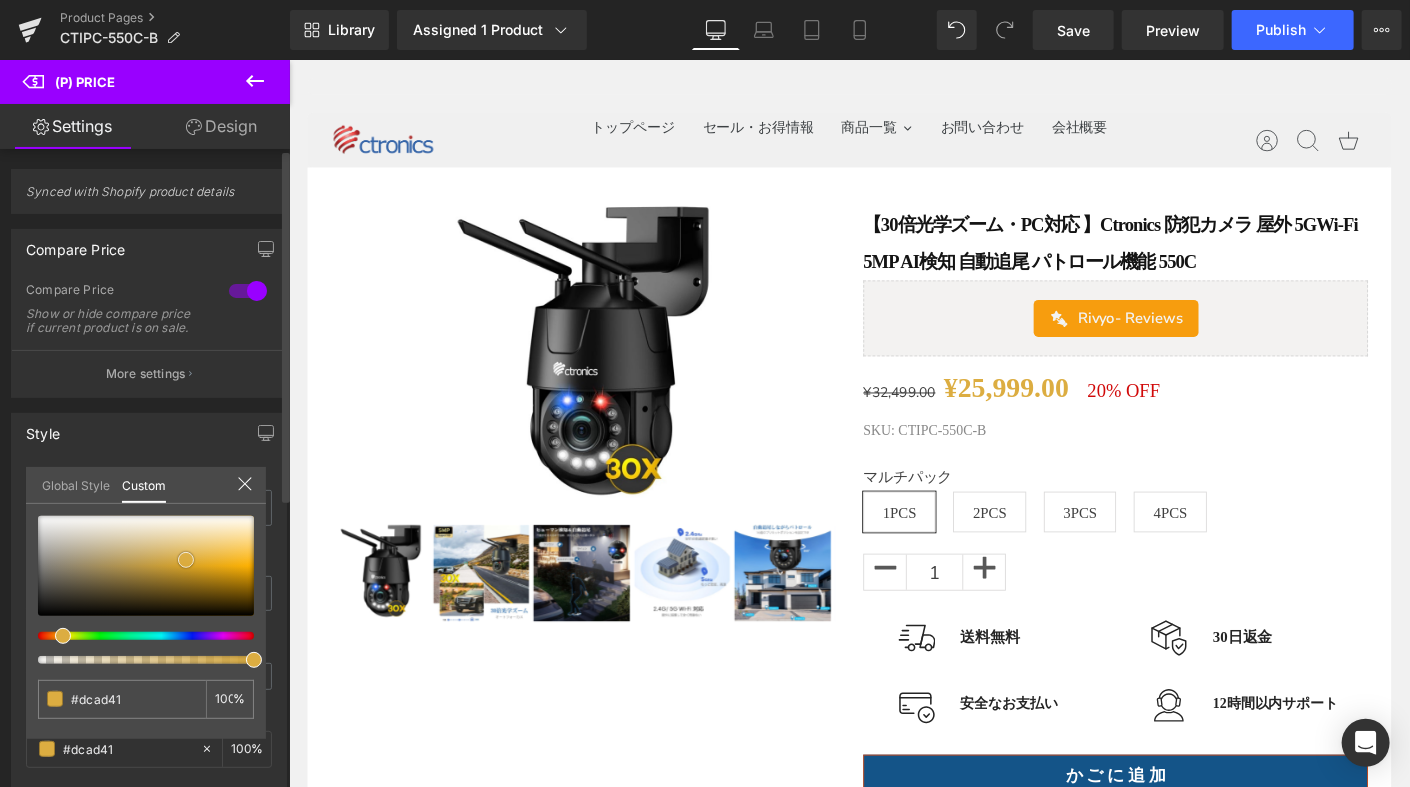 type on "#ddaf45" 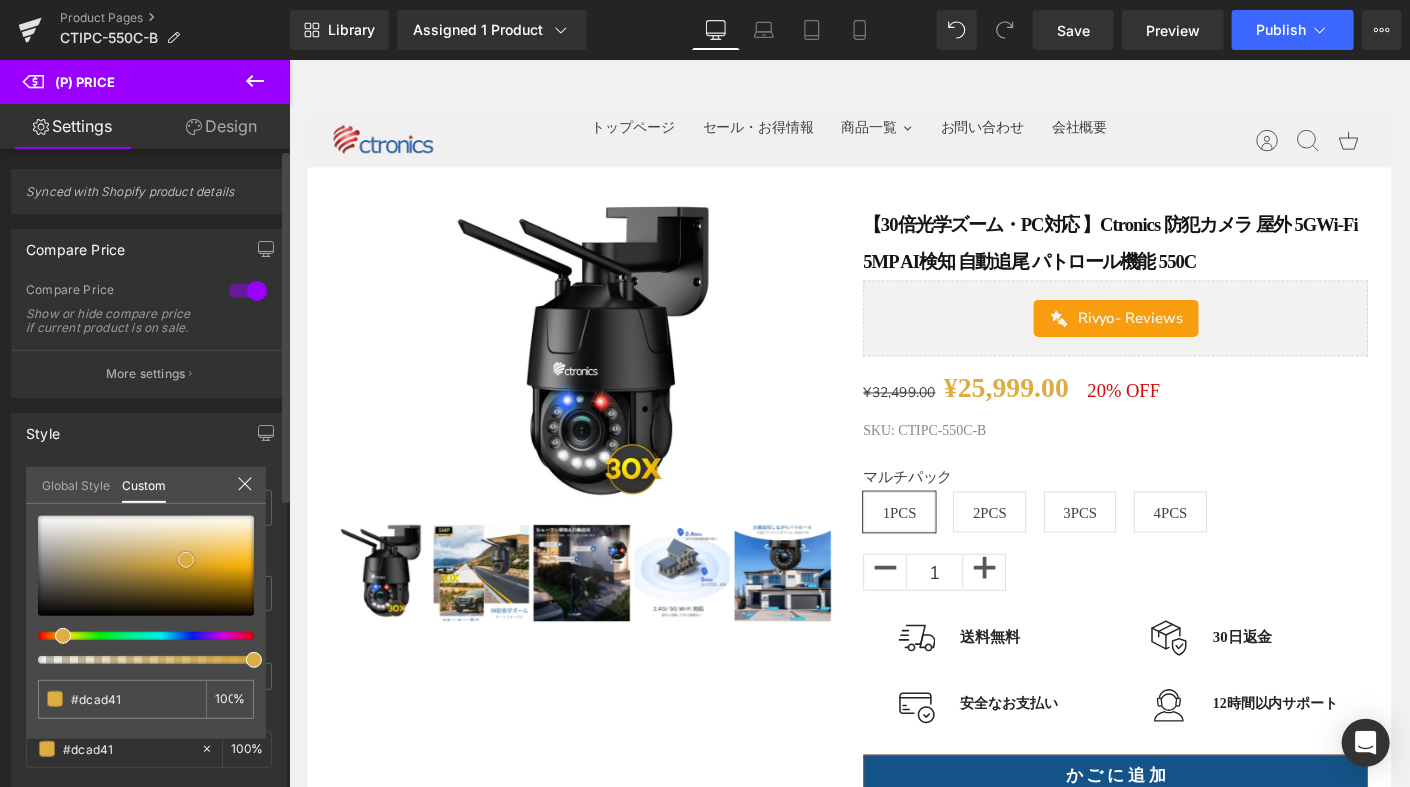 type on "#ddaf45" 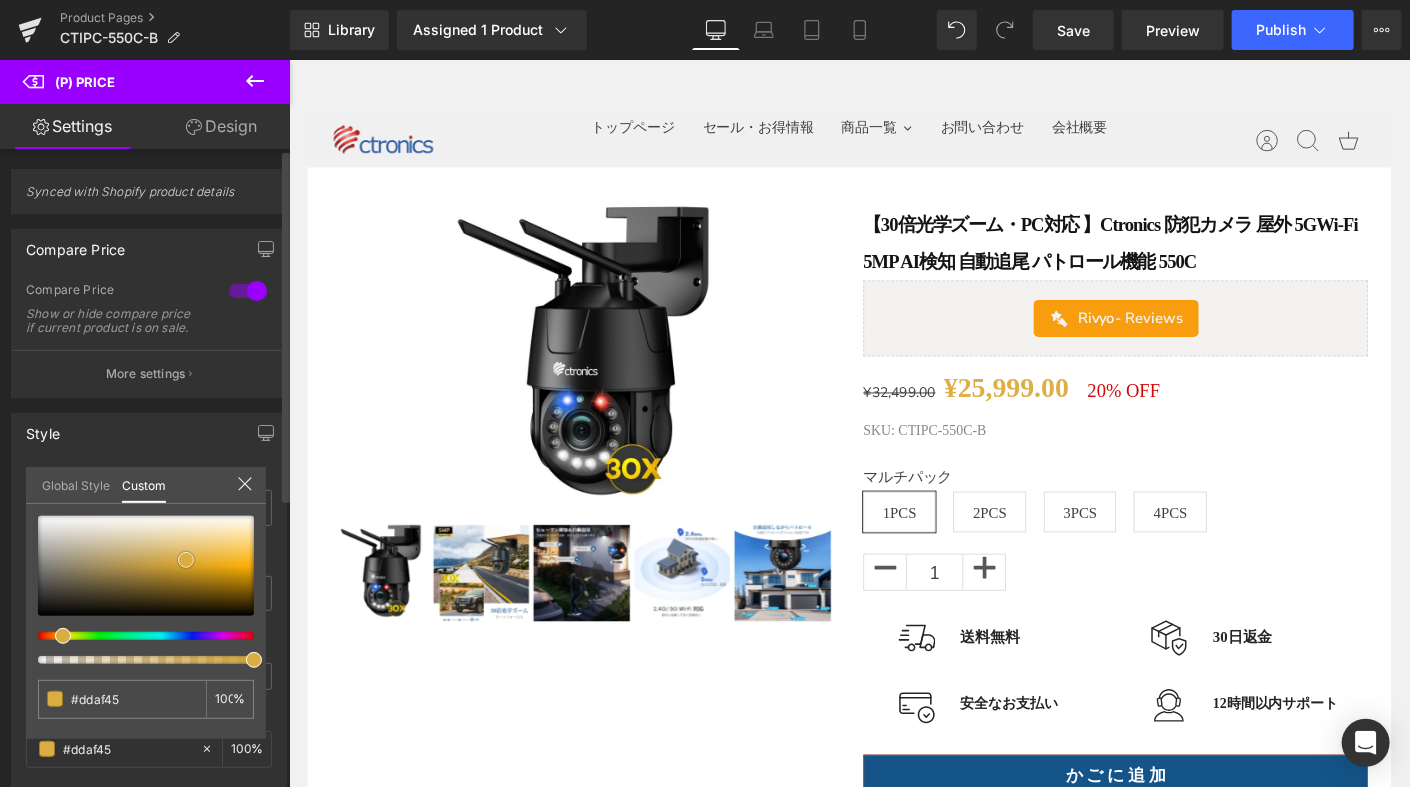 type on "#deb453" 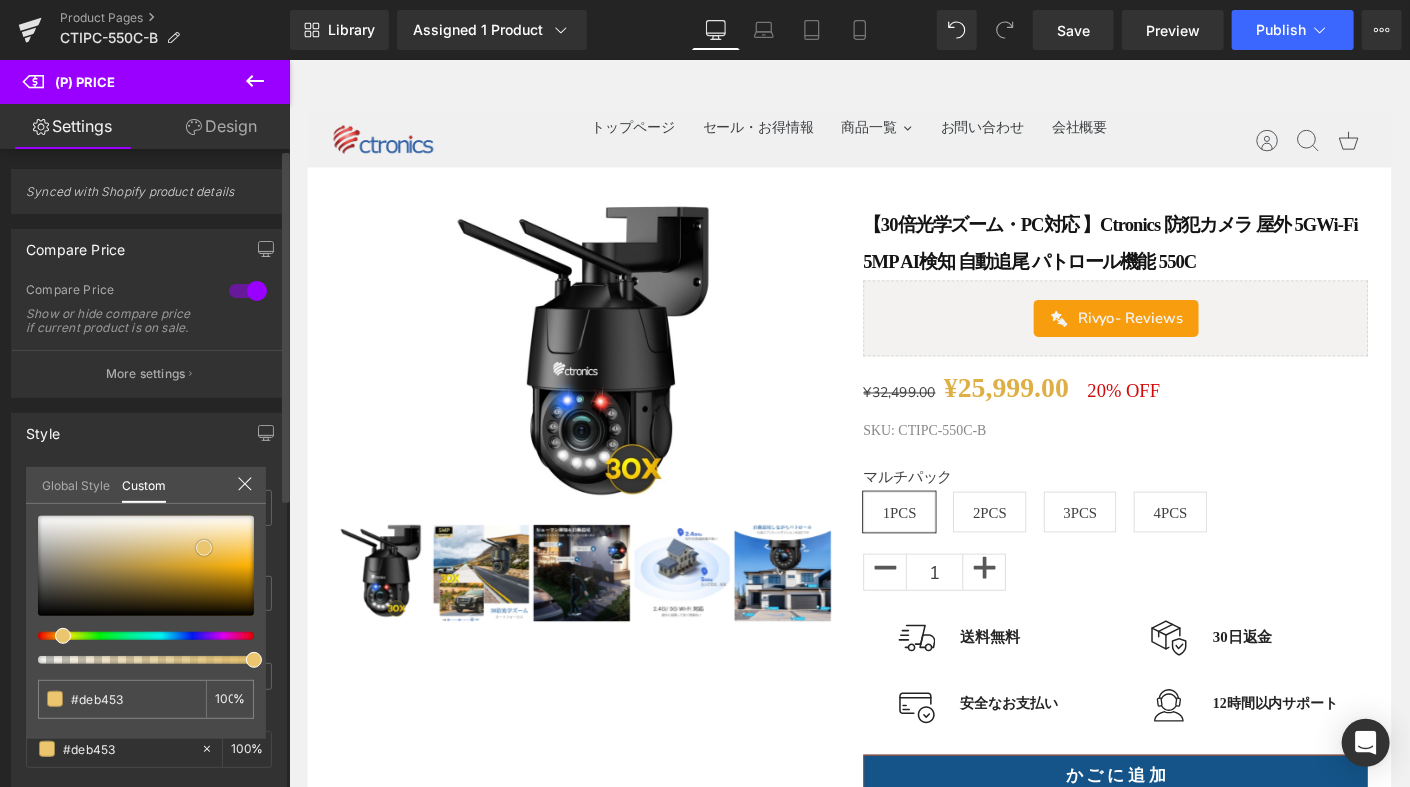 type on "#e3bb5d" 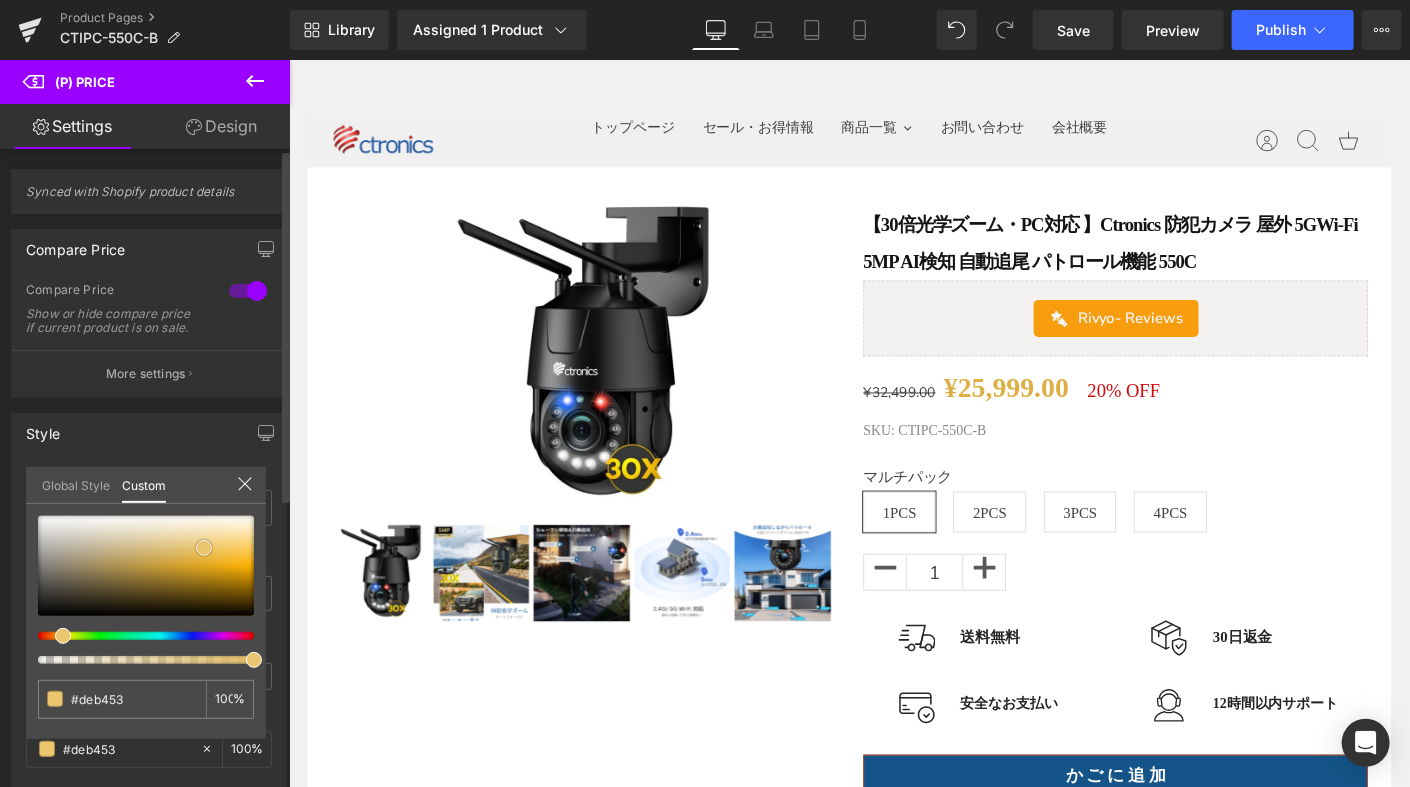 type on "#e3bb5d" 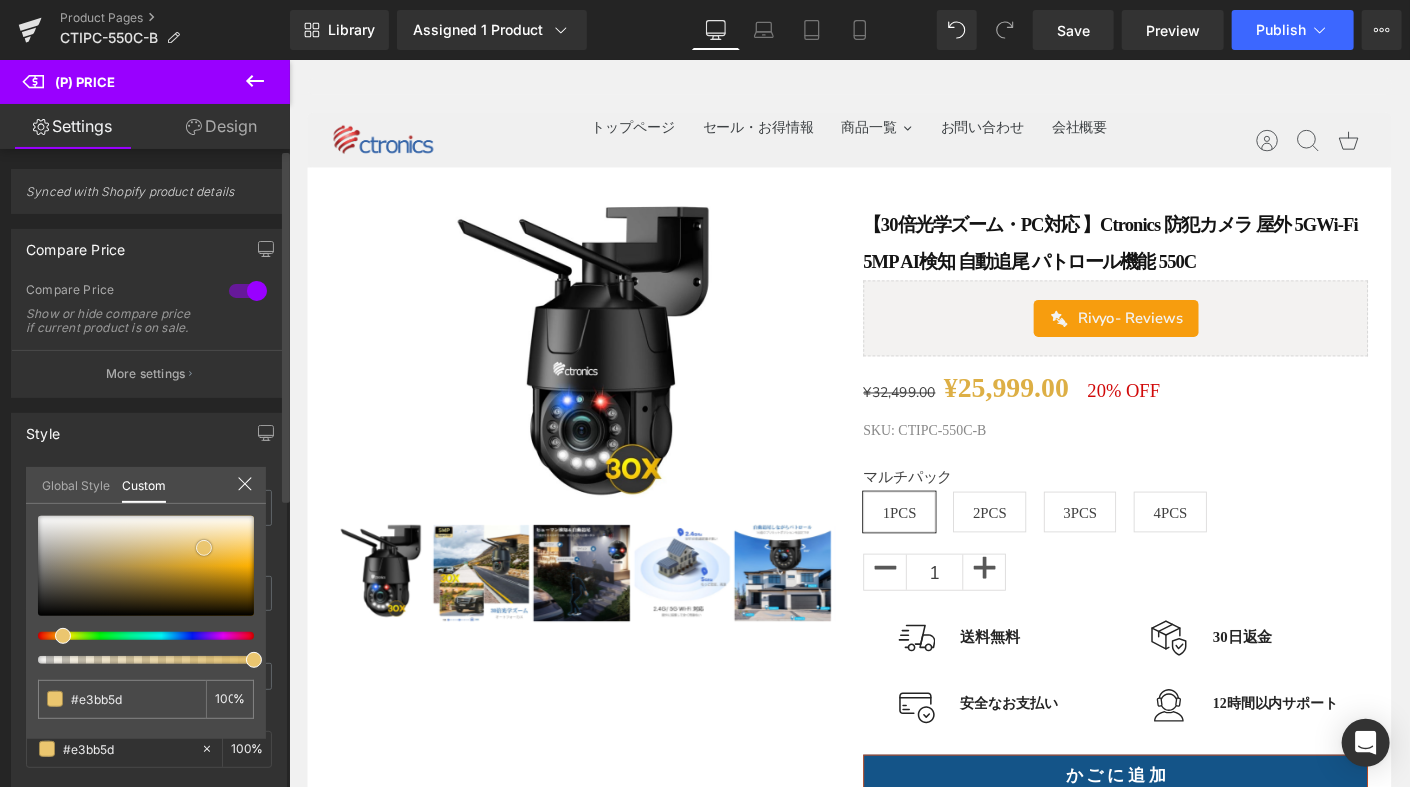 type on "#ebc66f" 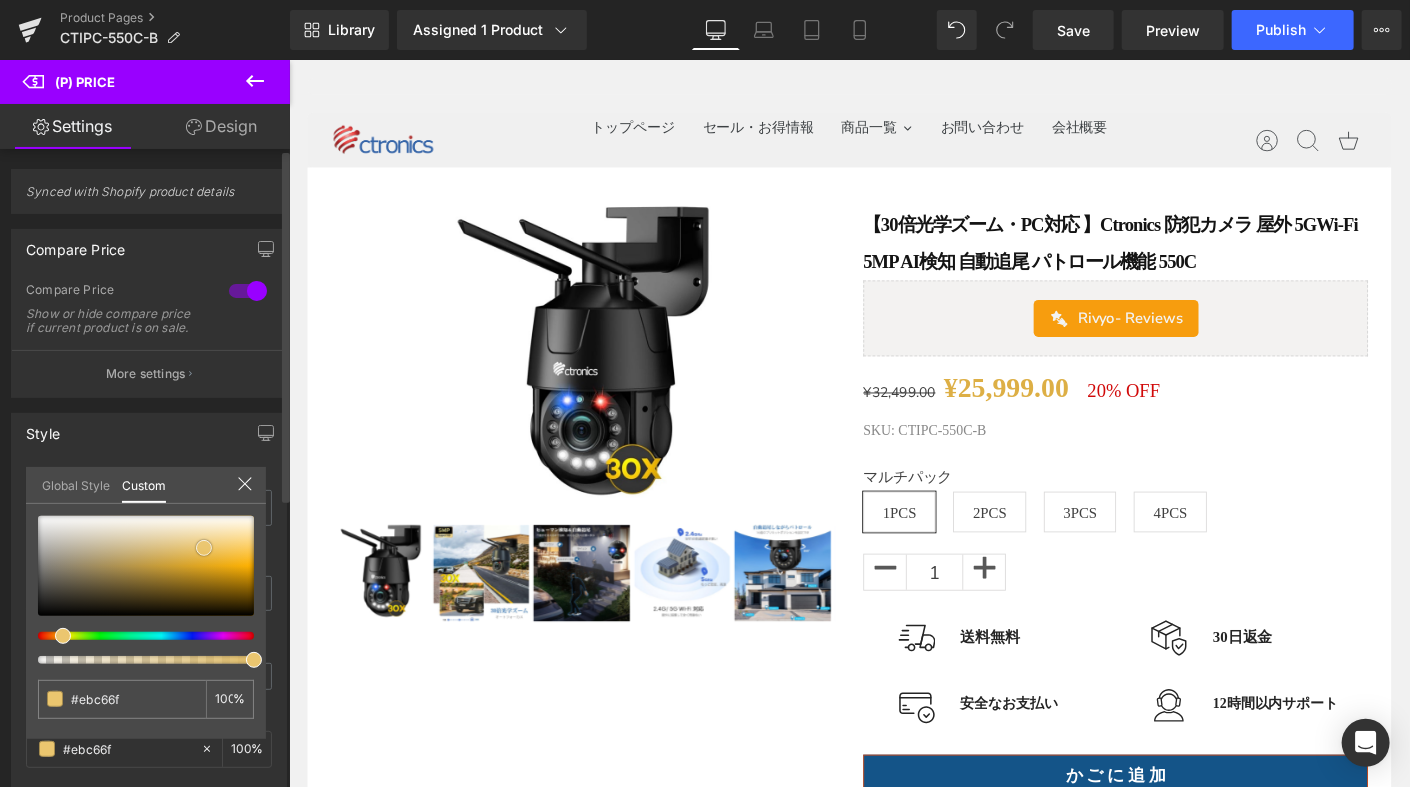 type on "#edc66d" 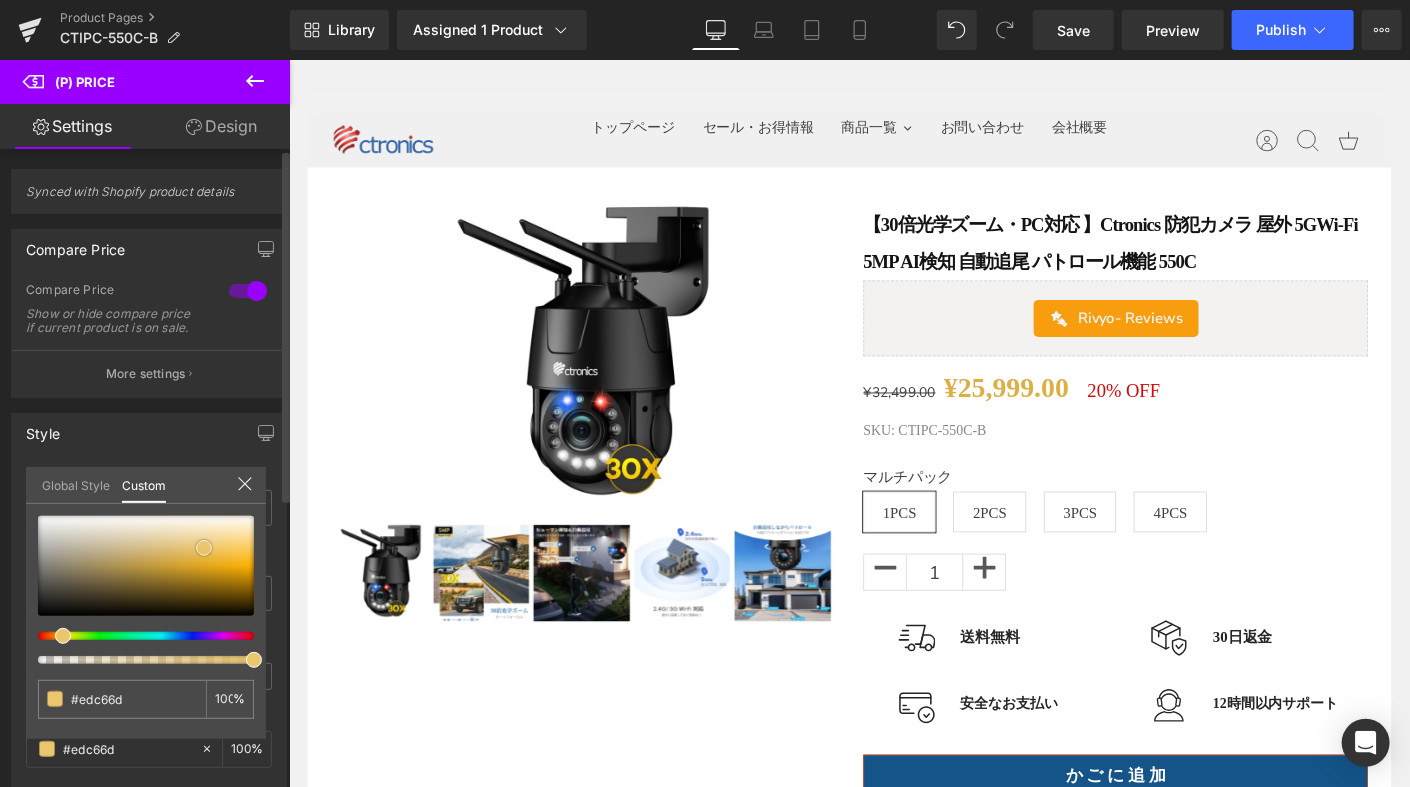 type on "#eec871" 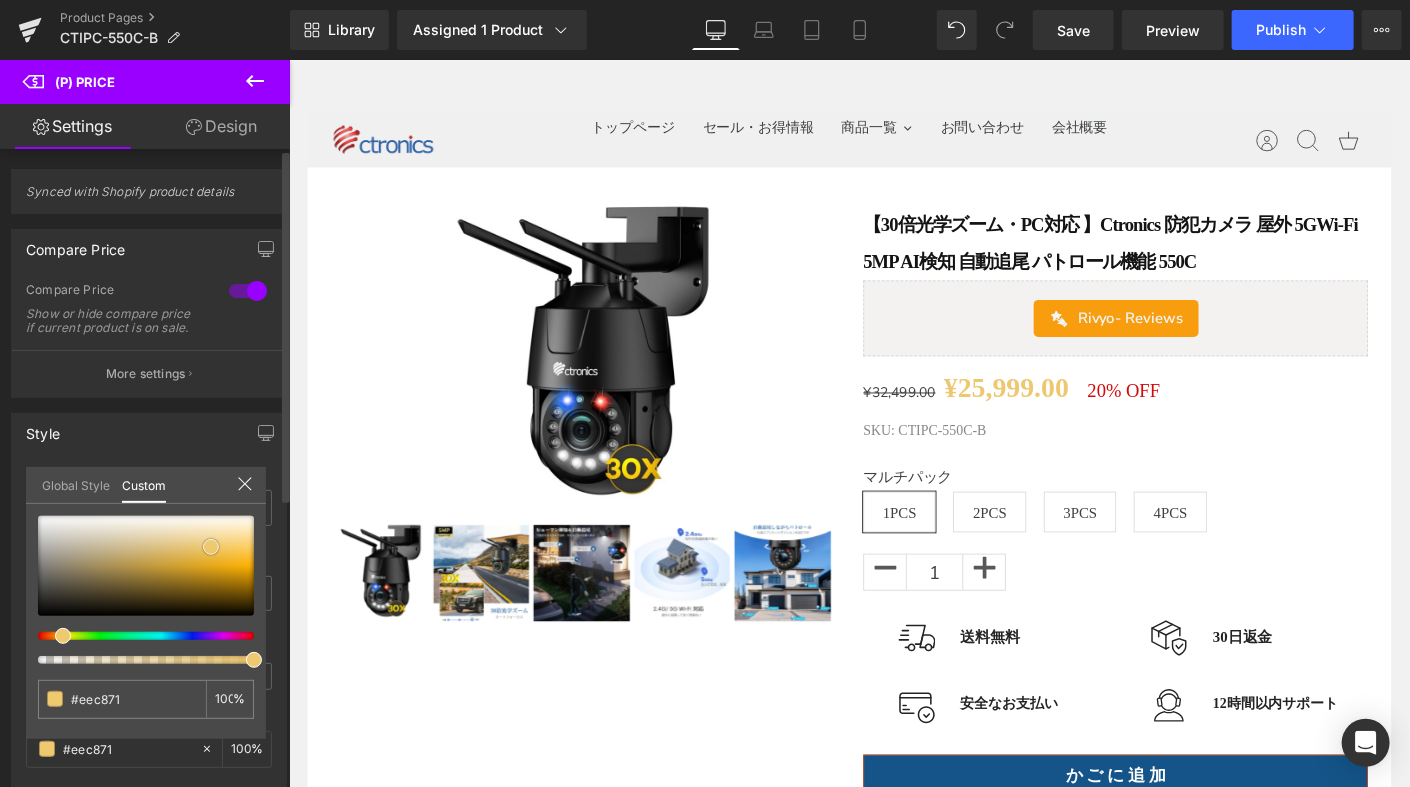 type on "#efc970" 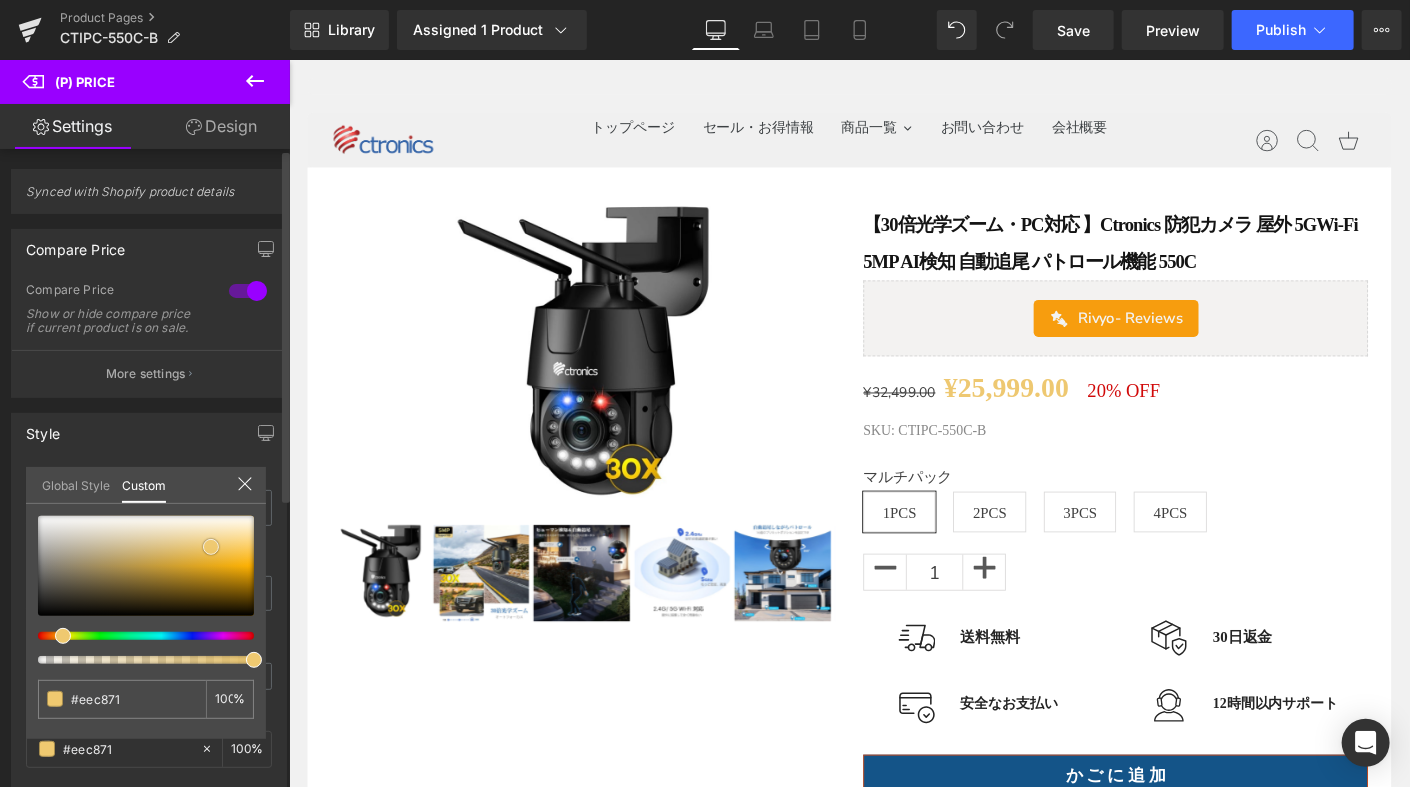 type on "#efc970" 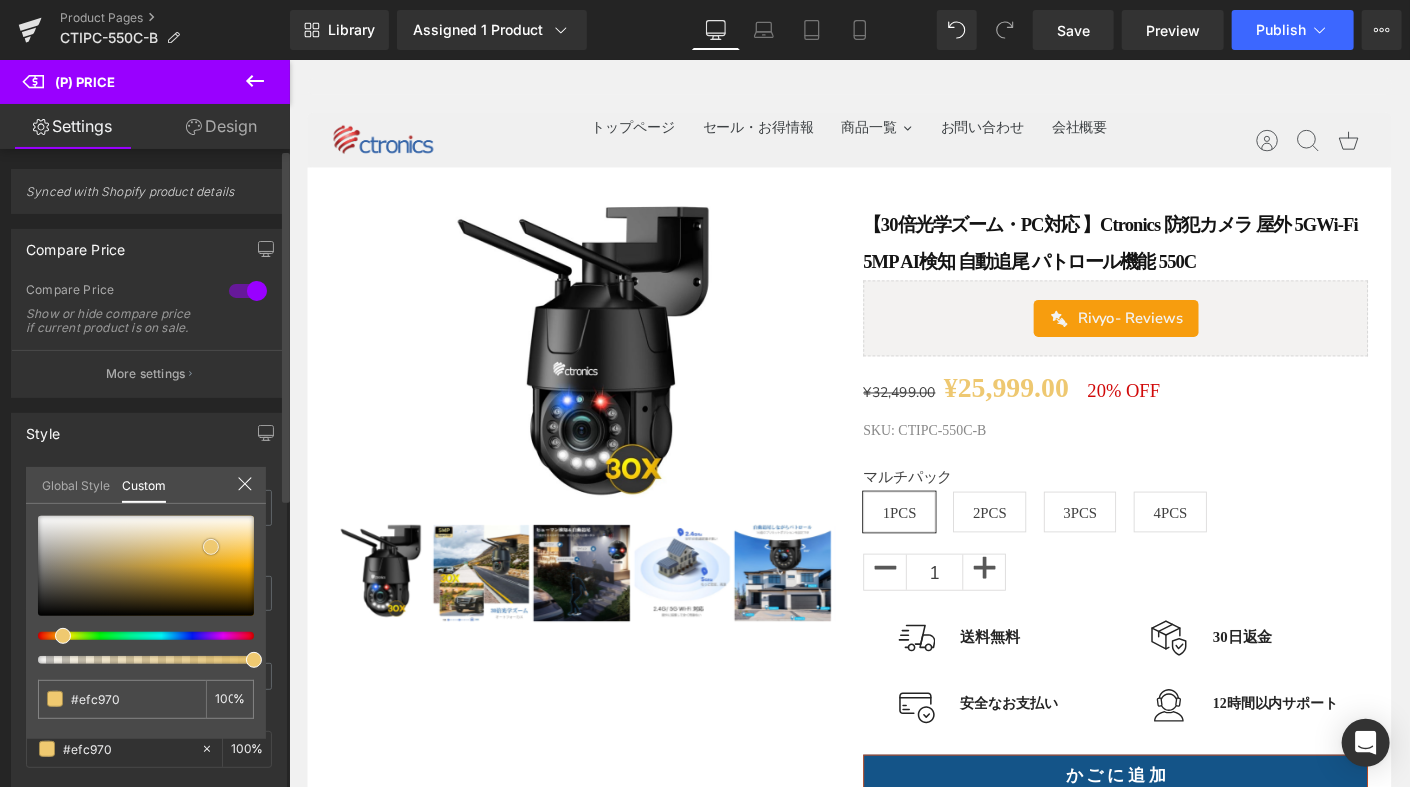 type on "#efca75" 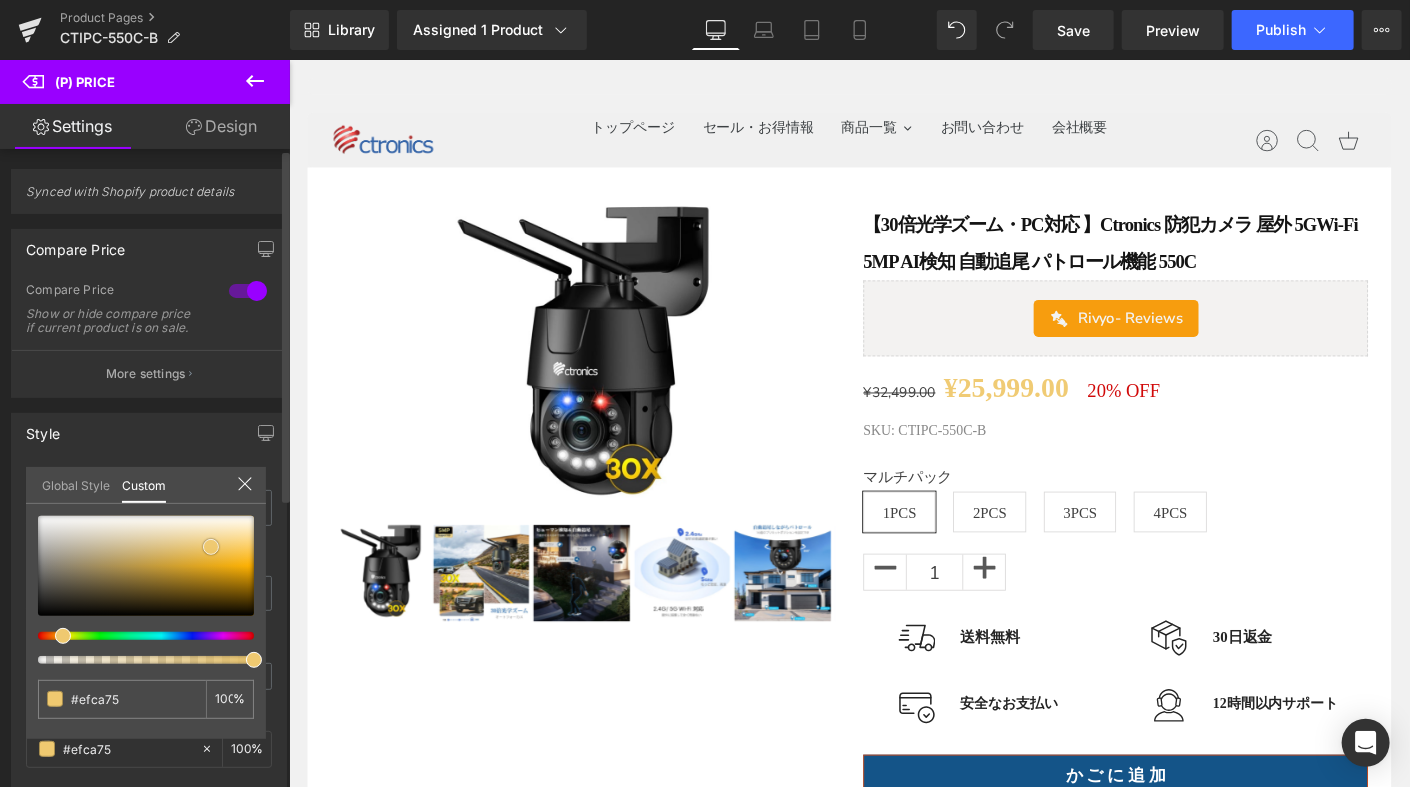 type on "#f0cb74" 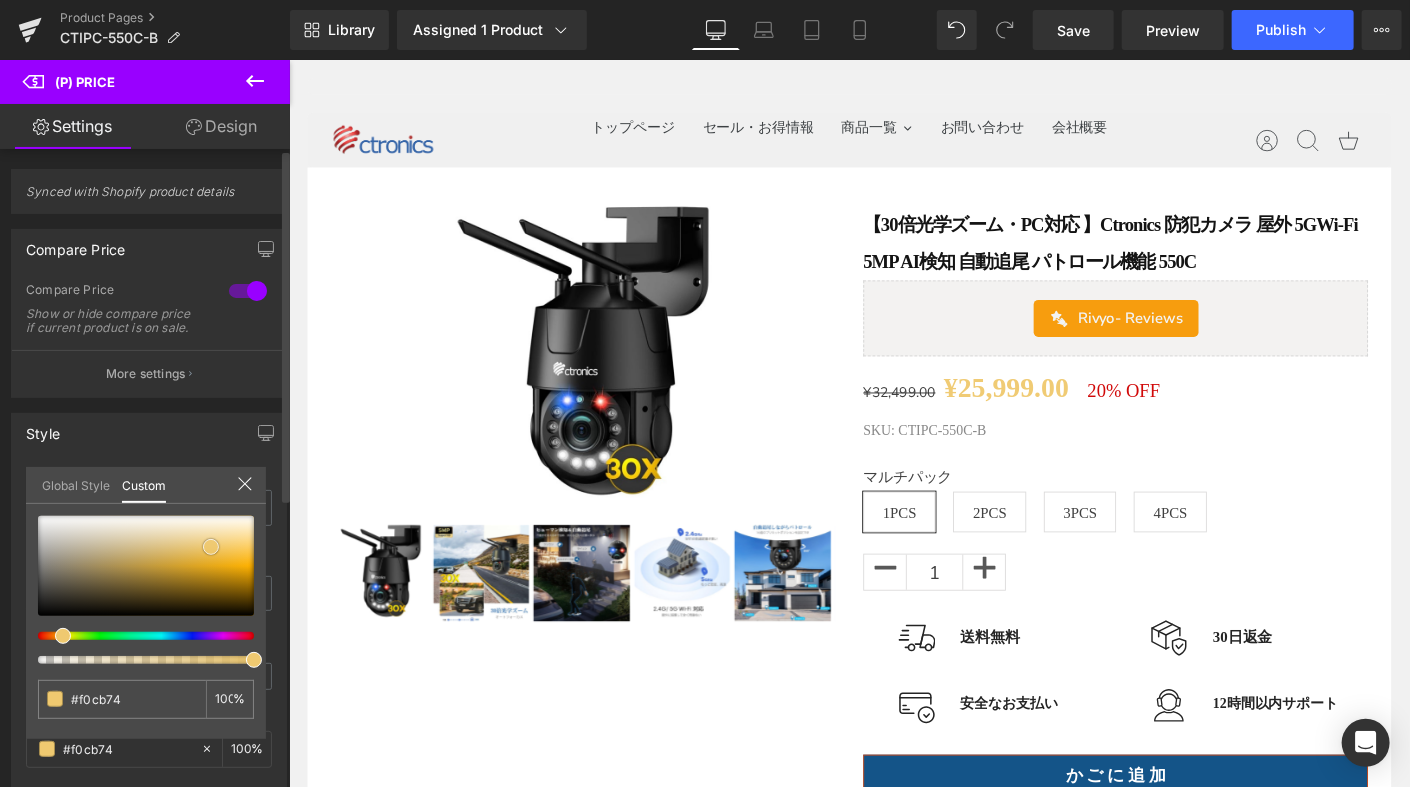 type on "#f0cd79" 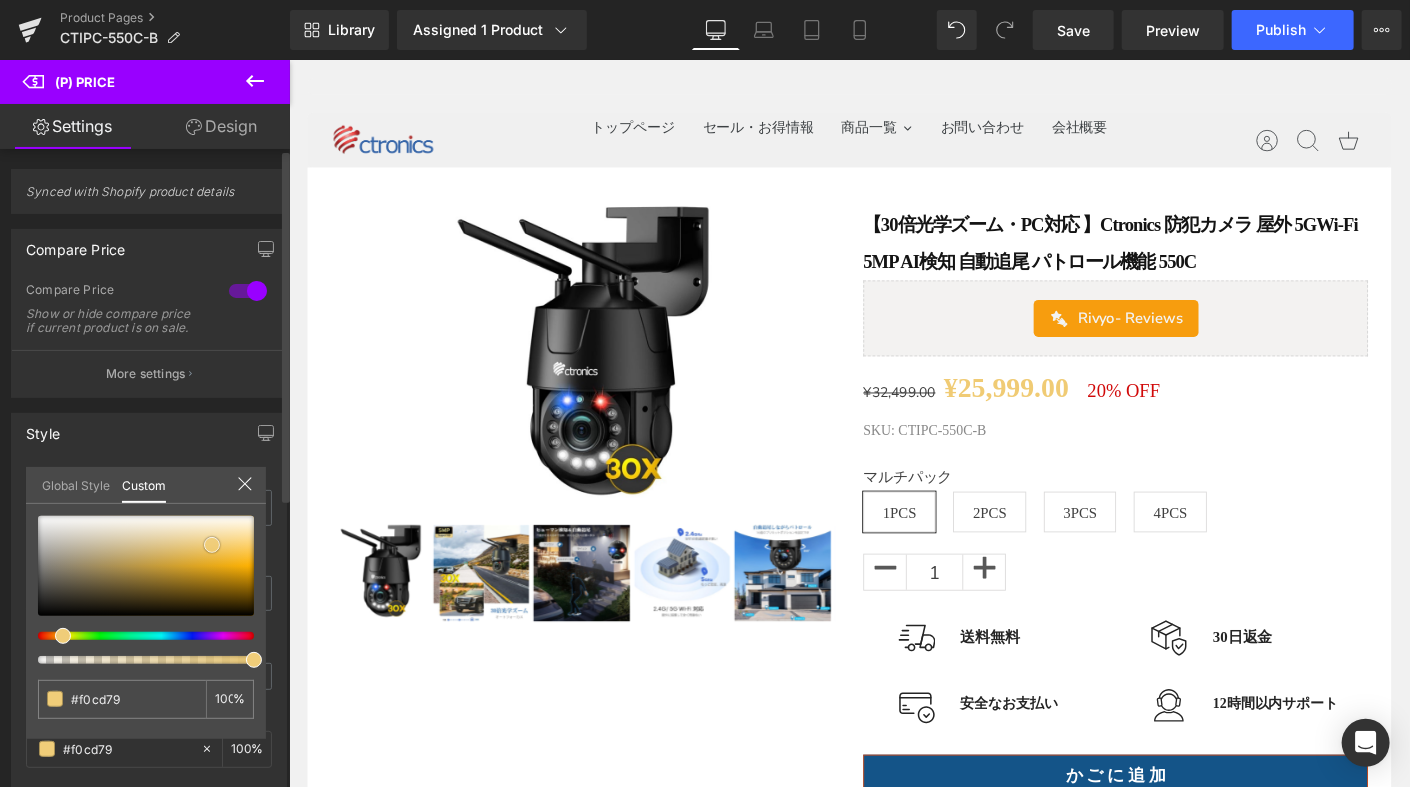 type on "#f0ce7e" 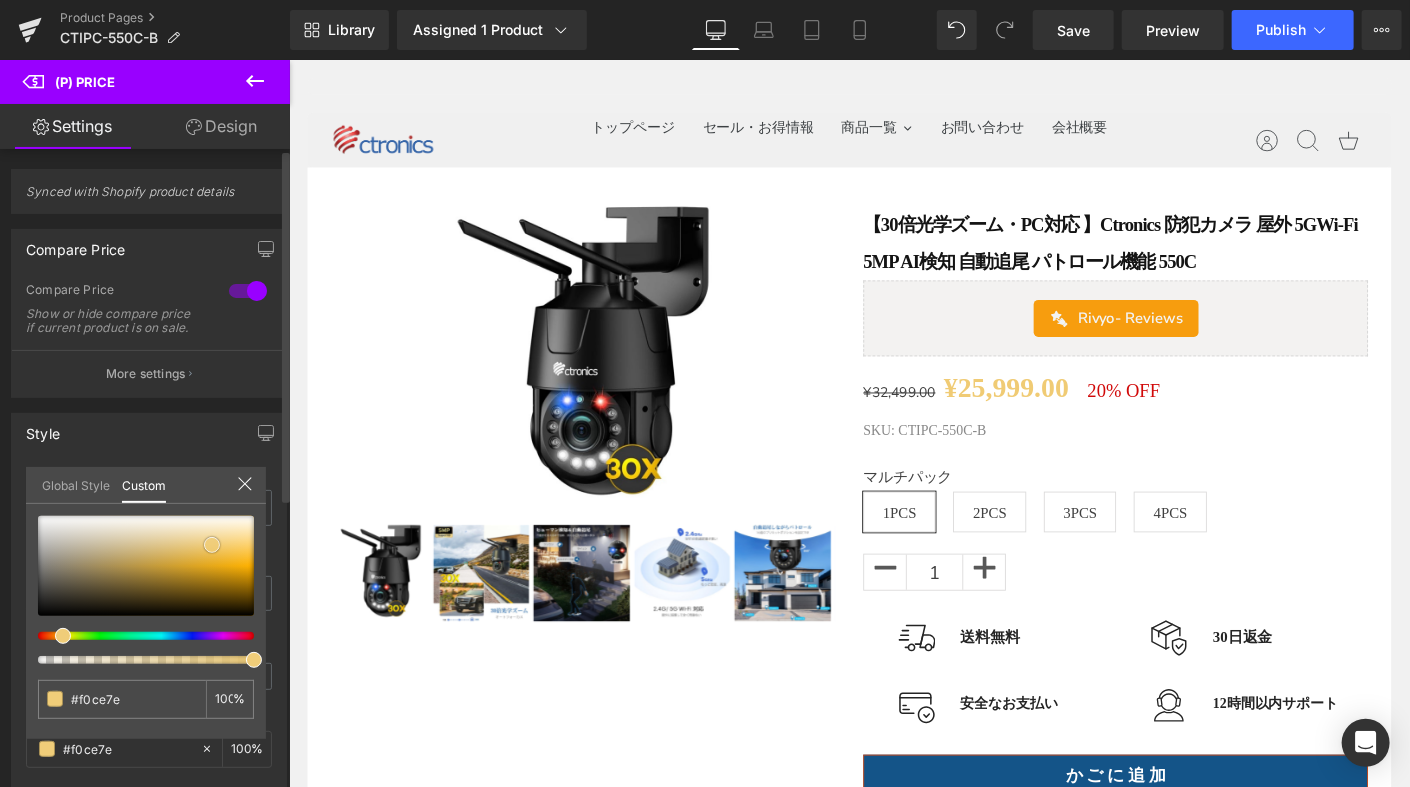type on "#f2d286" 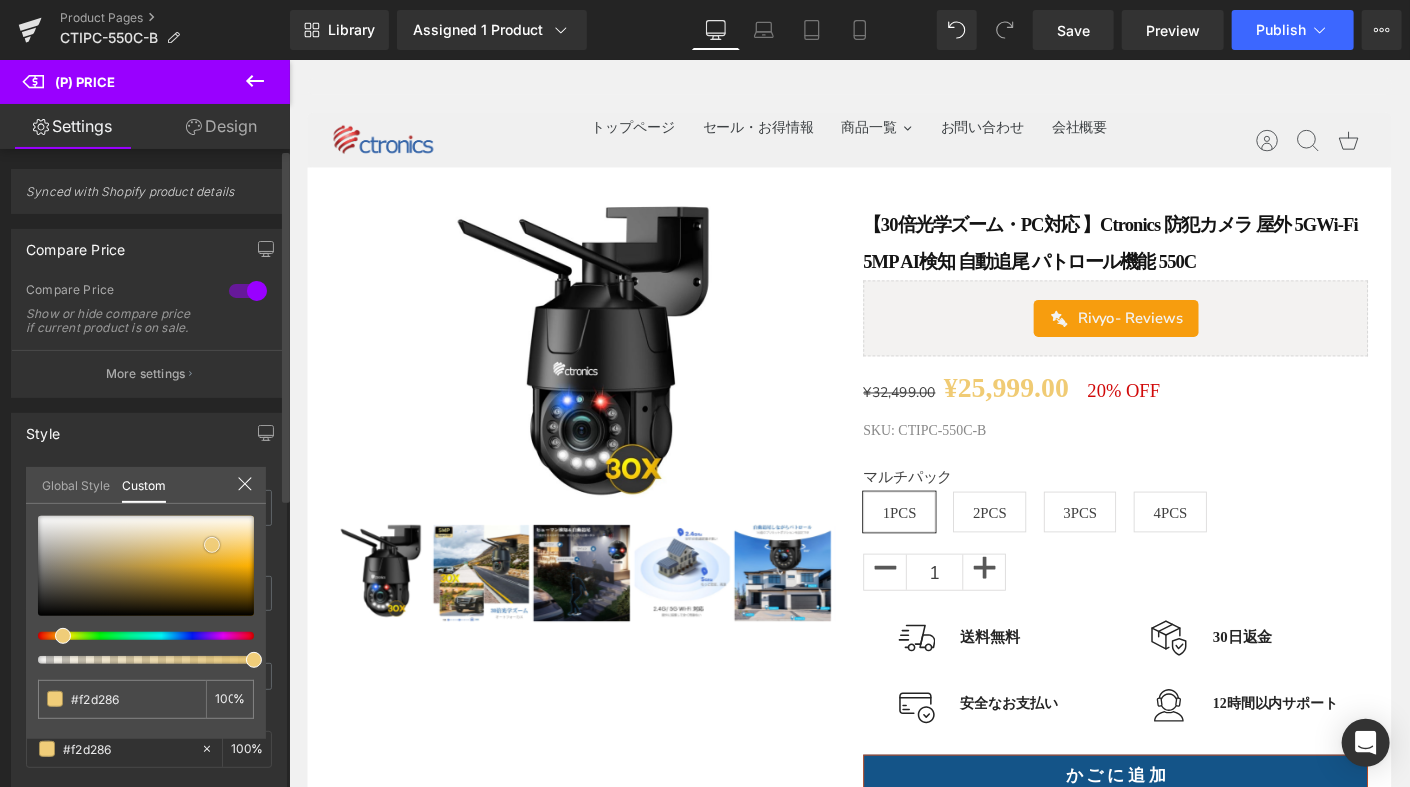 type on "#f1d38c" 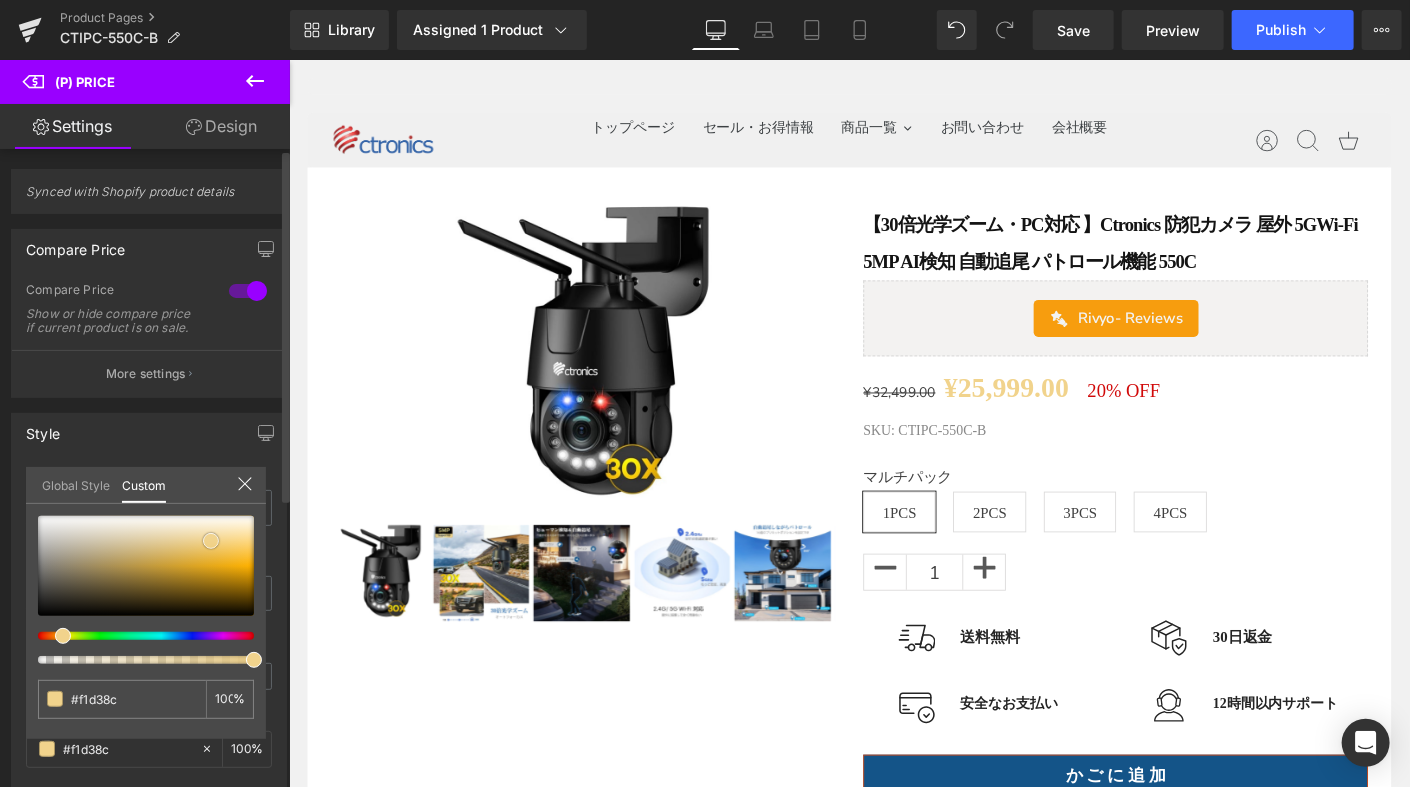 type on "#f1d187" 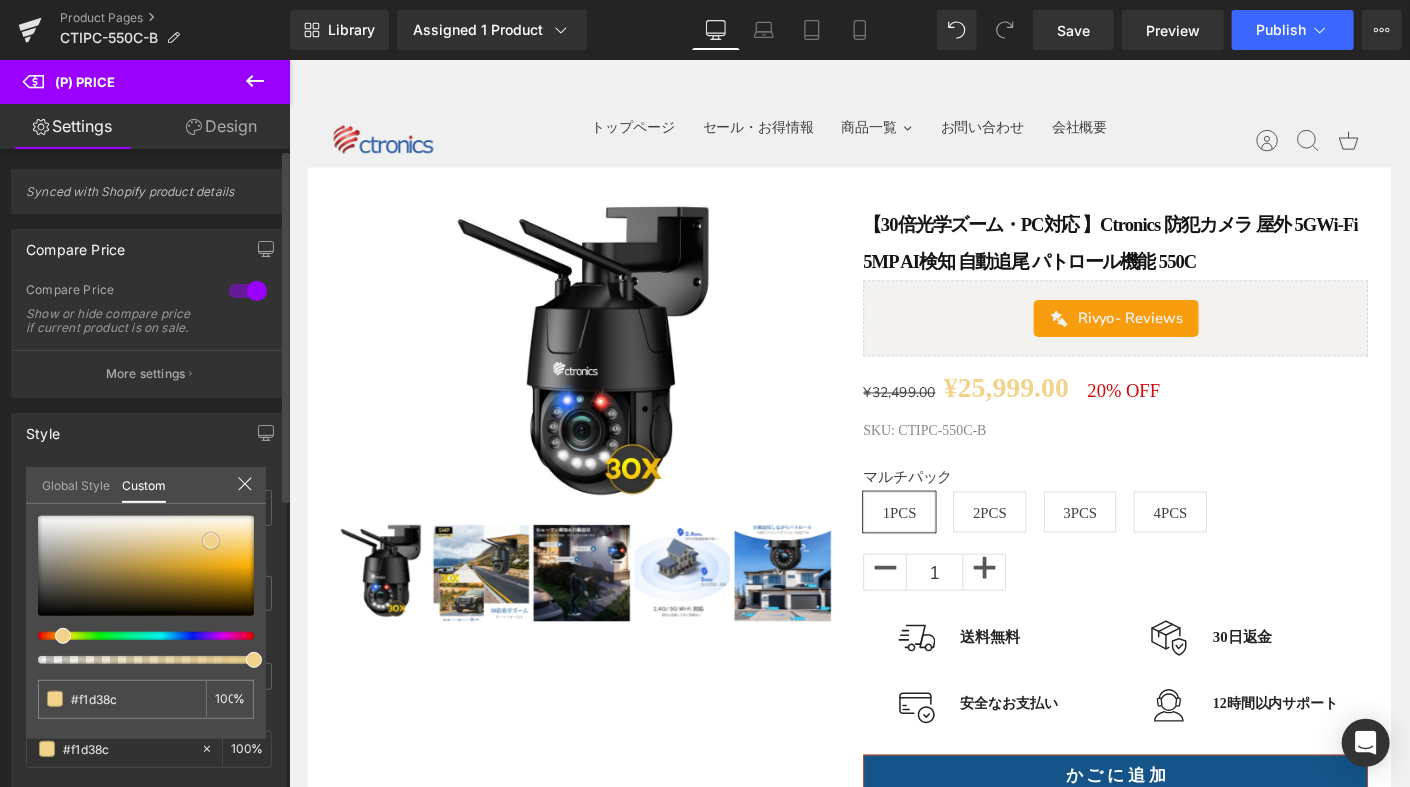 type on "#f1d187" 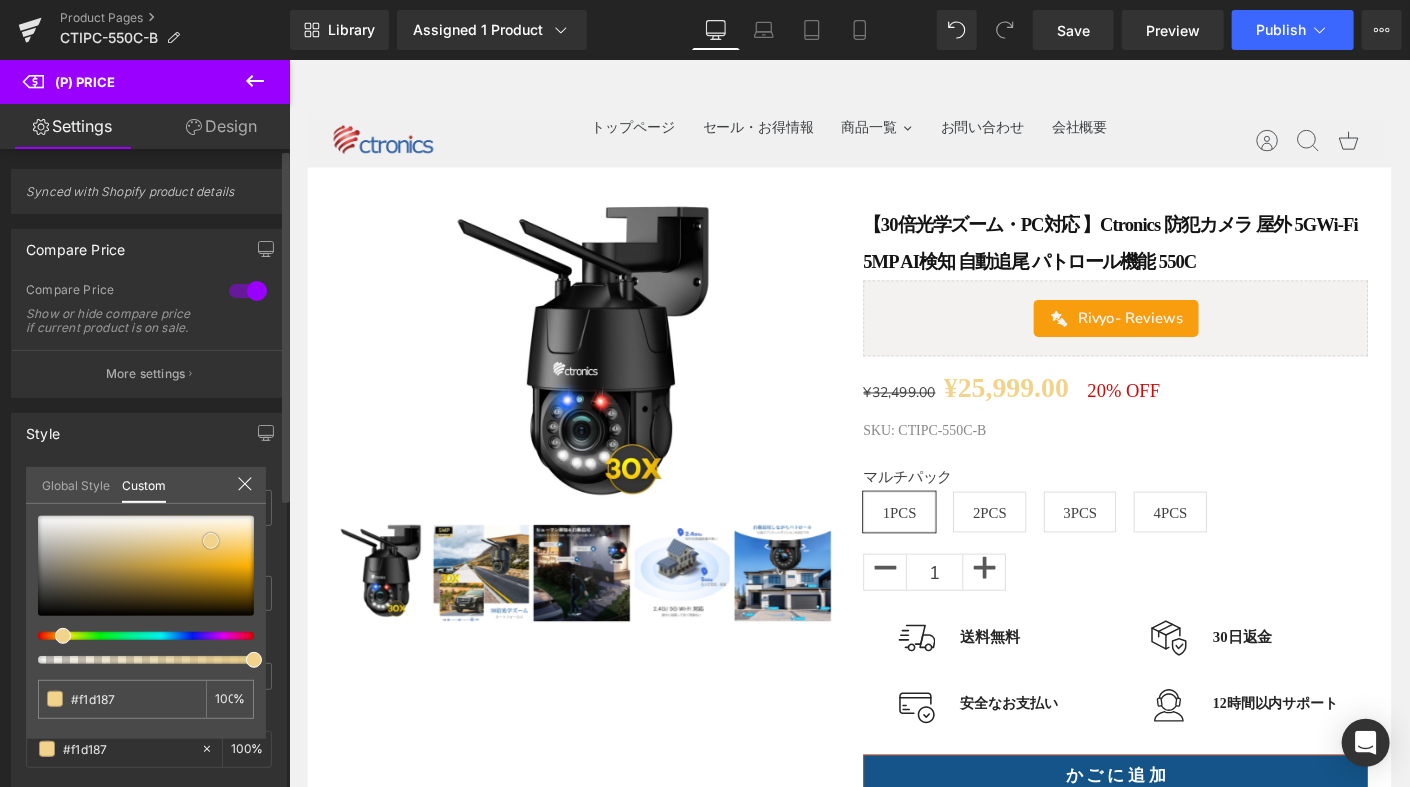 type on "#efcc7a" 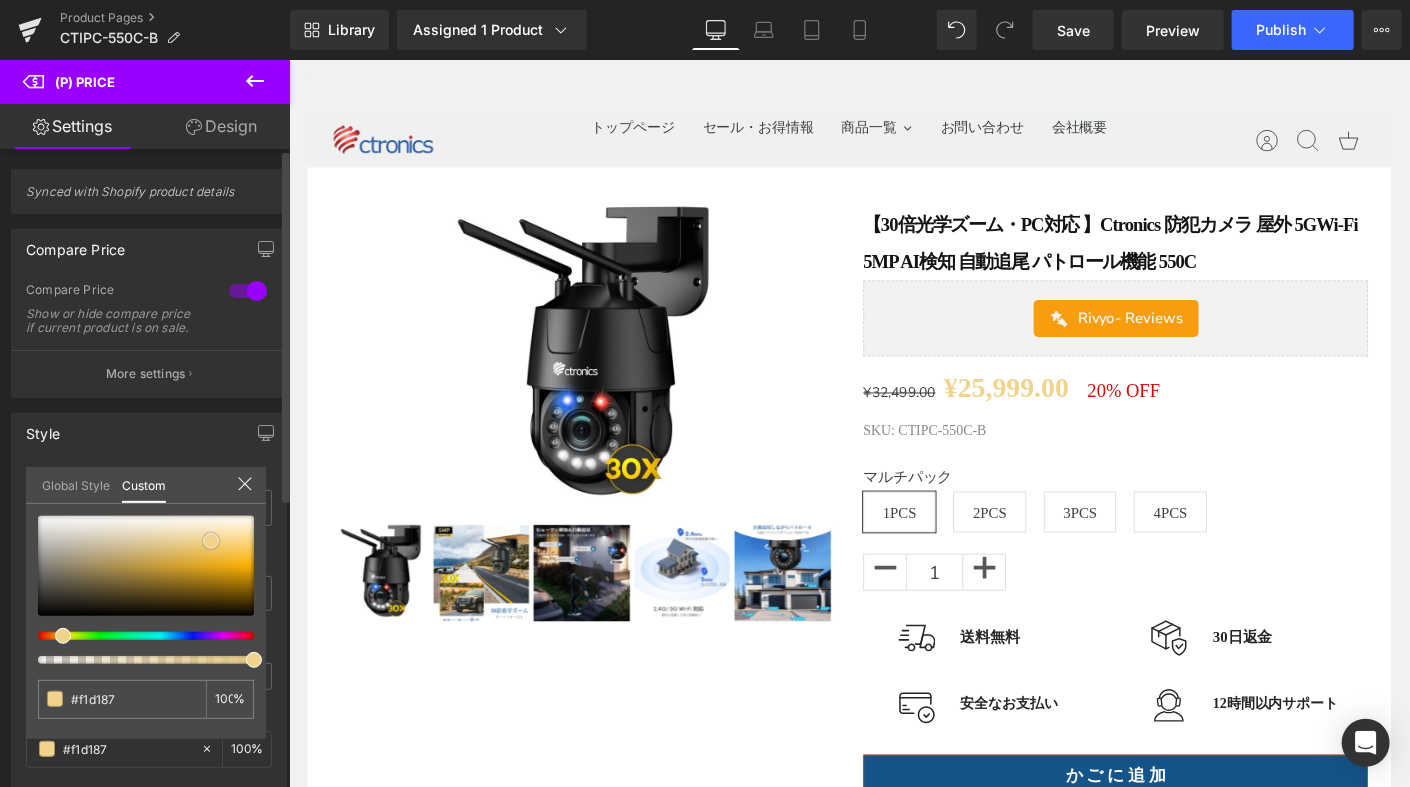 type on "#efcc7a" 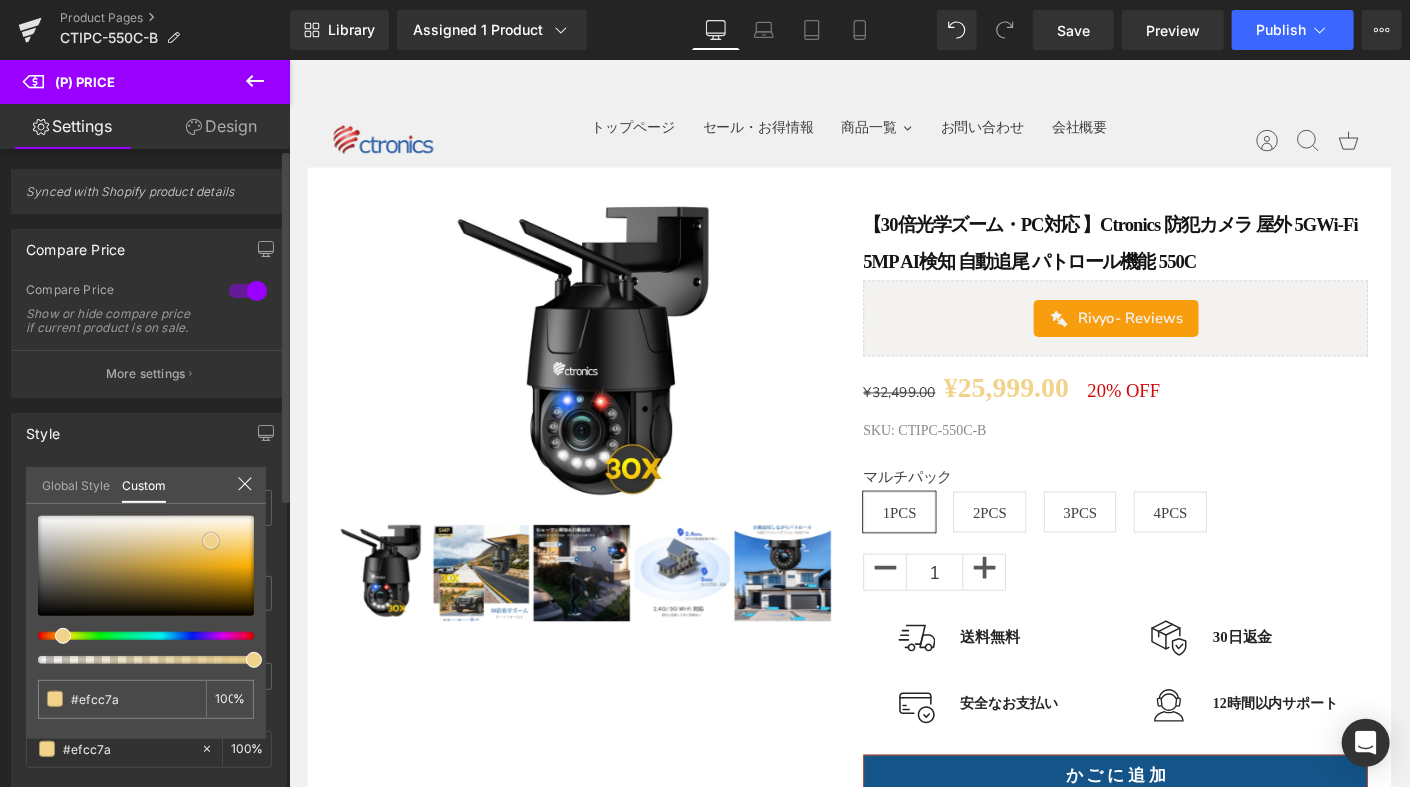 type on "#edc76c" 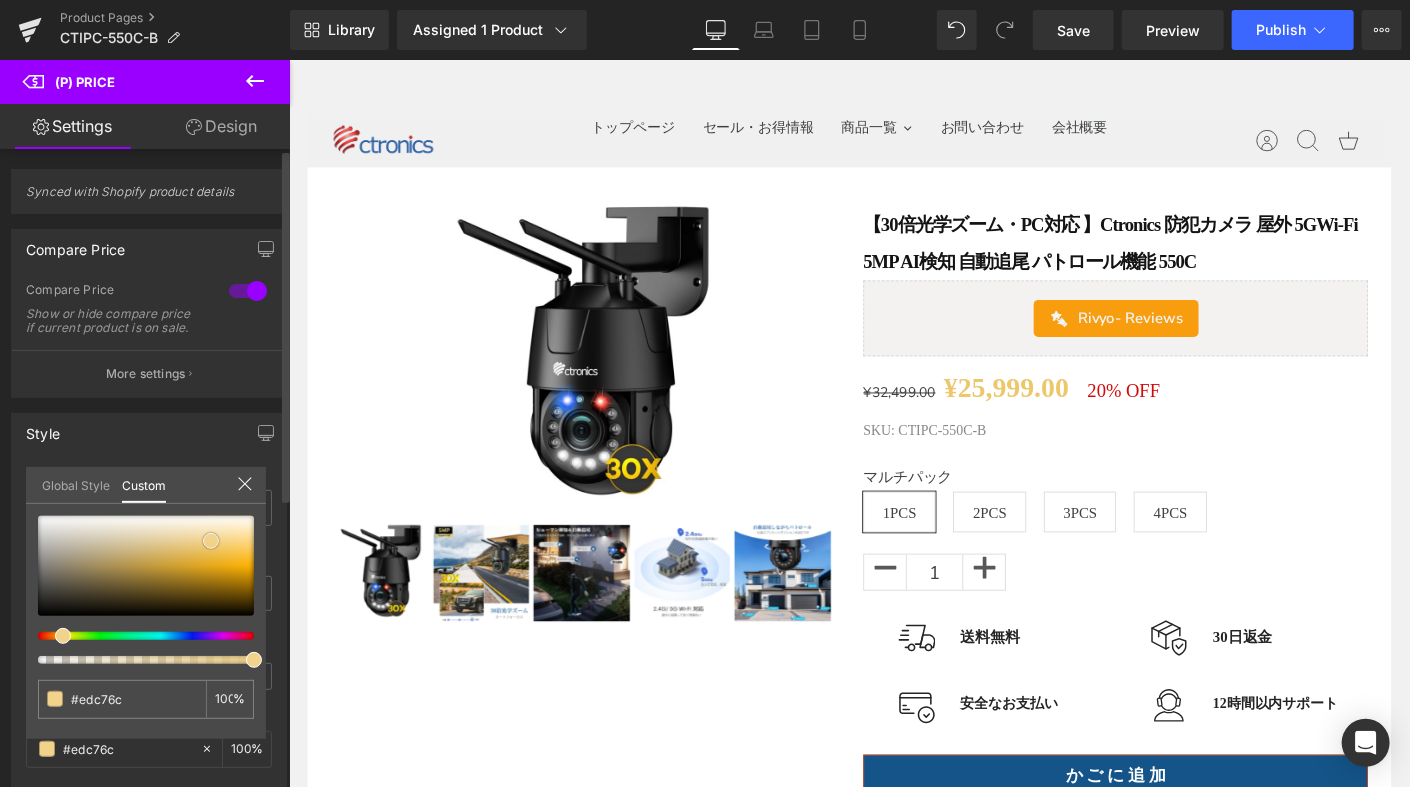type on "#e9bc52" 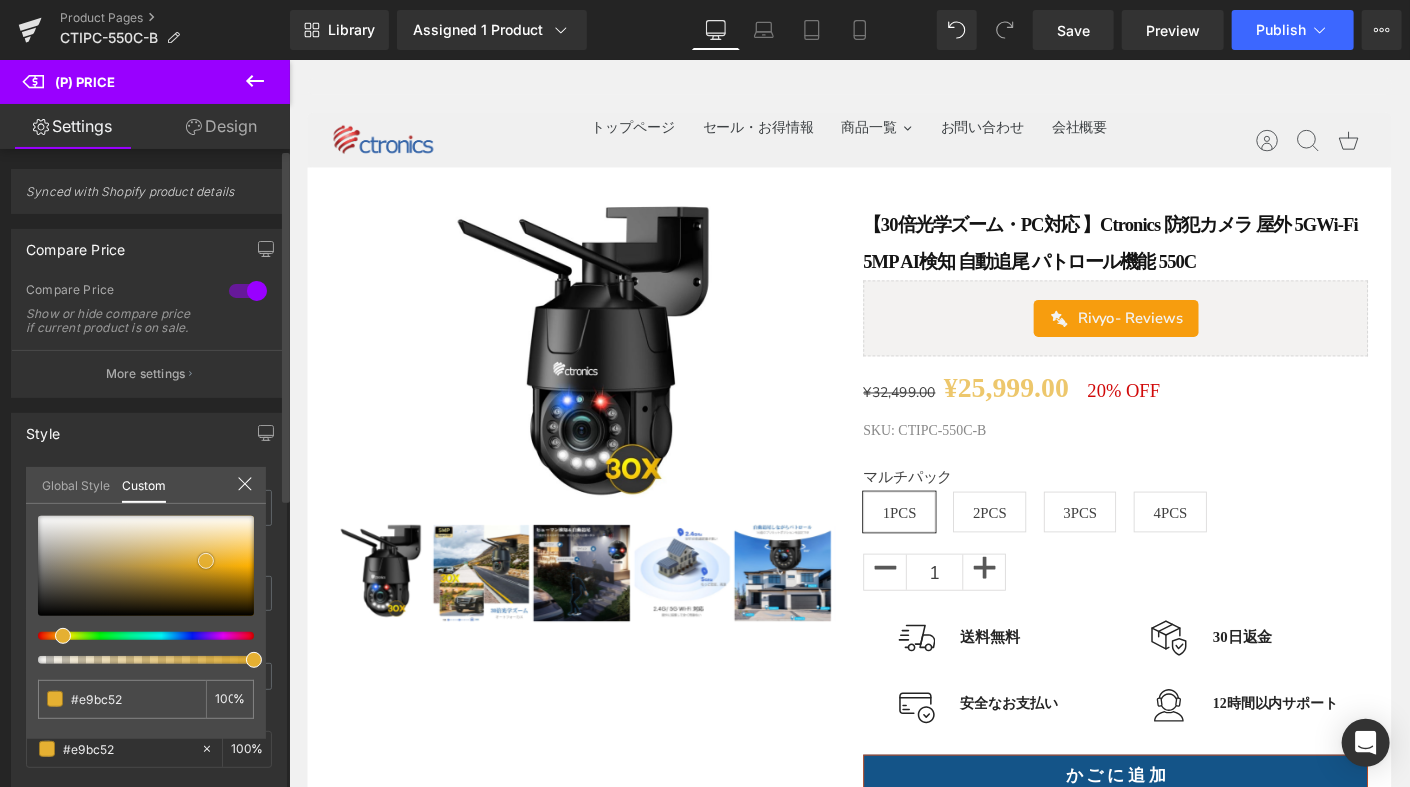 type on "#e5b032" 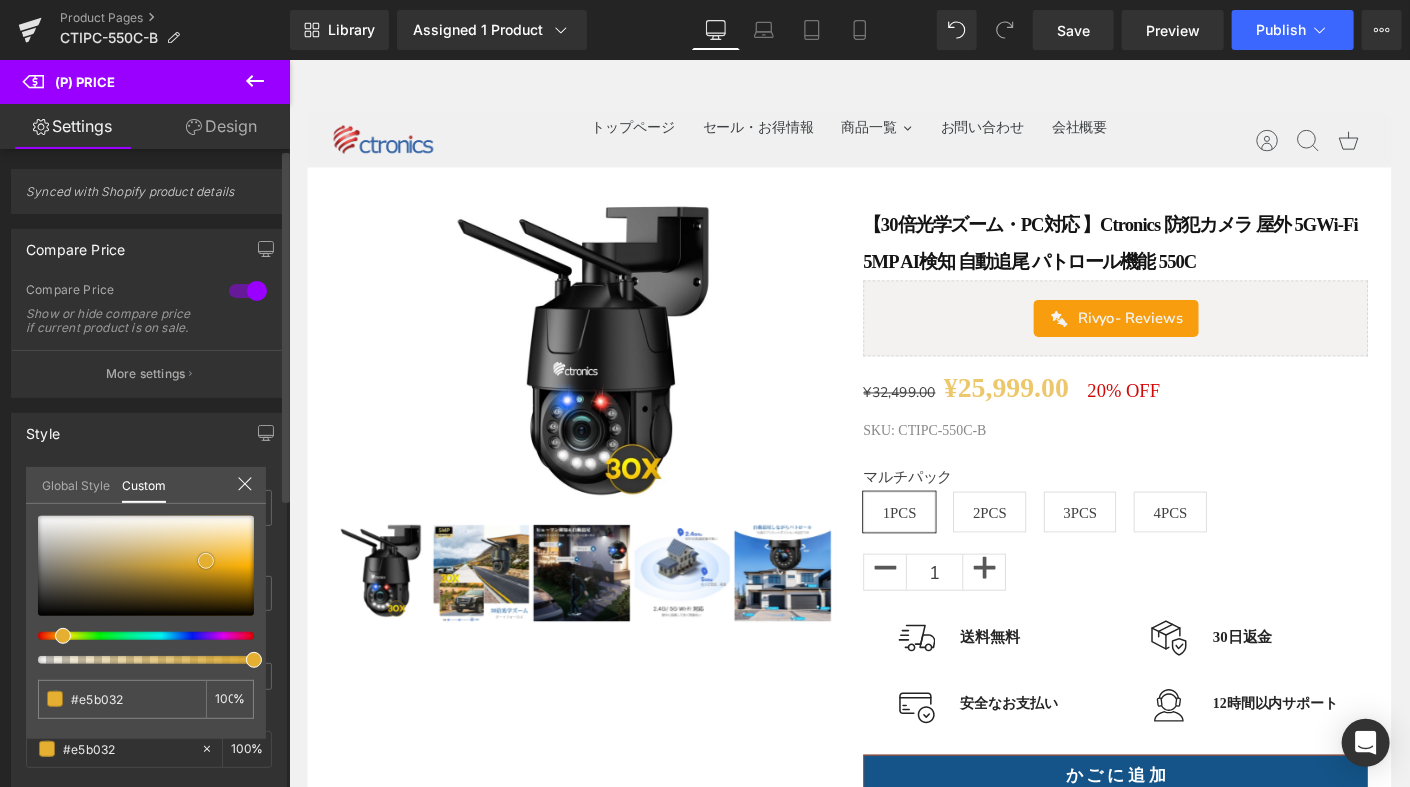 type on "#e2aa26" 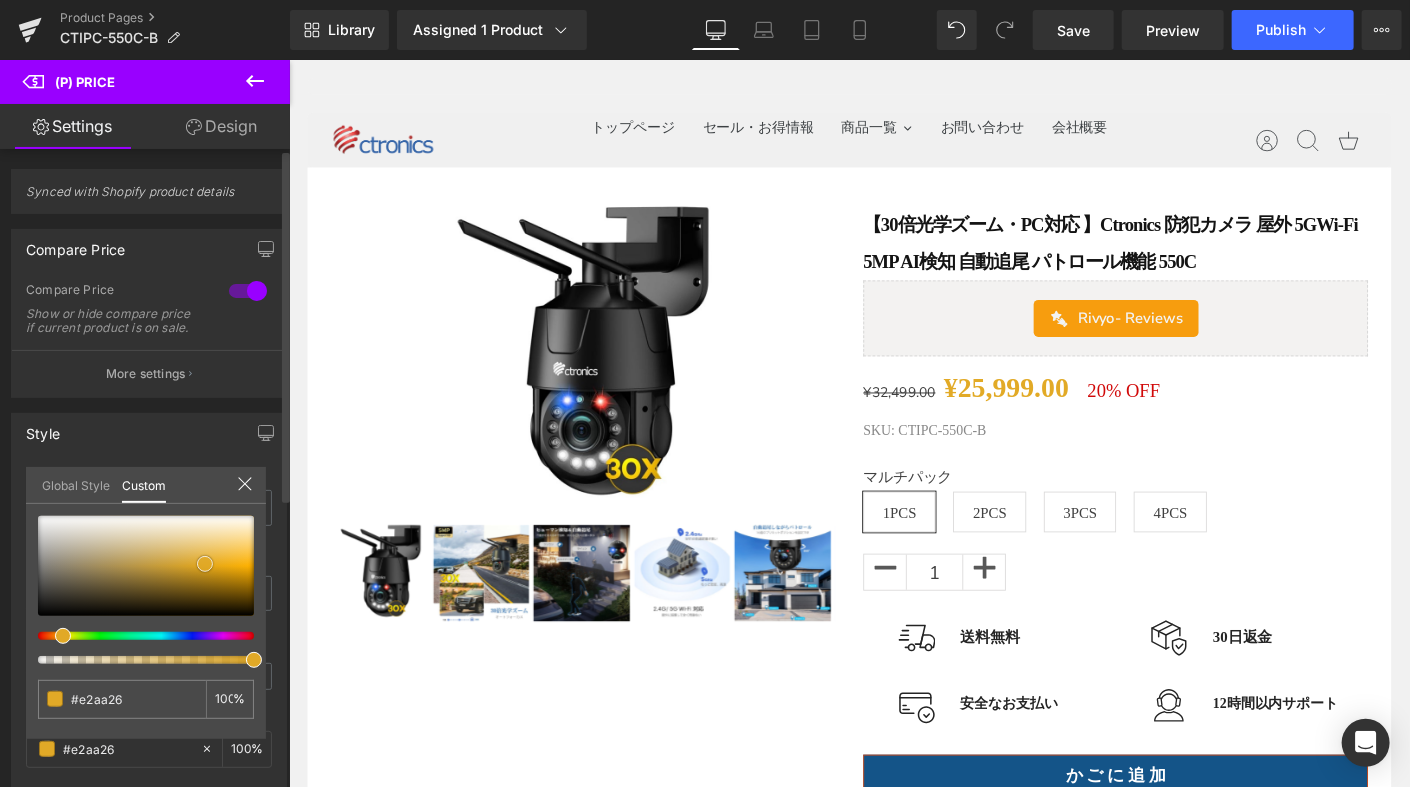 type on "#e1a927" 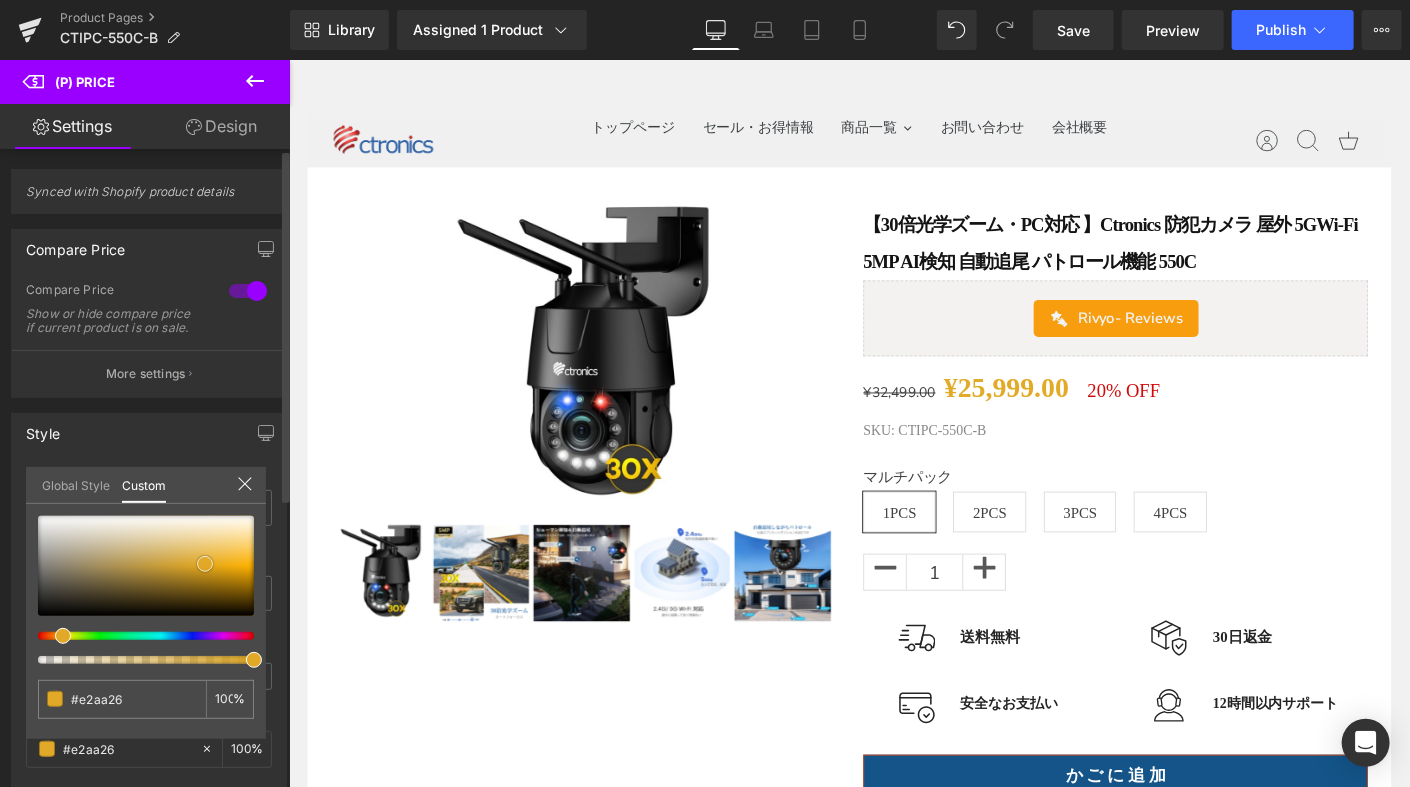 type on "#e1a927" 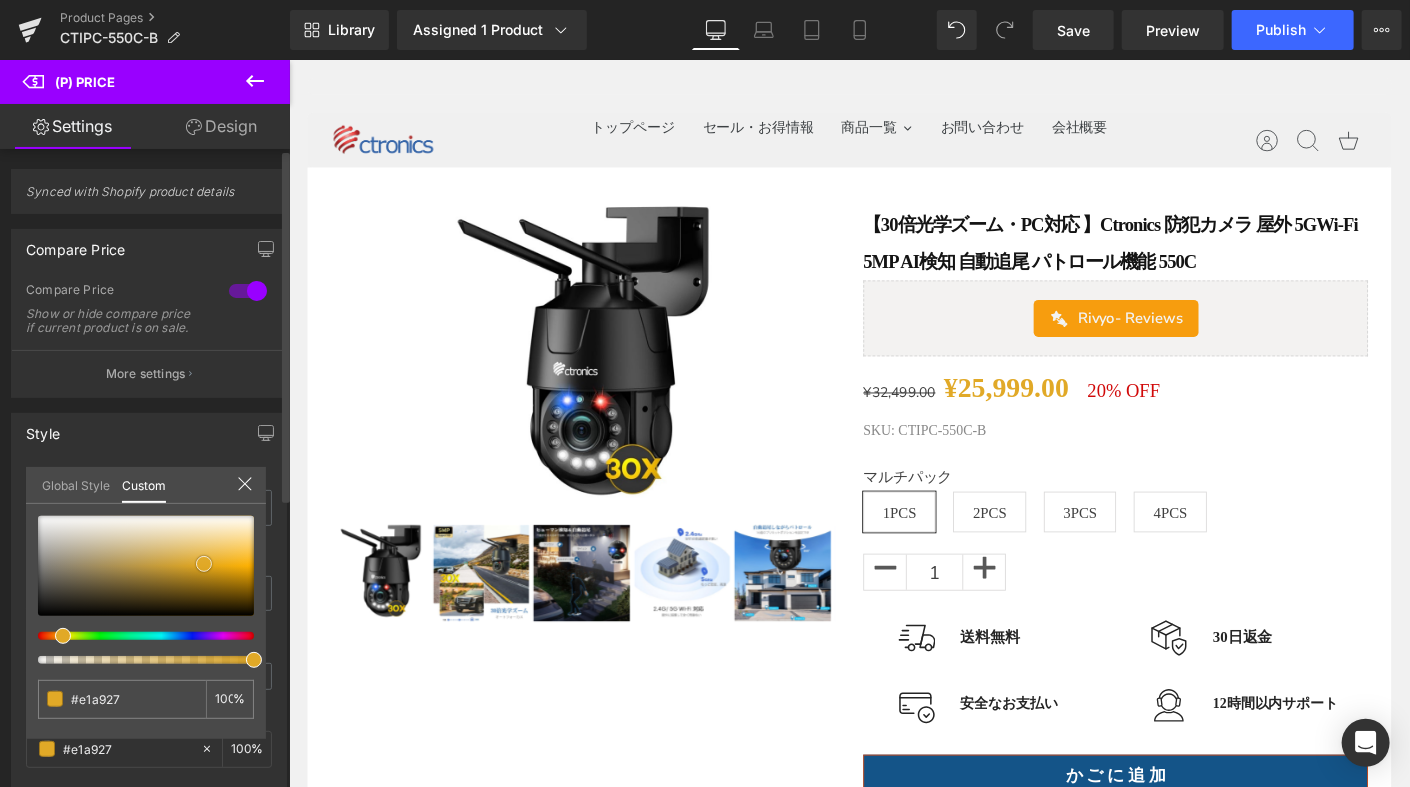 type on "#e5ab23" 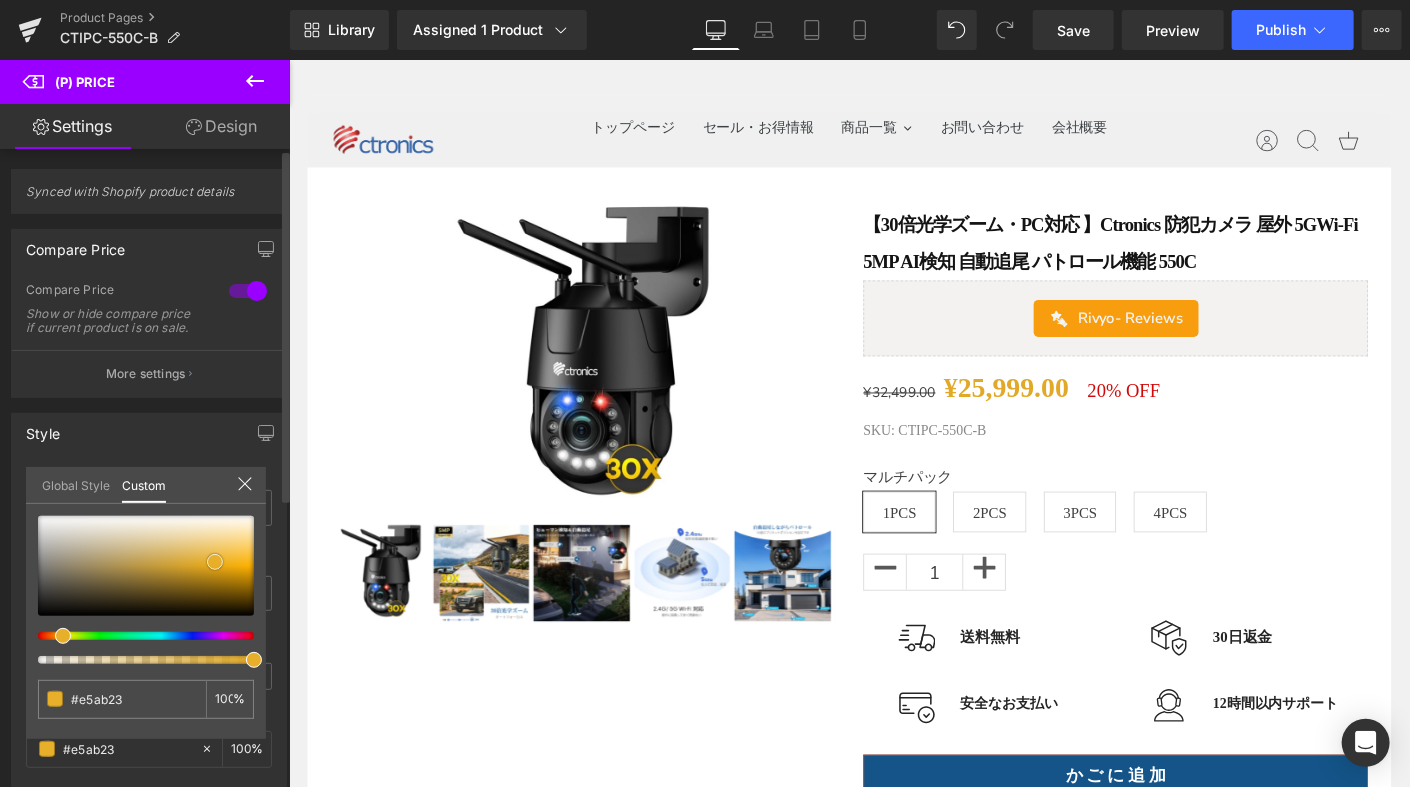 type on "#e7ad27" 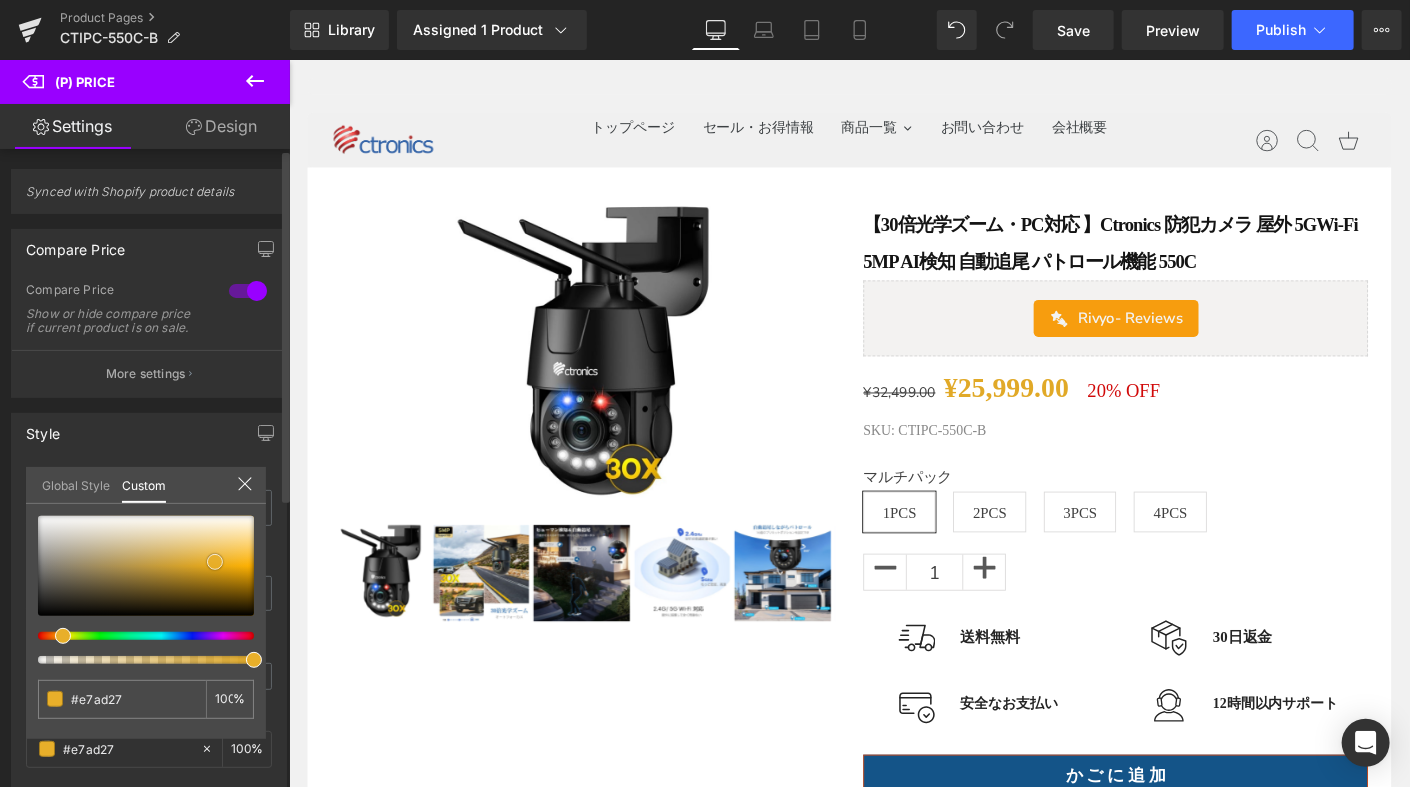 type on "#e8af2a" 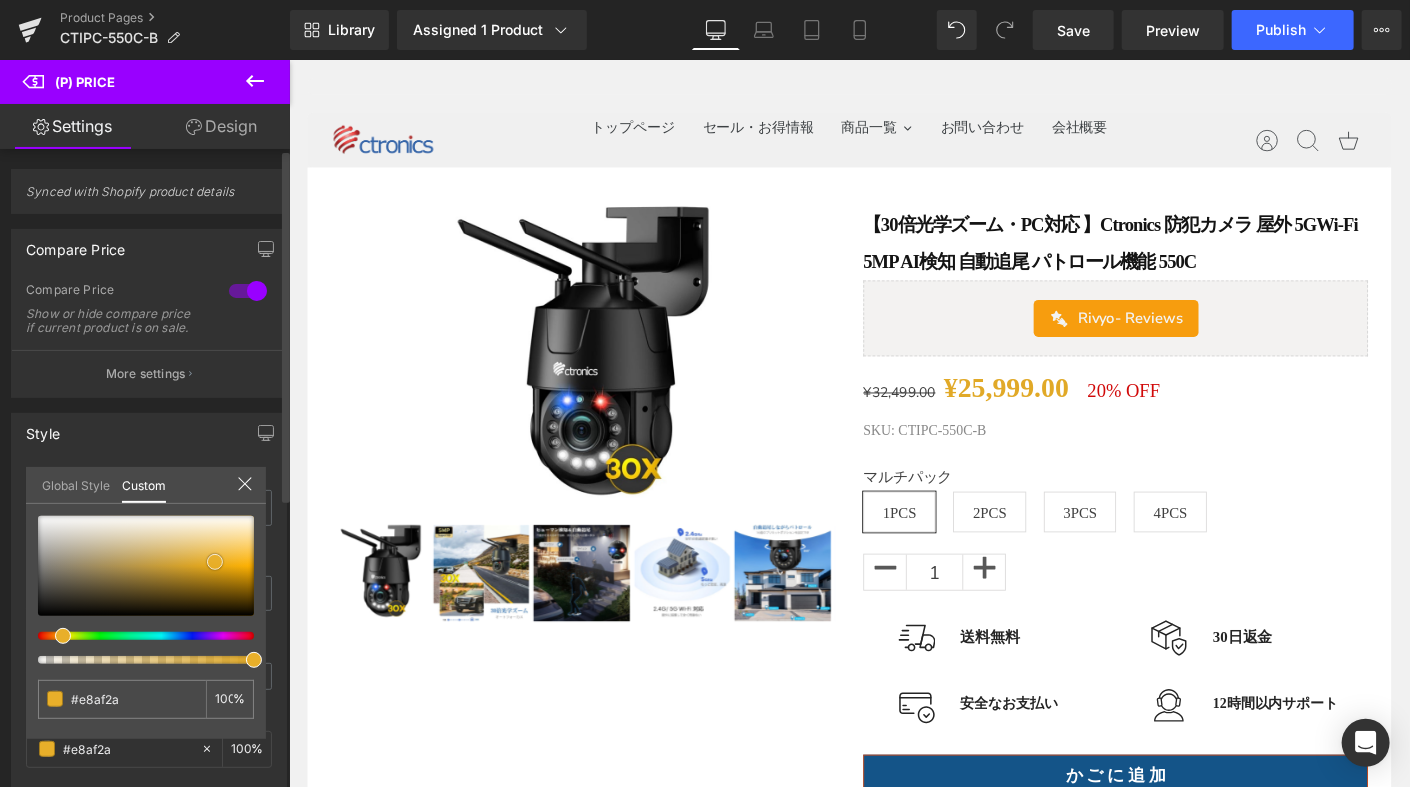 type on "#e9b12f" 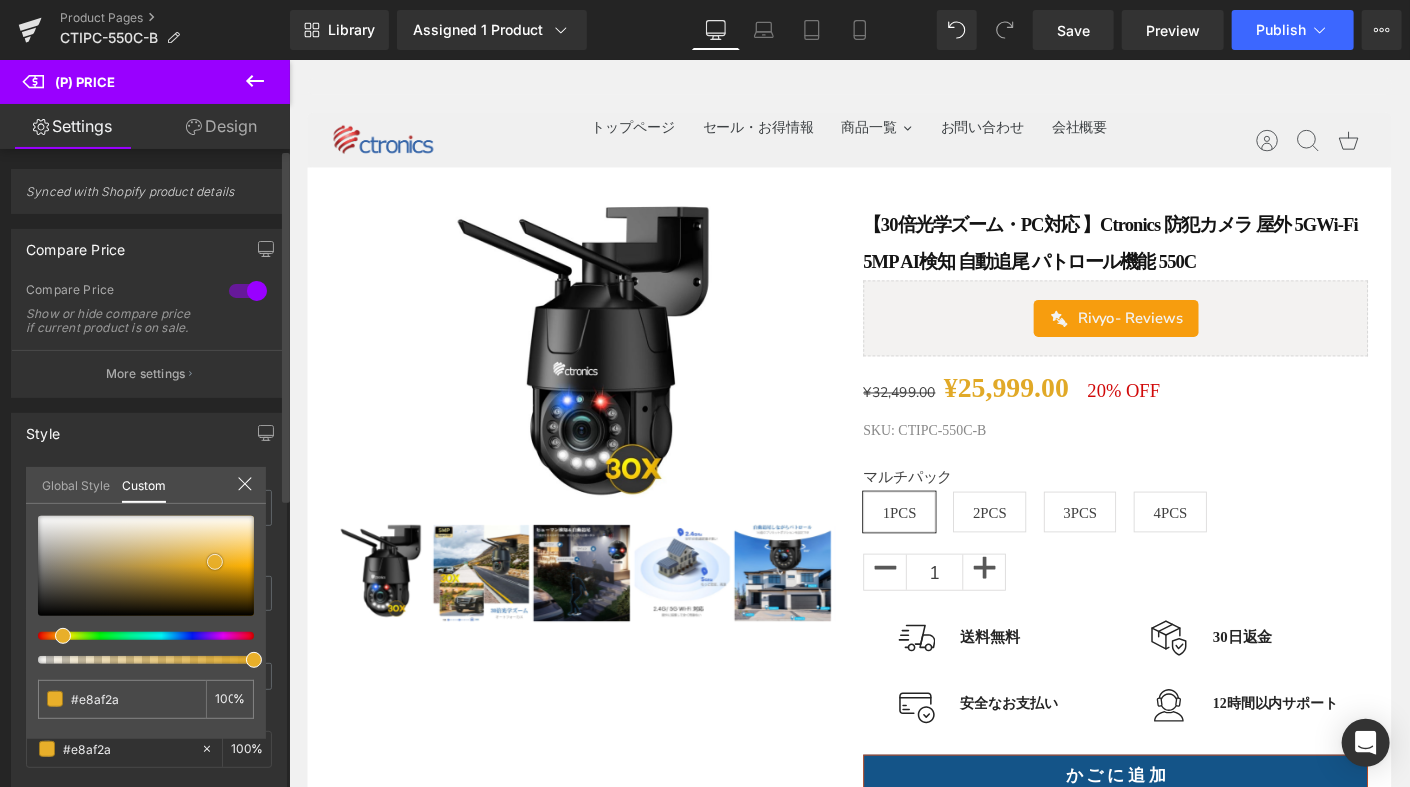 type on "#e9b12f" 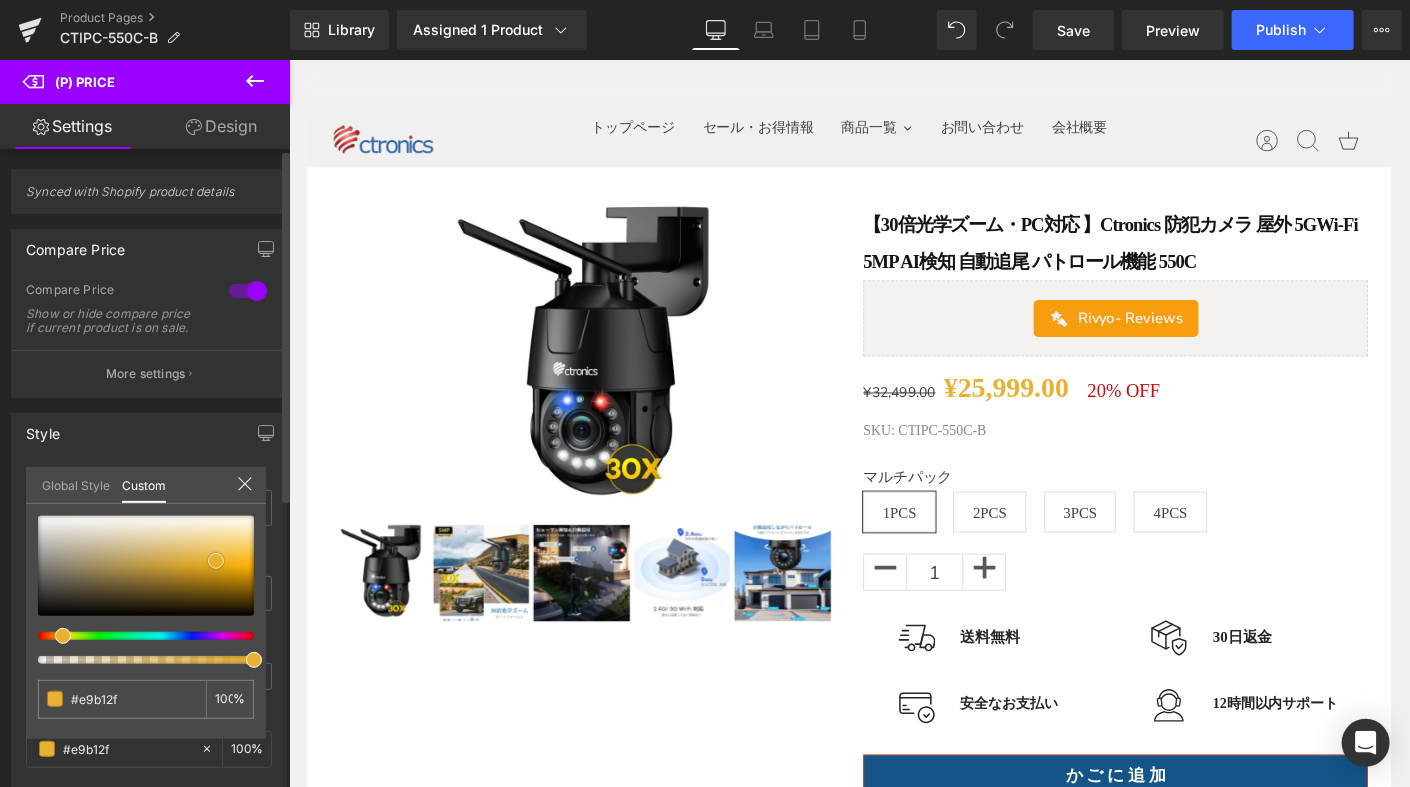 type on "#eab12e" 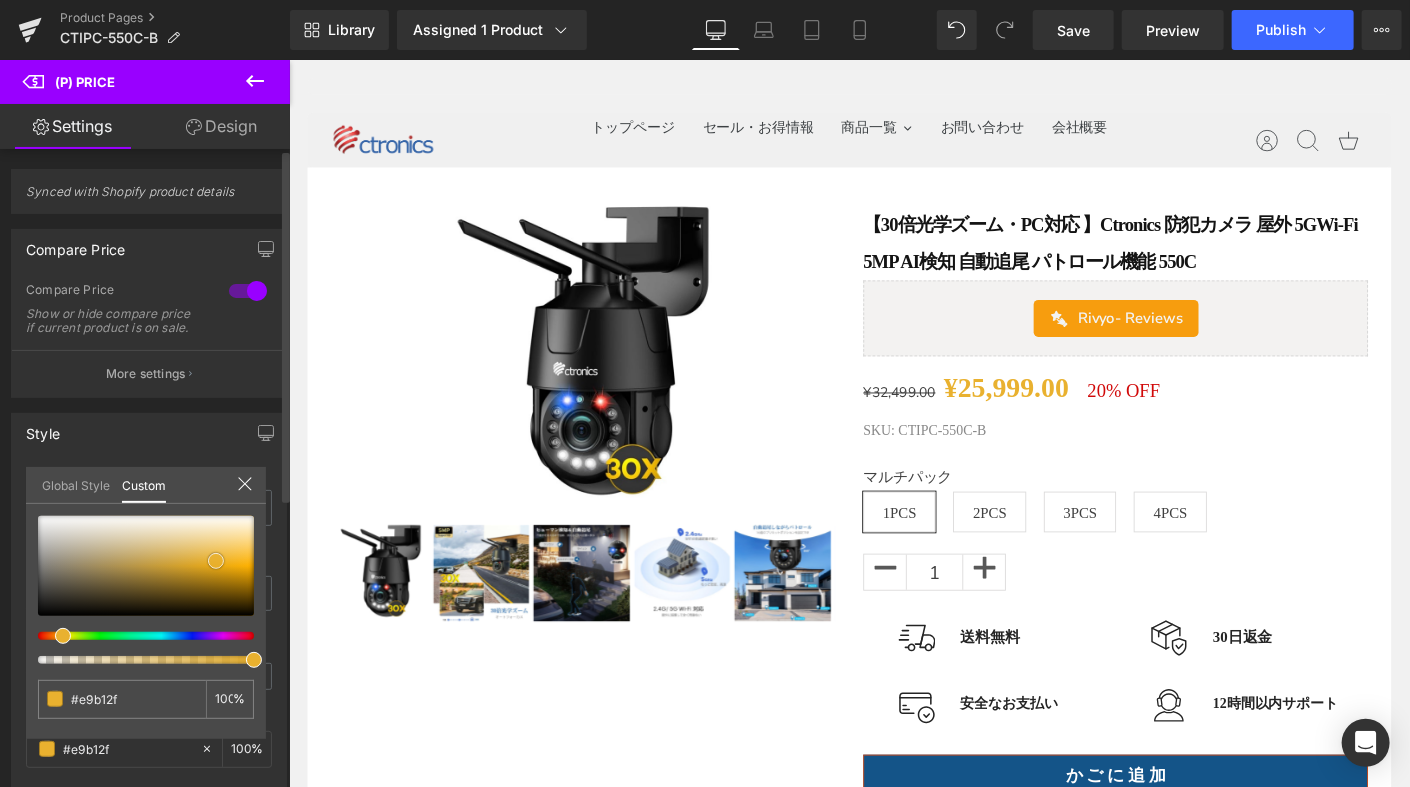 type on "#eab12e" 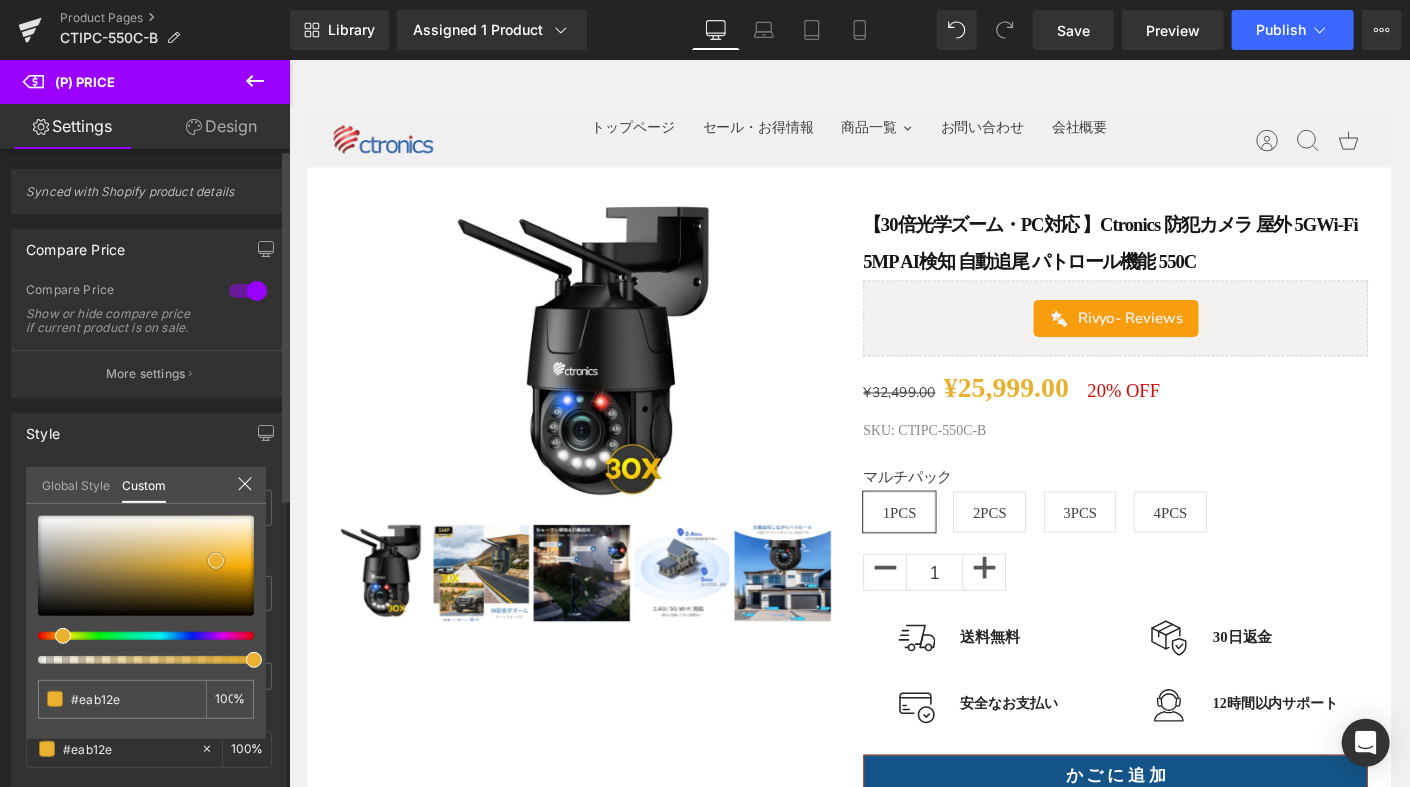 type on "#e9b12f" 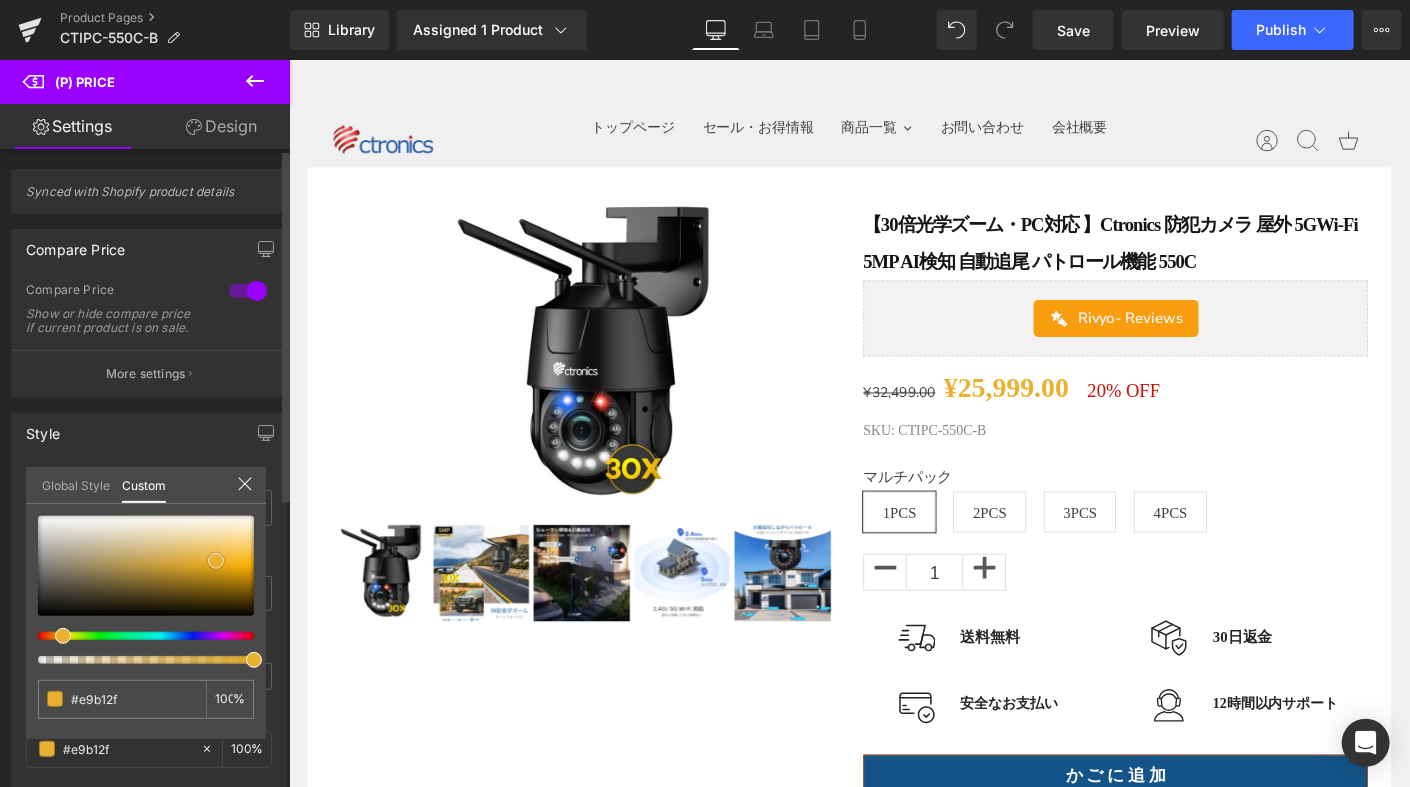 type on "#e5b032" 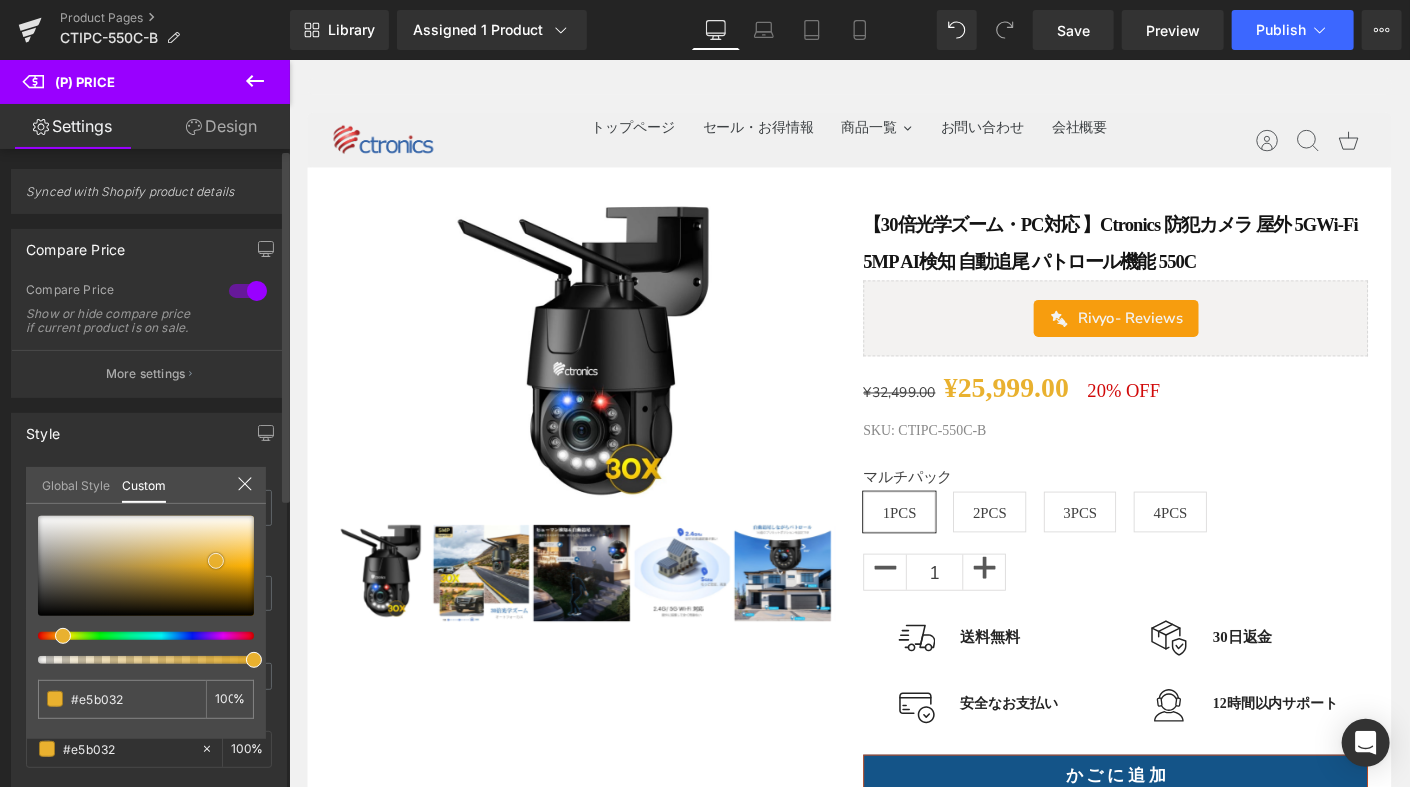 type on "#e4af33" 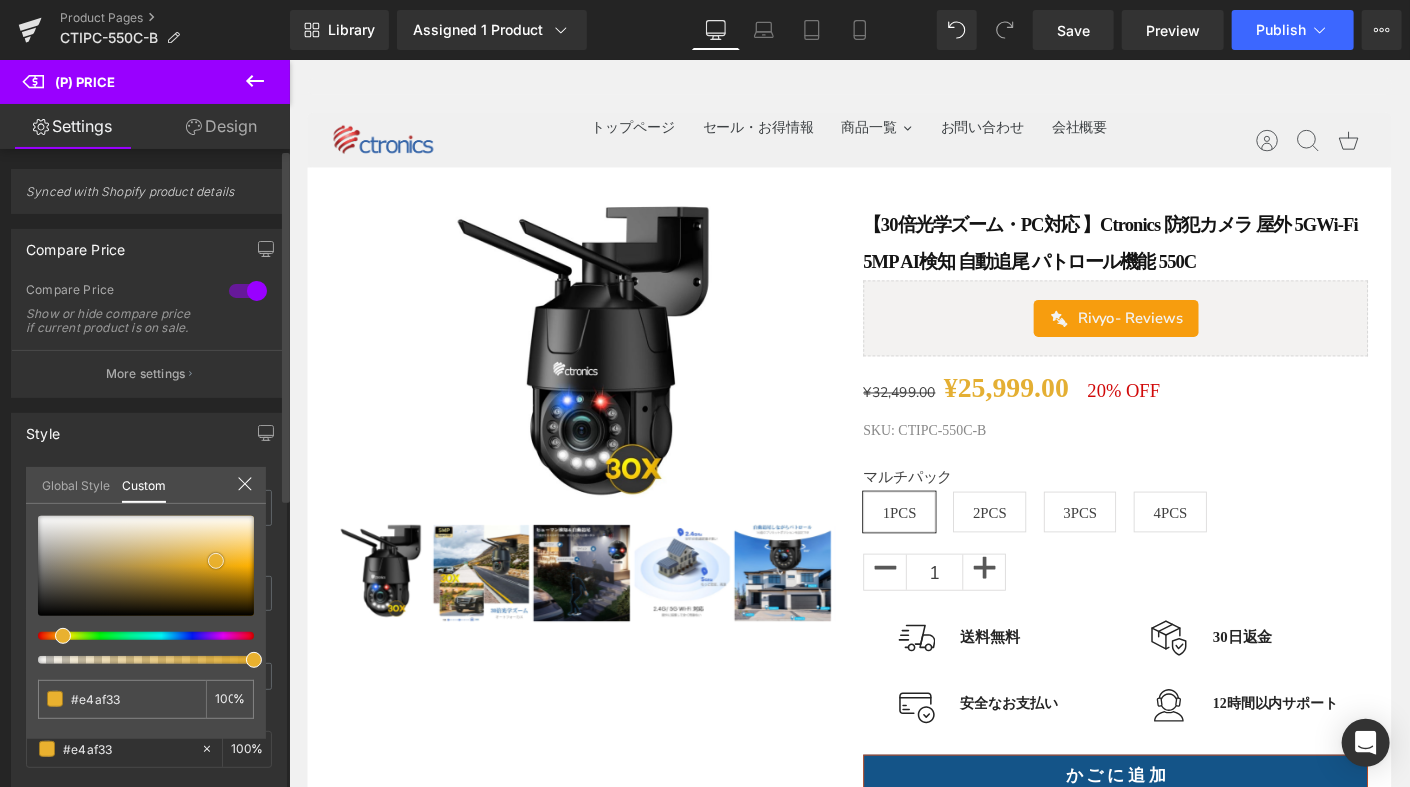type on "#e4ad2f" 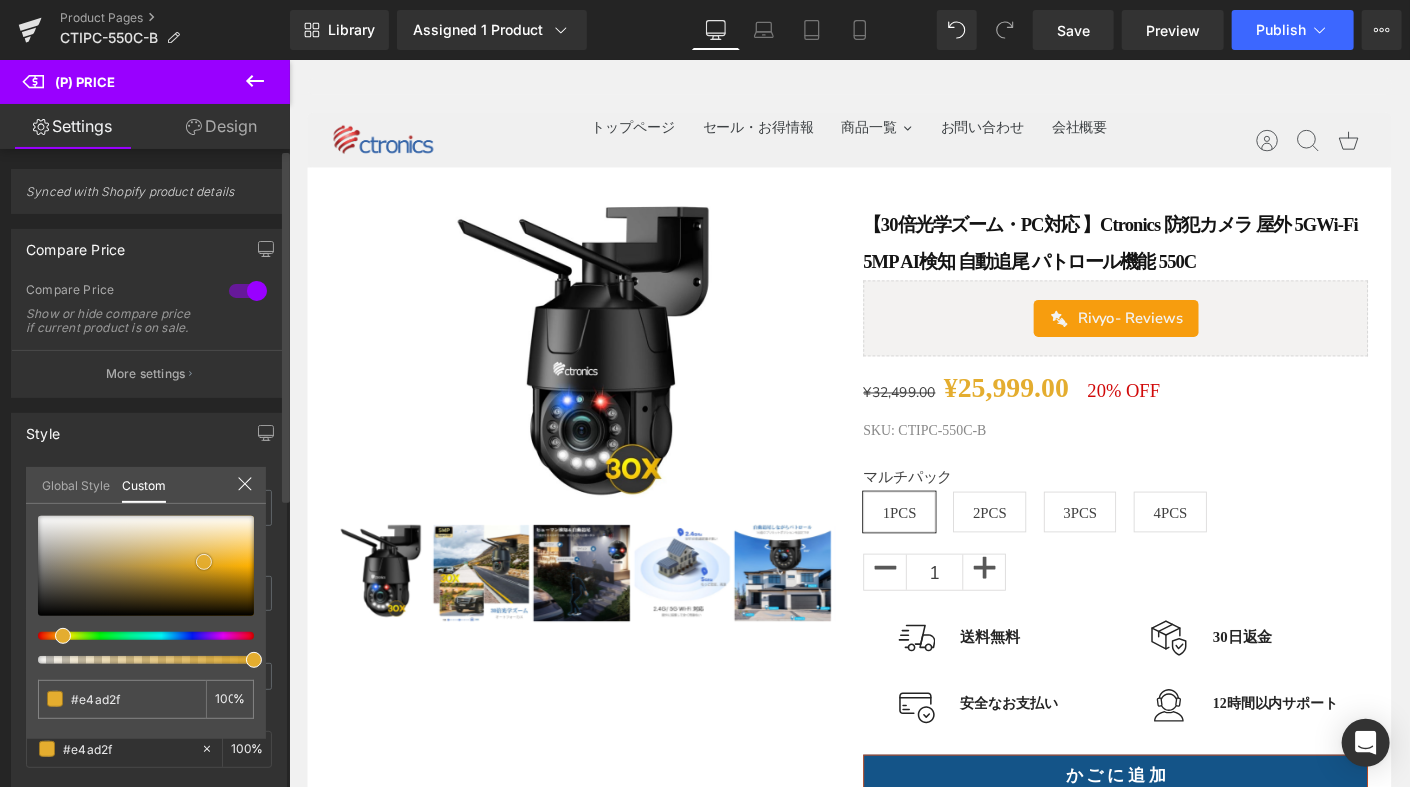 drag, startPoint x: 234, startPoint y: 542, endPoint x: 204, endPoint y: 561, distance: 35.510563 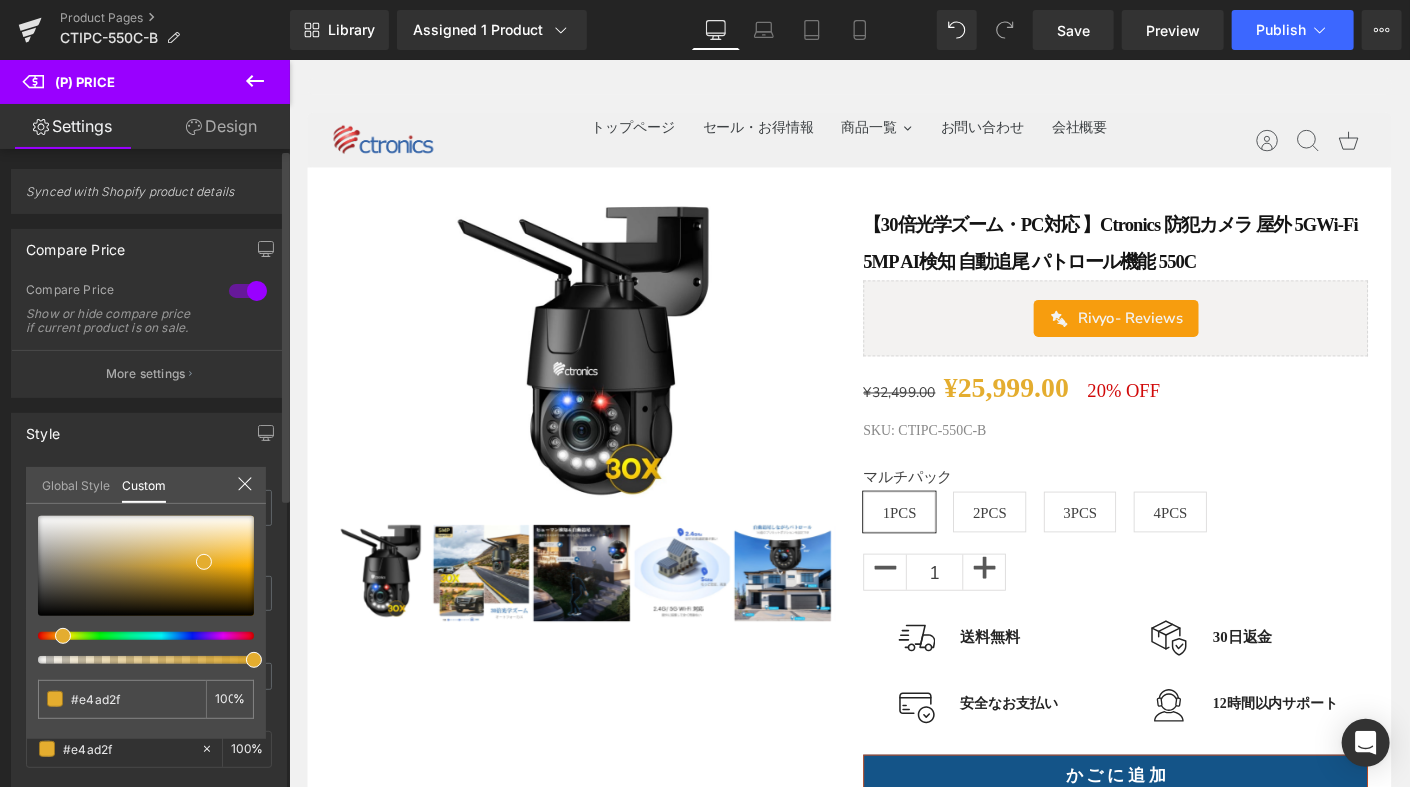 click 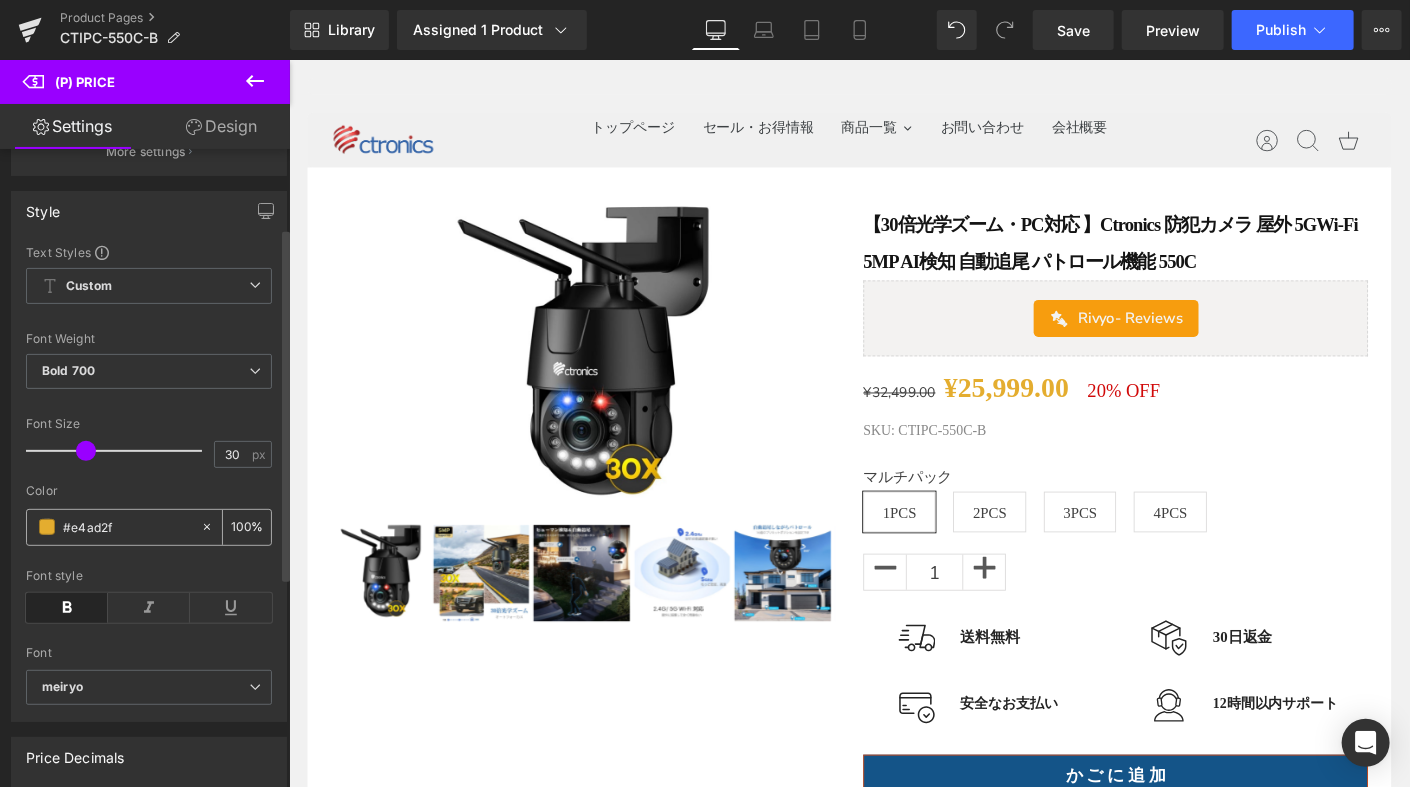 scroll, scrollTop: 300, scrollLeft: 0, axis: vertical 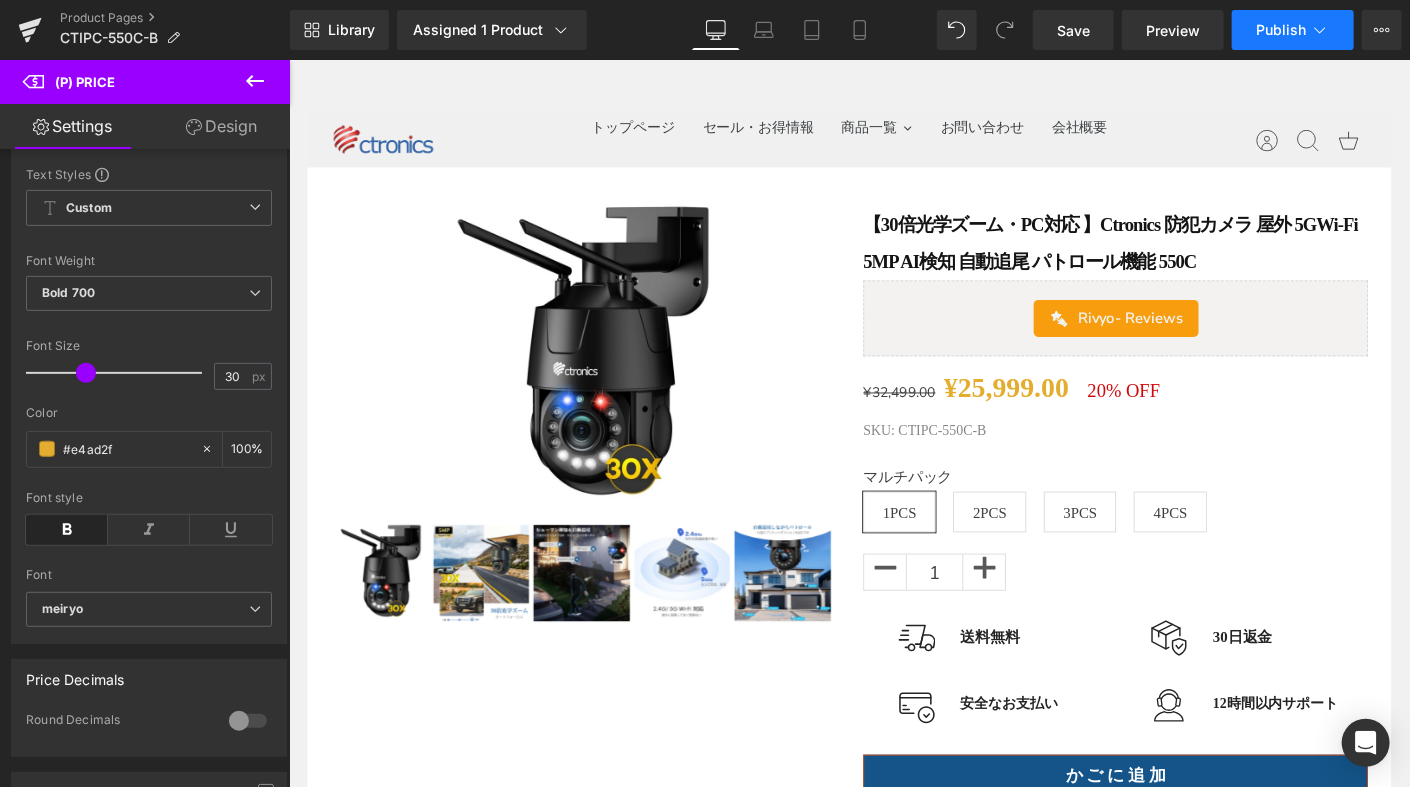 click 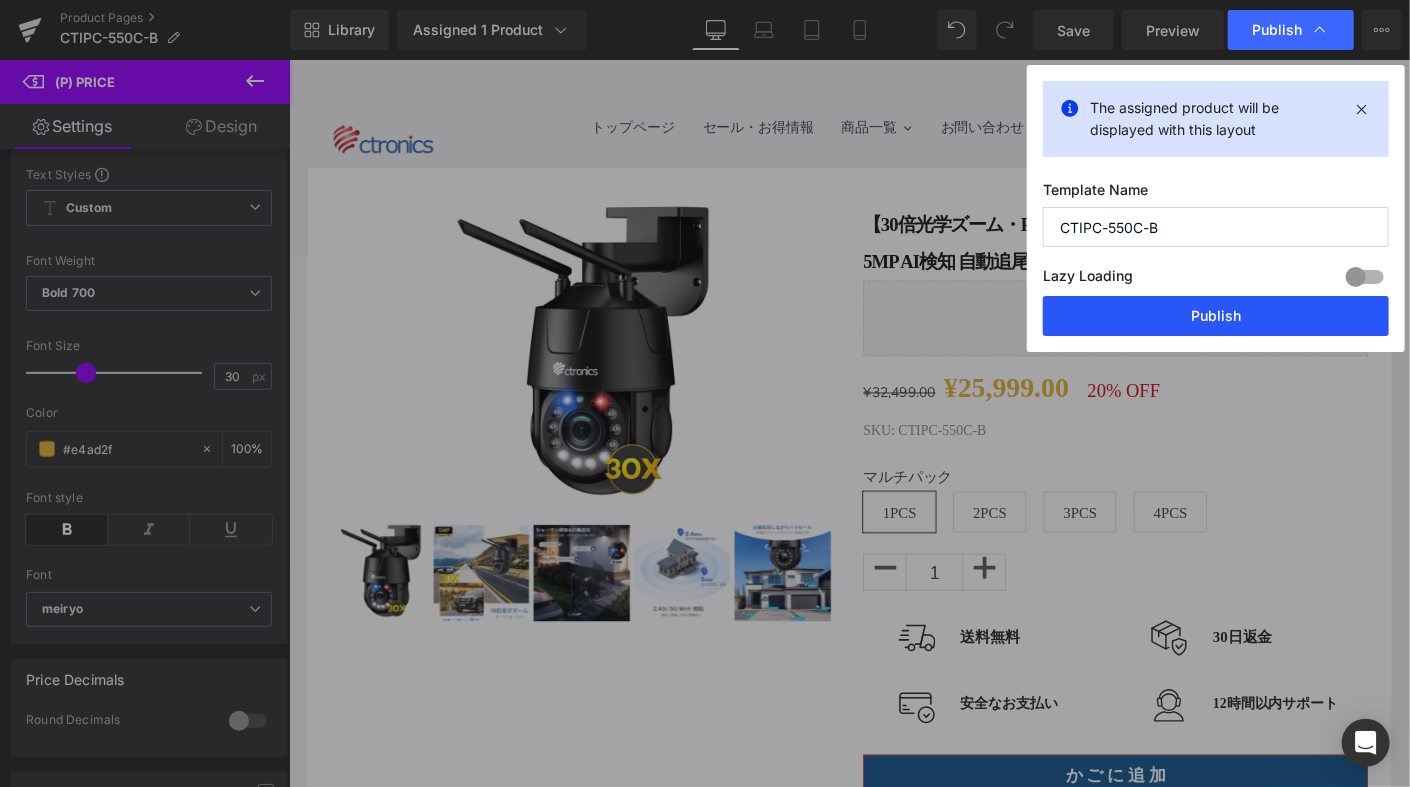click on "Publish" at bounding box center [1216, 316] 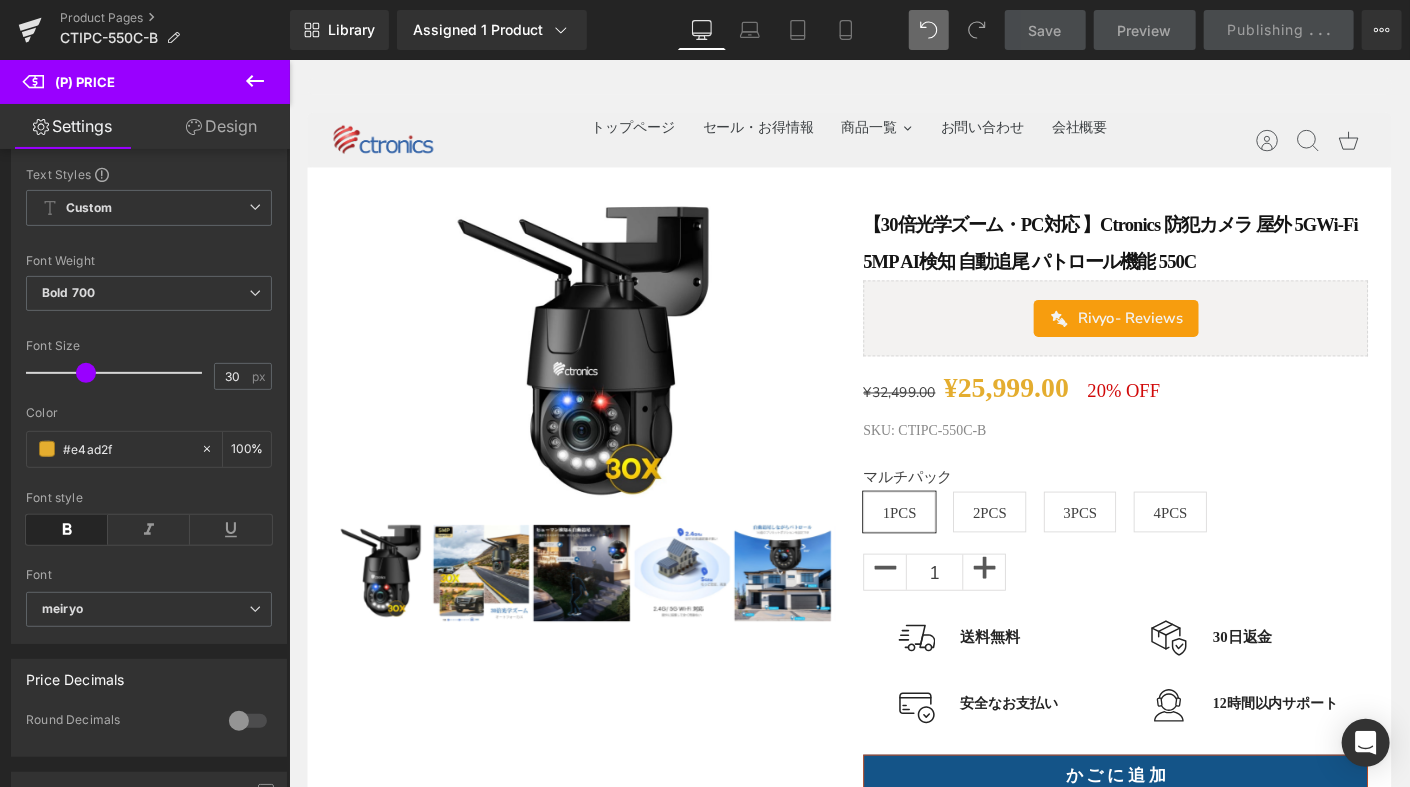 type on "#d10909" 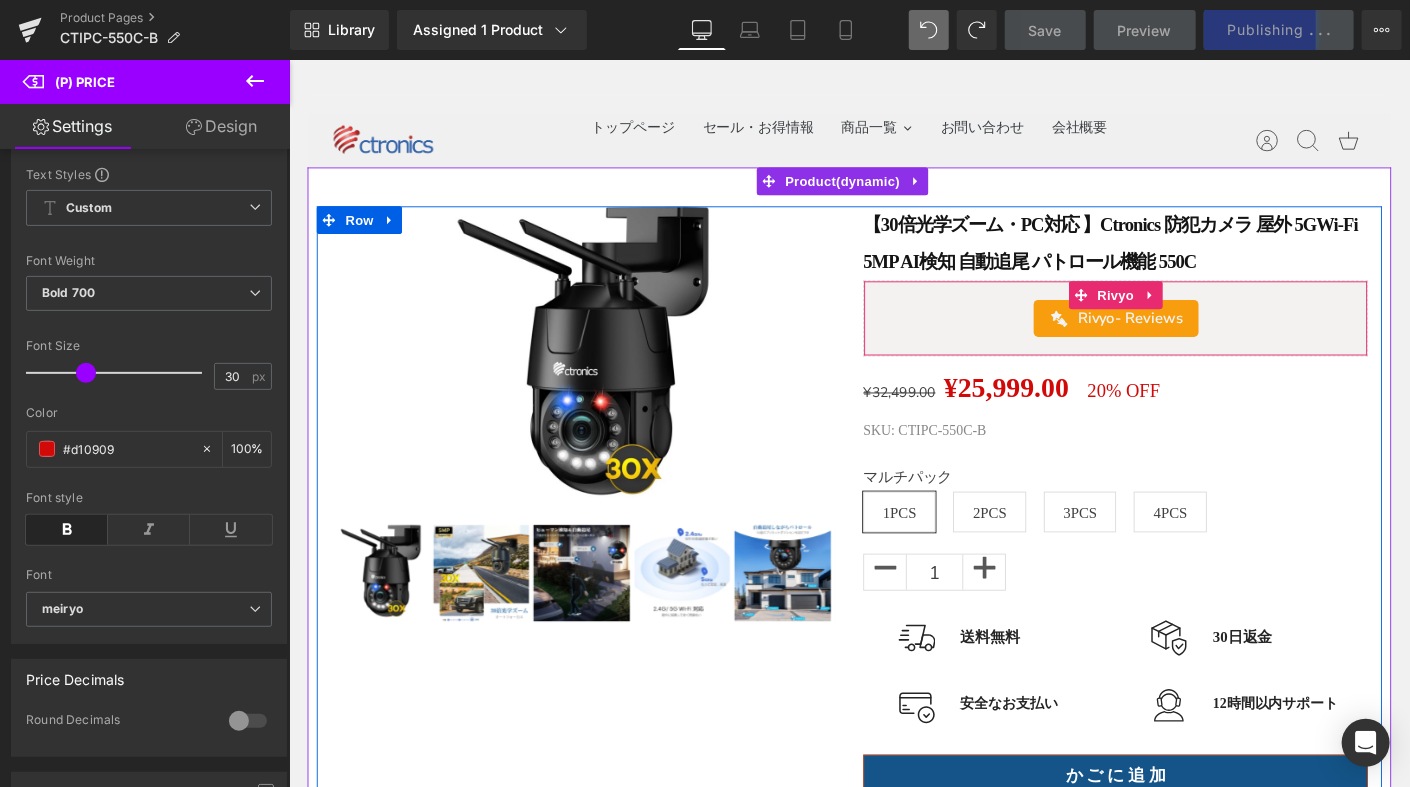 click on "Rivyo  - Reviews" at bounding box center [1180, 338] 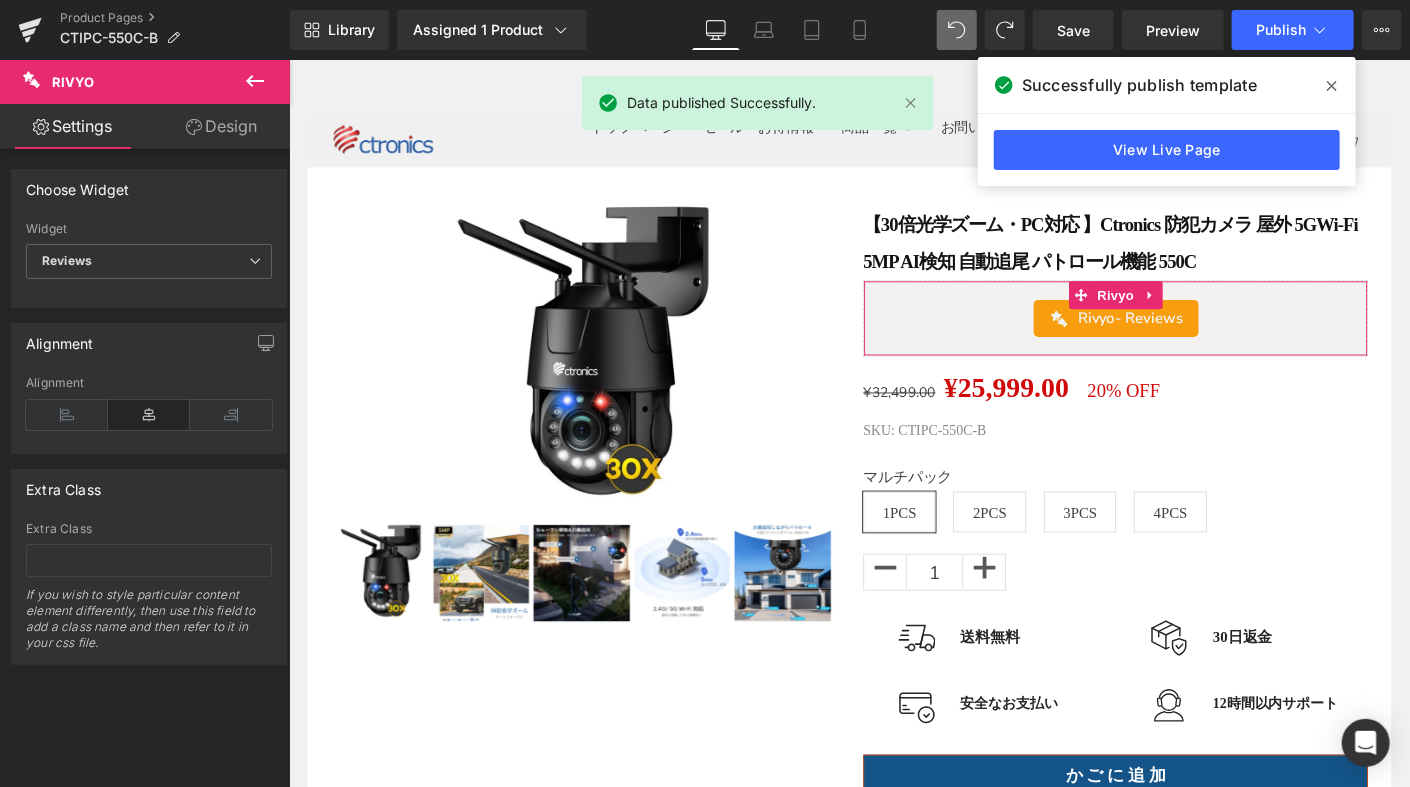 click 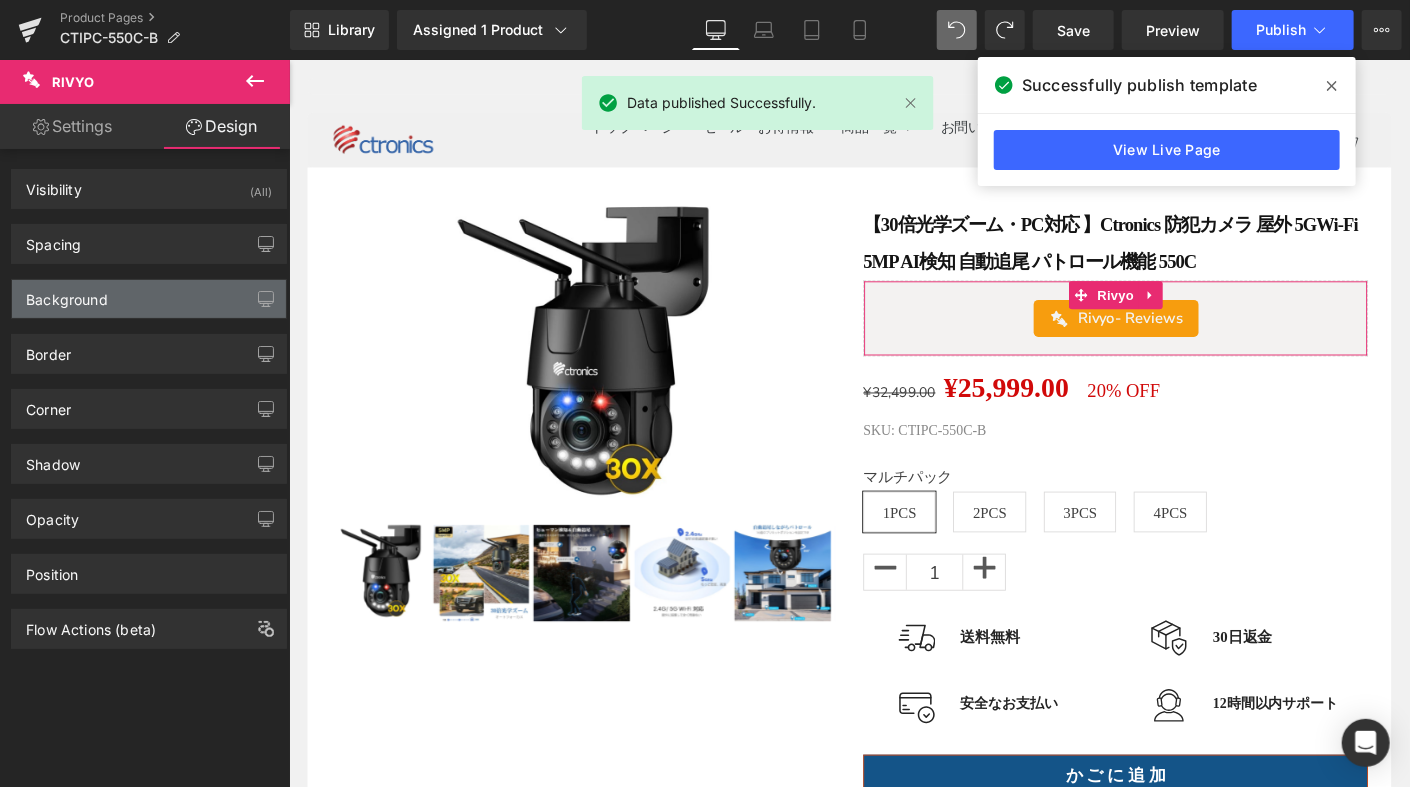 click on "Background" at bounding box center [149, 299] 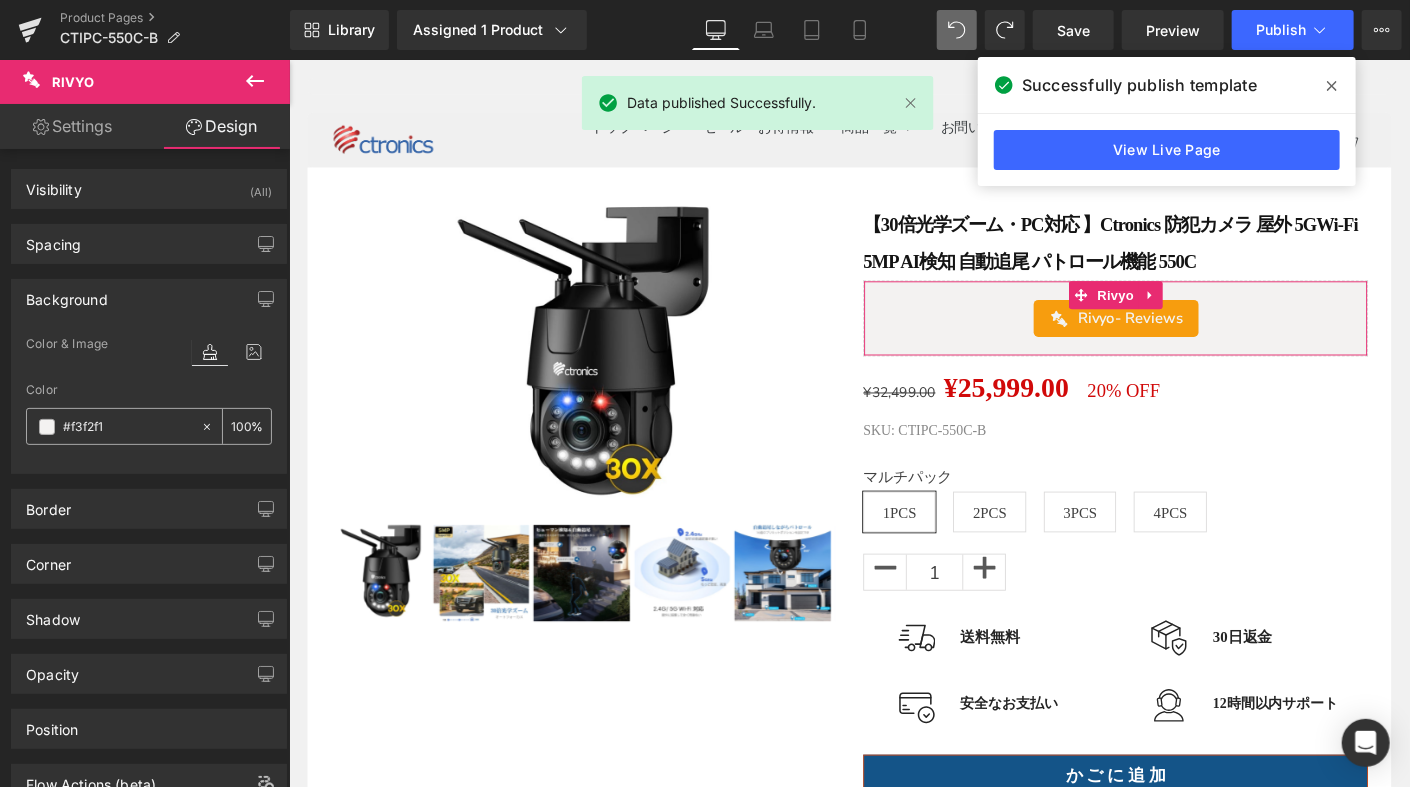 click at bounding box center (47, 427) 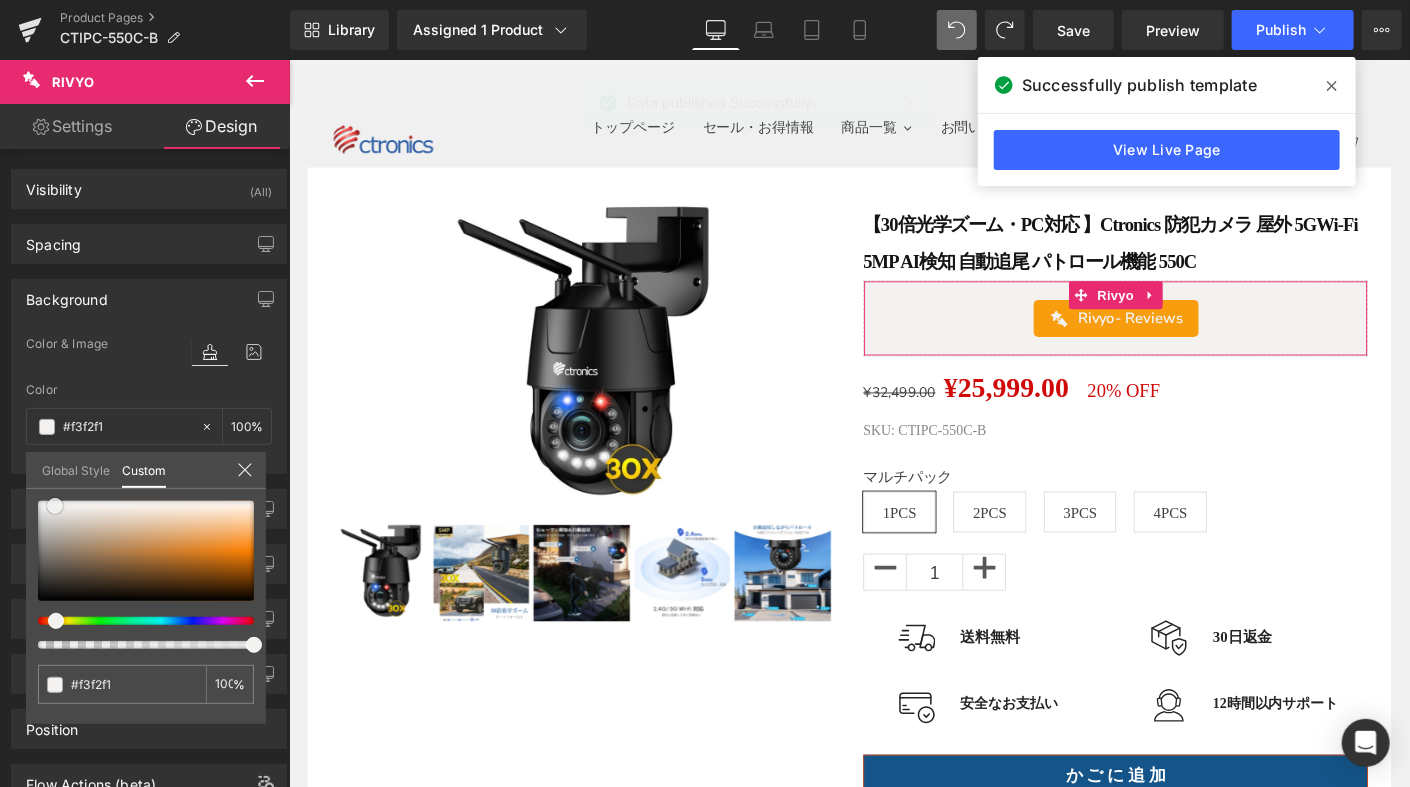type on "#d47c25" 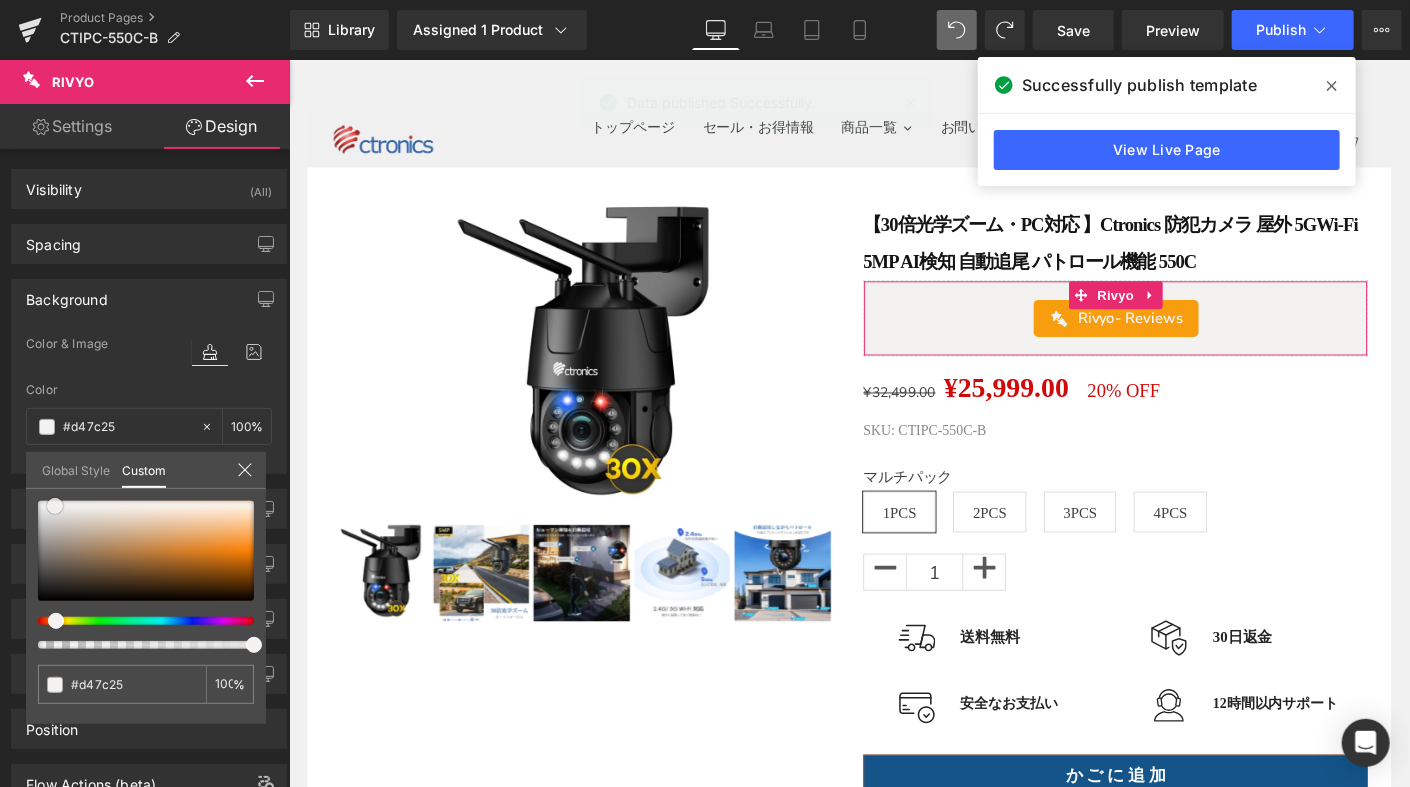 click at bounding box center [146, 551] 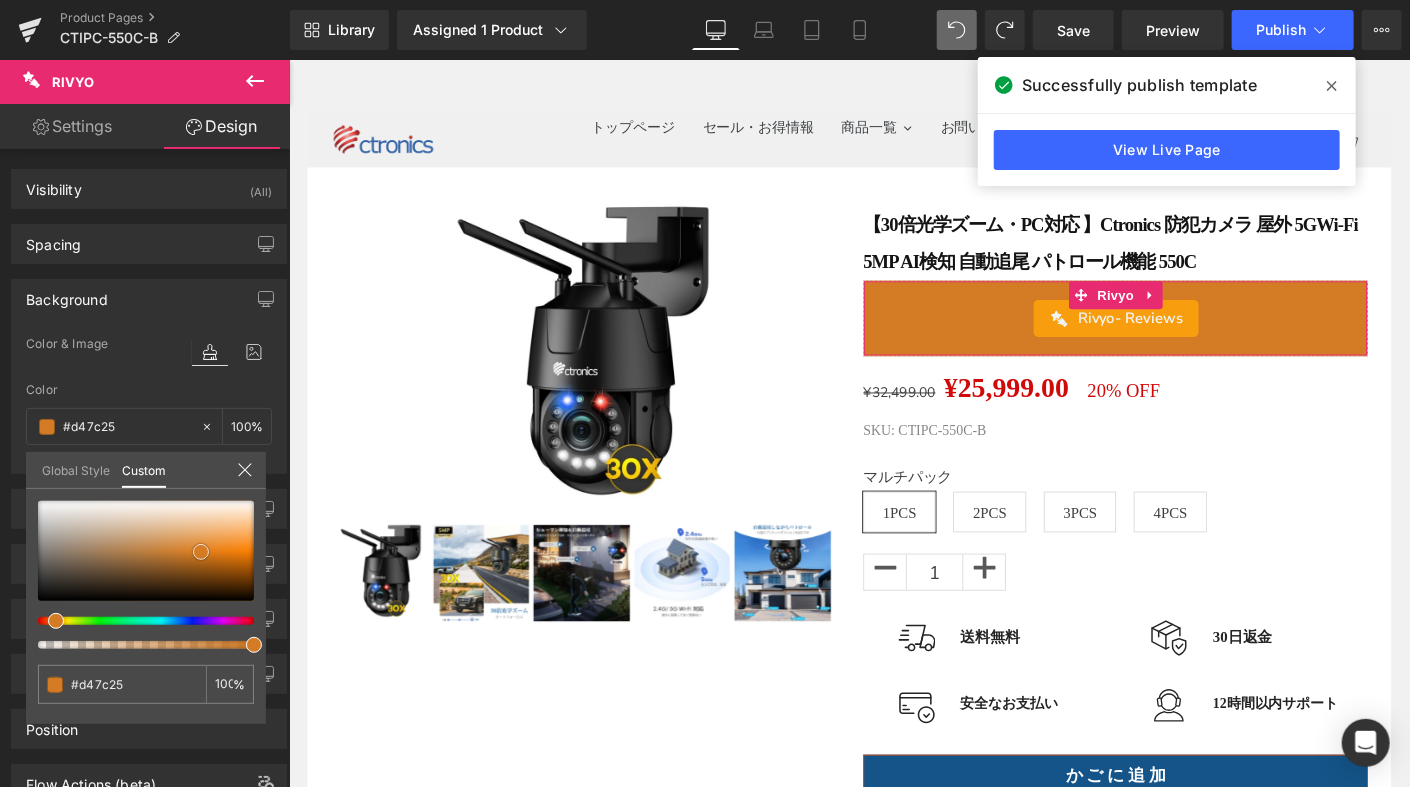 type on "#d68738" 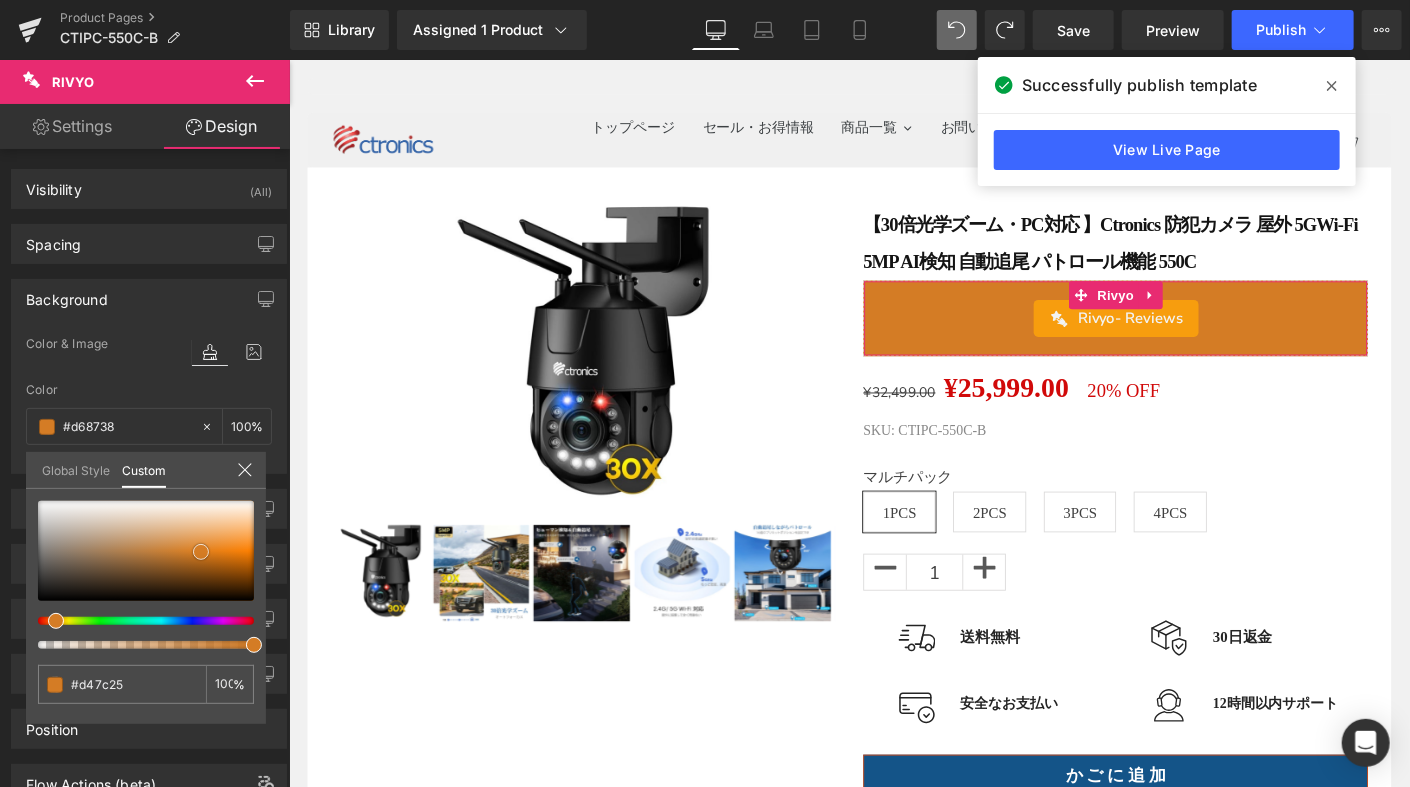 type on "#d68738" 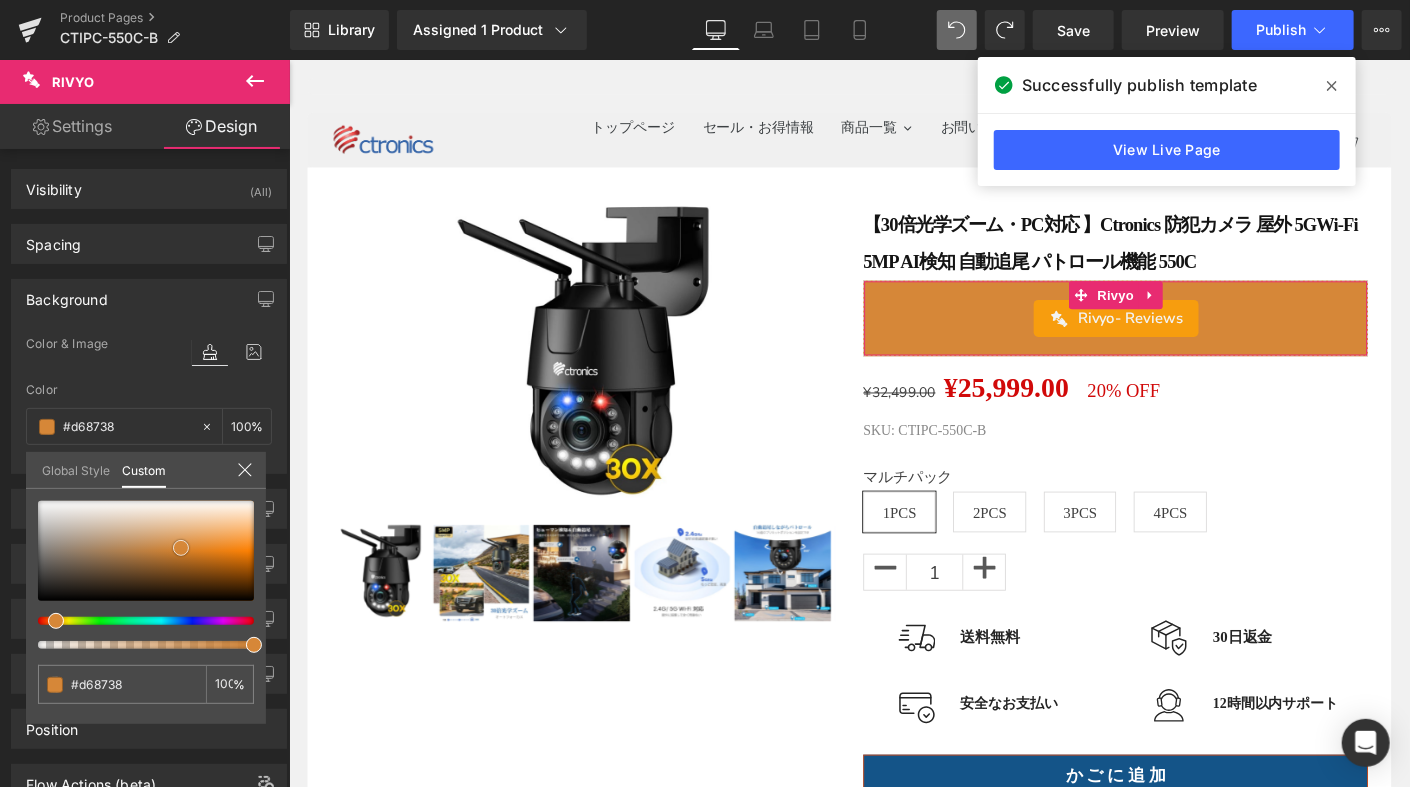 type on "#d1873c" 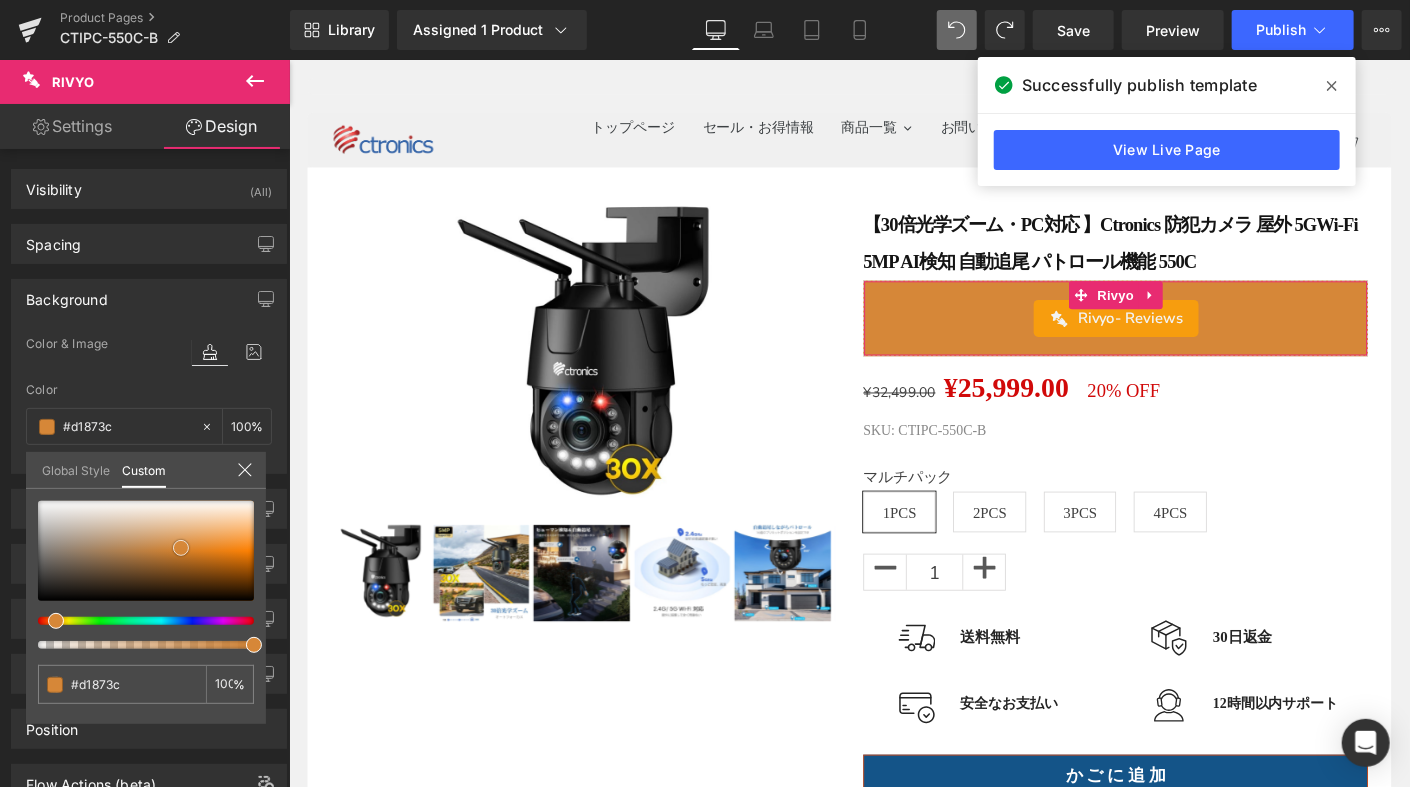 type on "#cd8740" 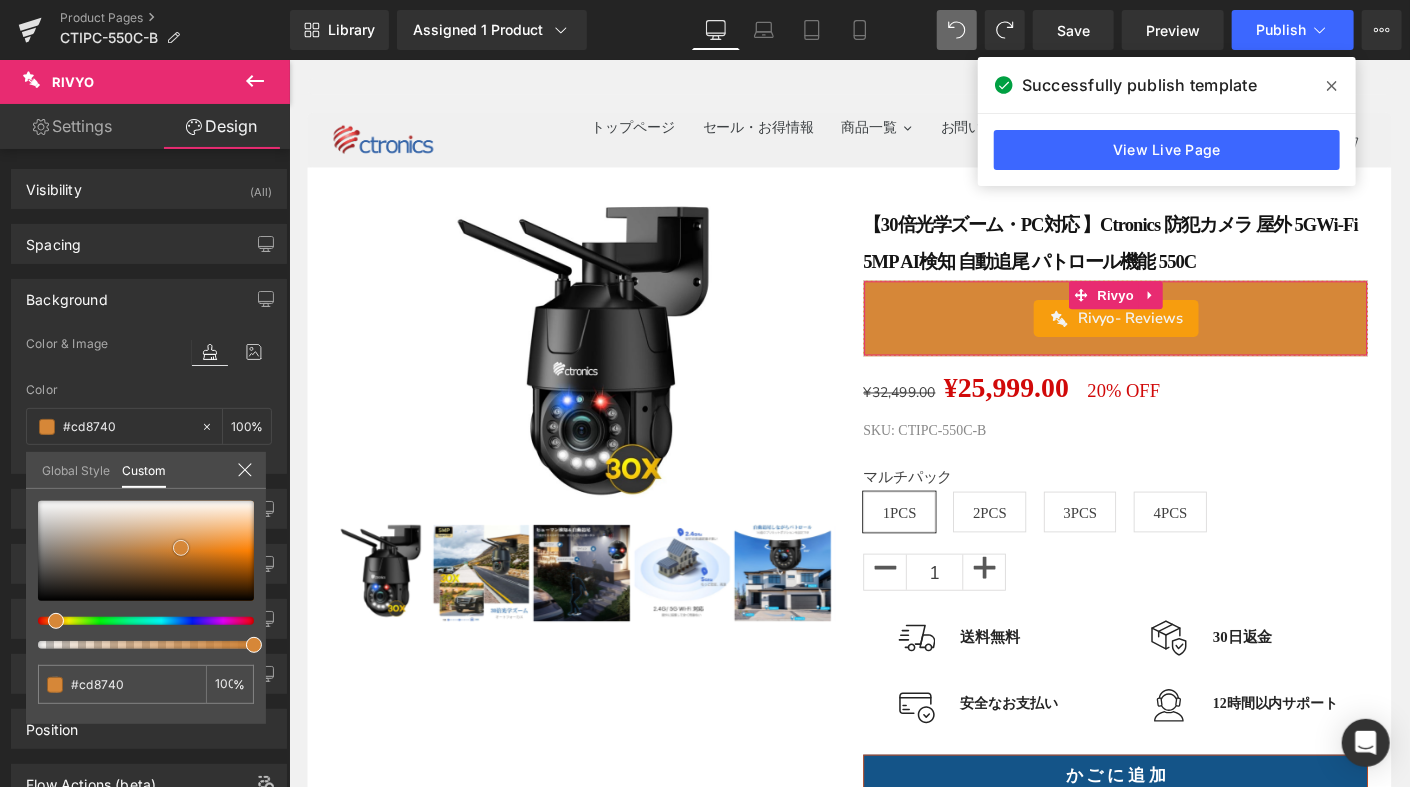 type on "#cb8742" 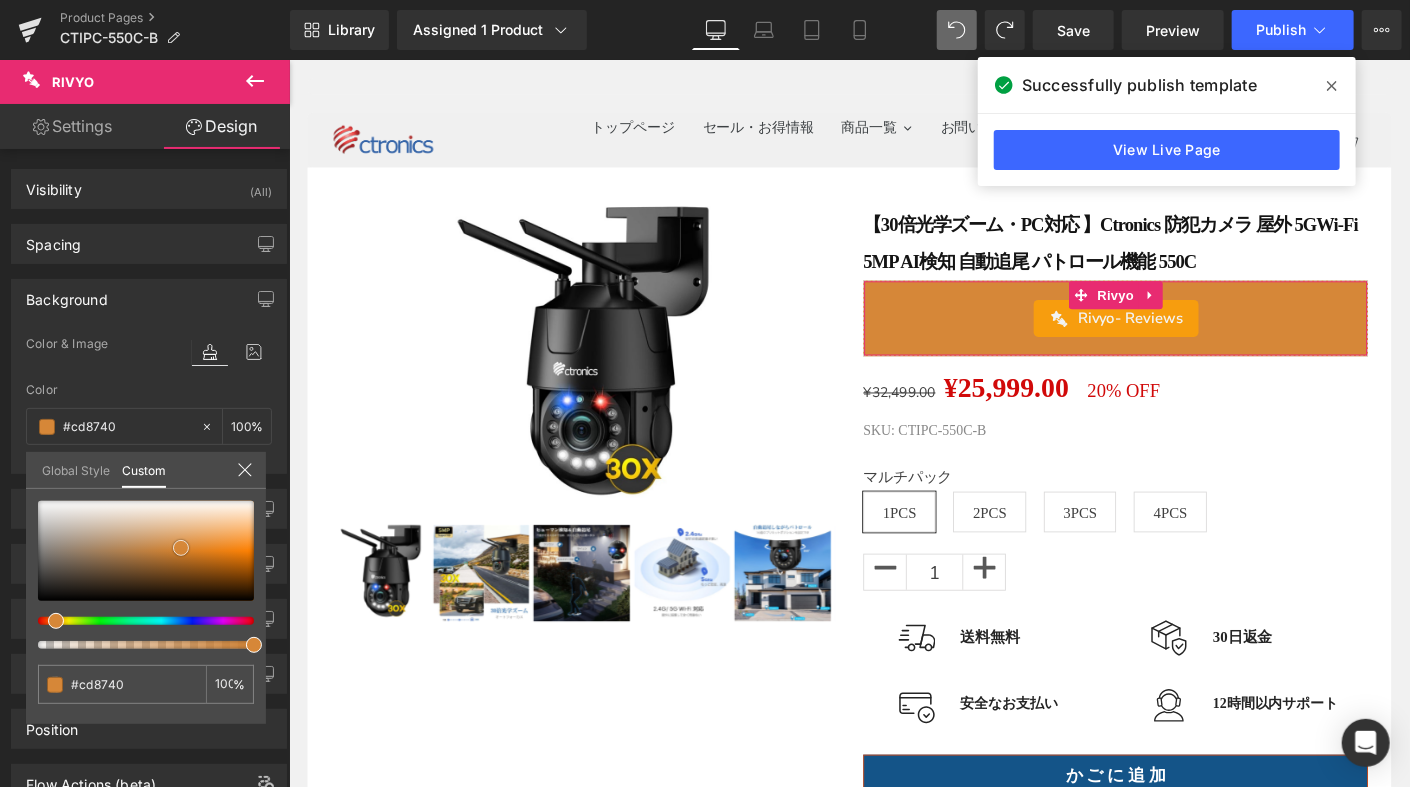 type on "#cb8742" 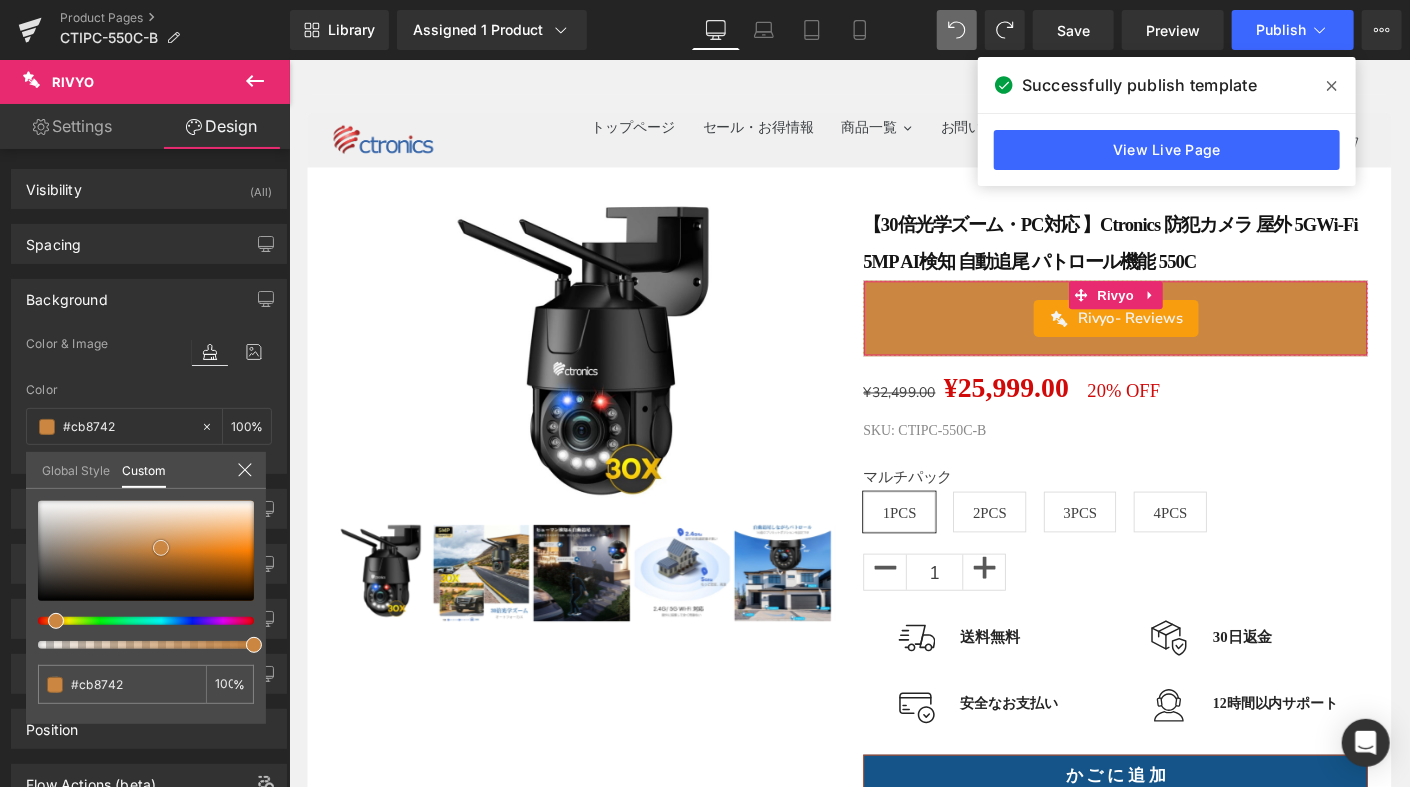 type on "#ca8744" 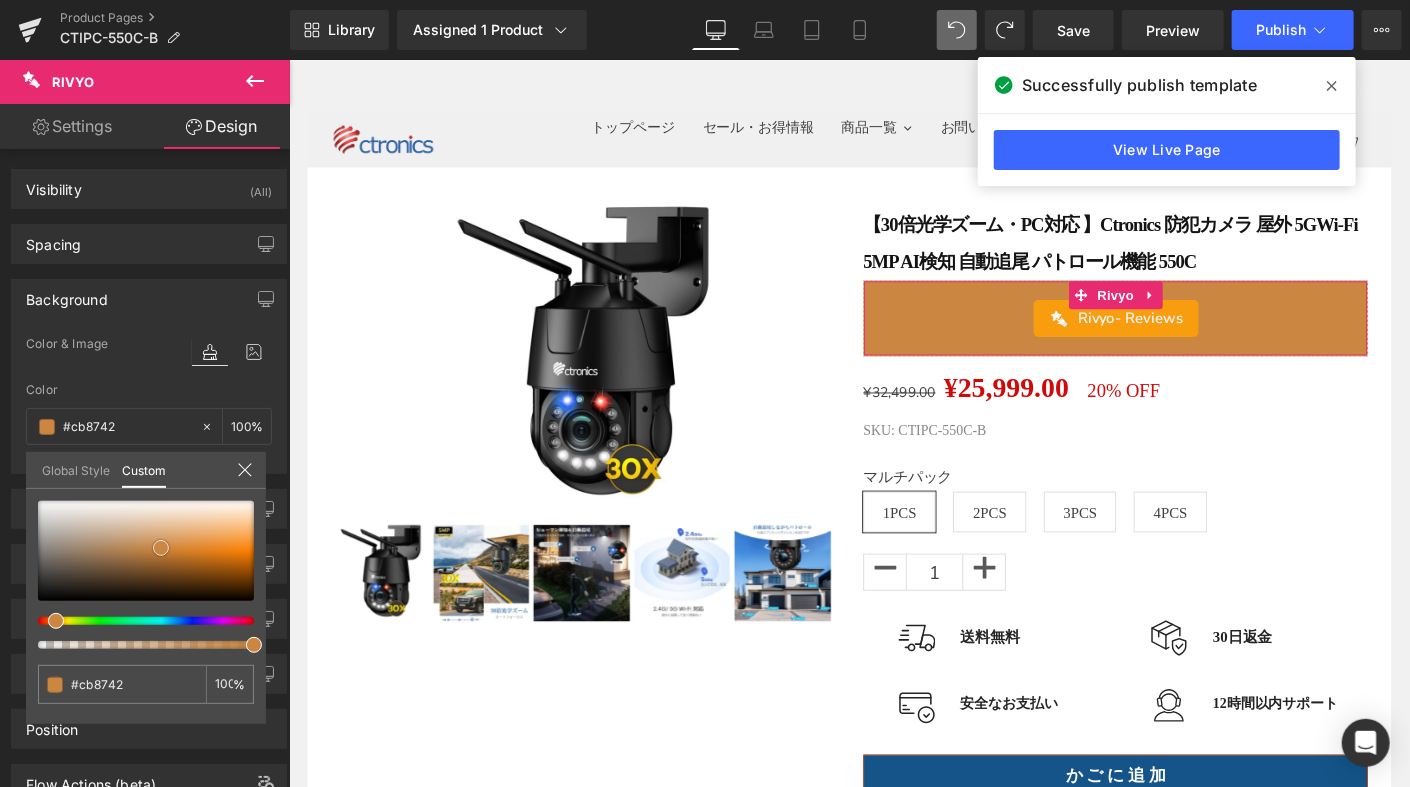 type on "#ca8744" 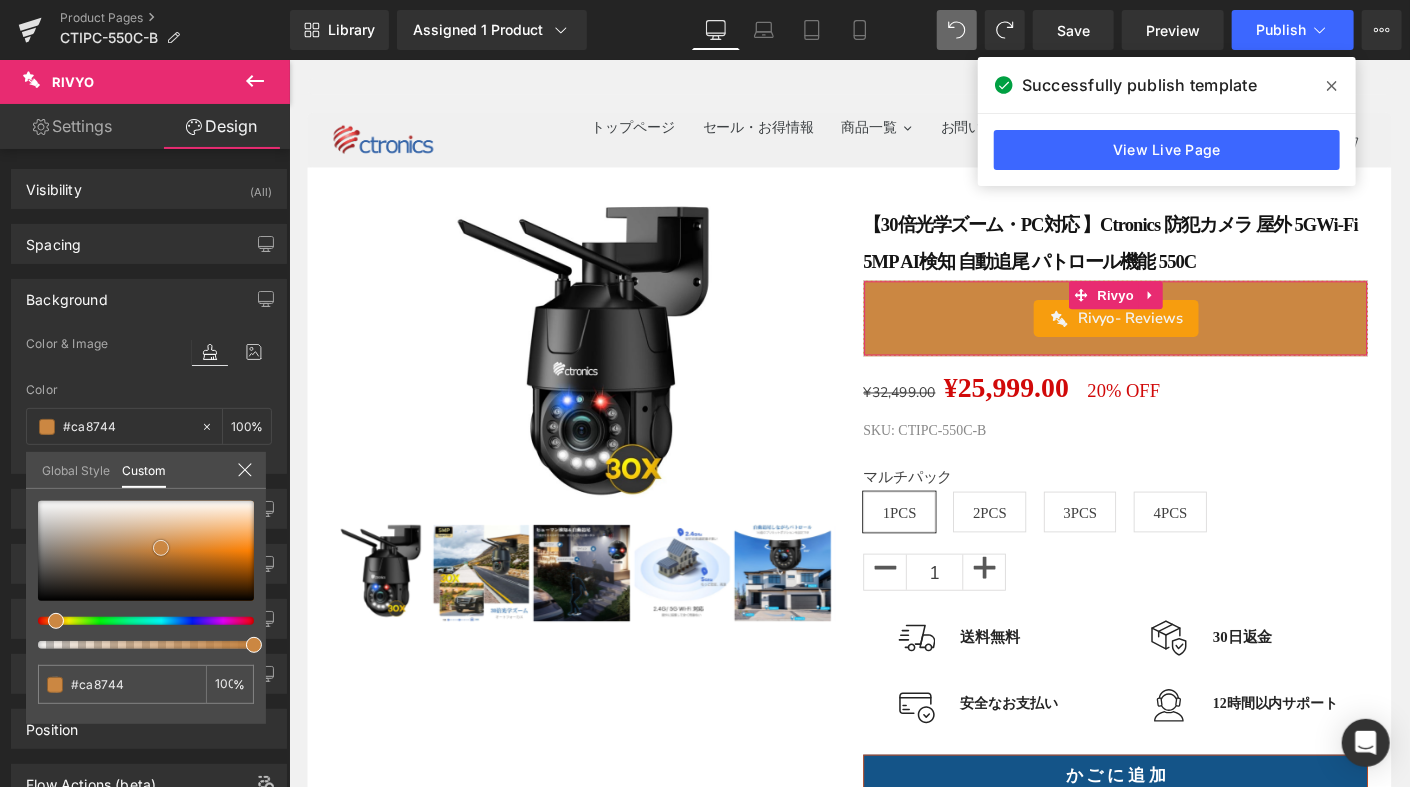 type on "#c68747" 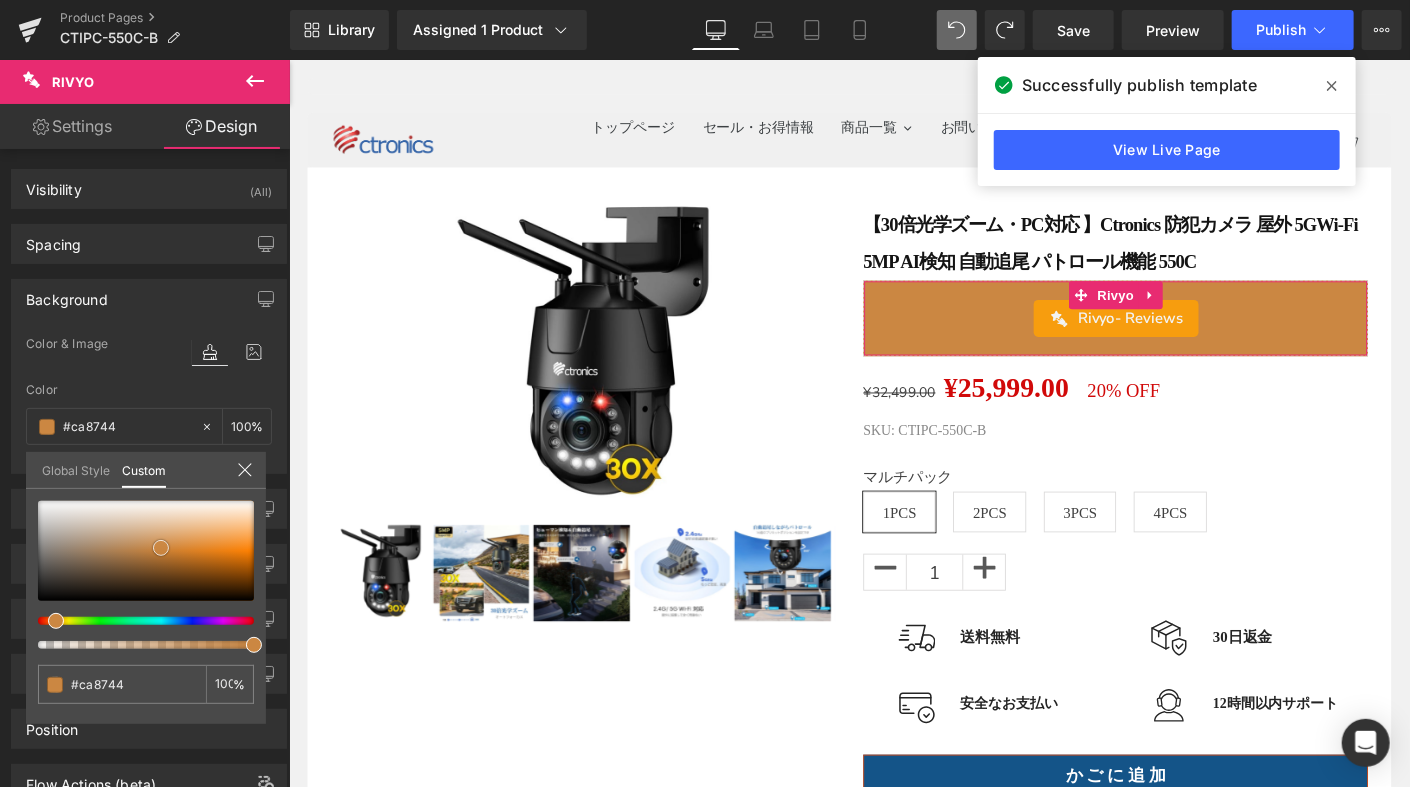 type on "#c68747" 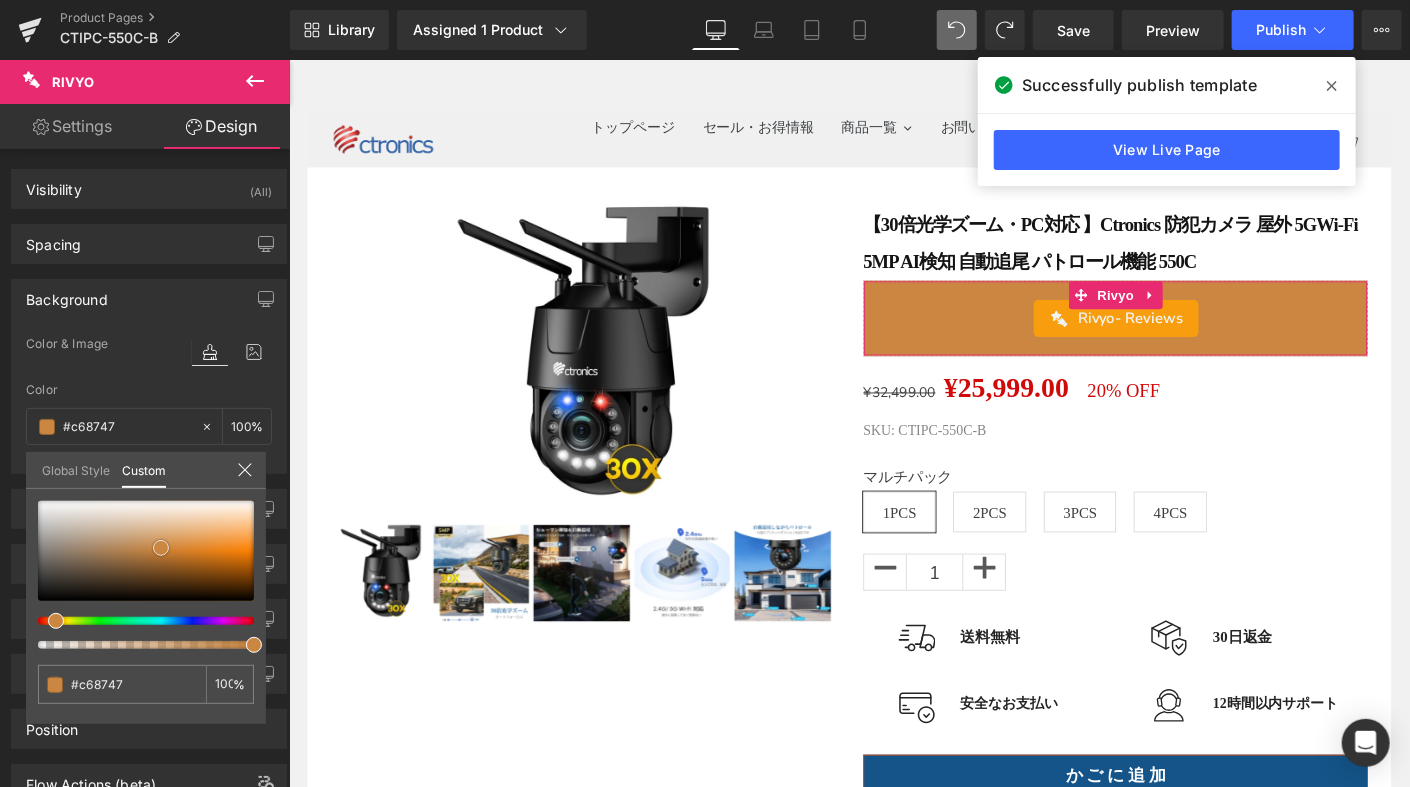 type on "#c3874b" 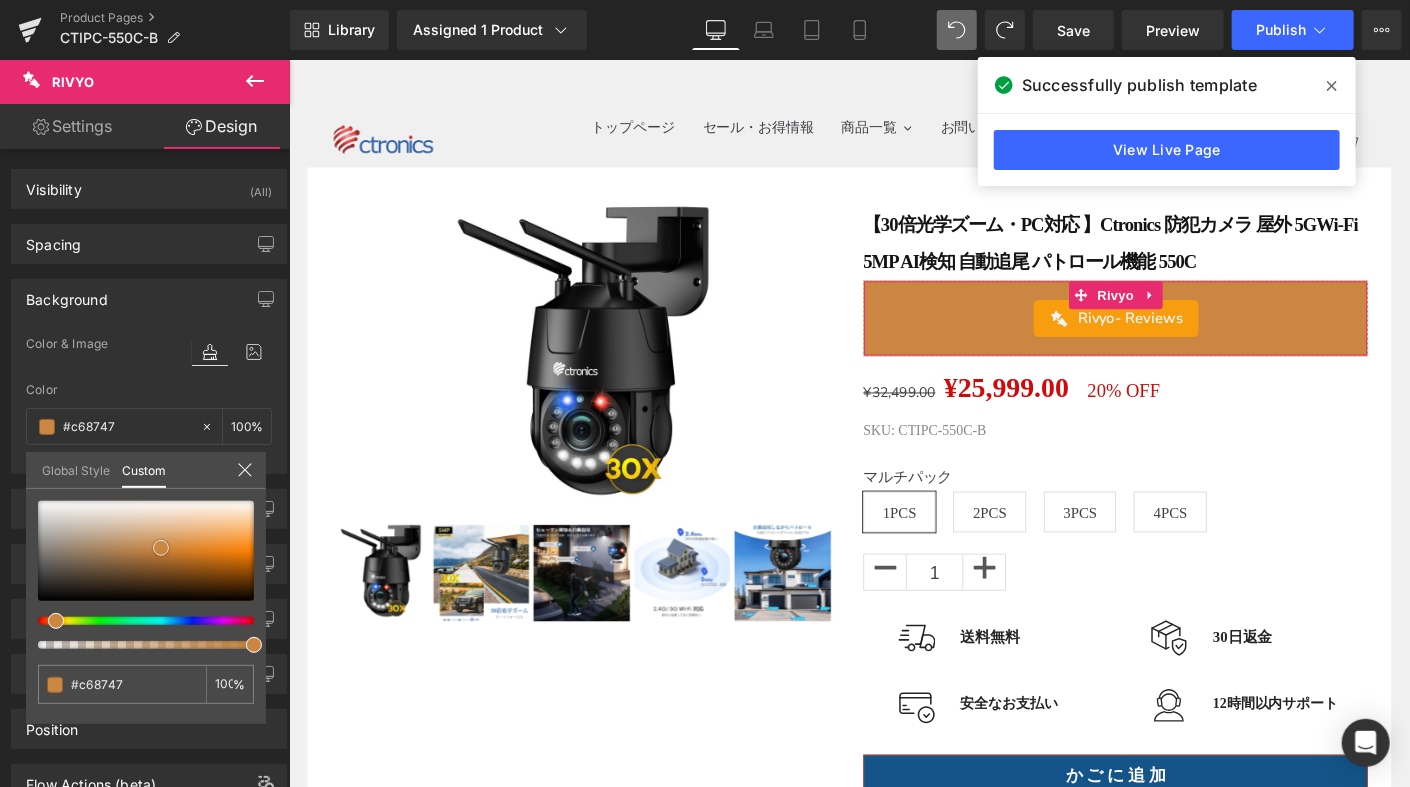 type on "#c3874b" 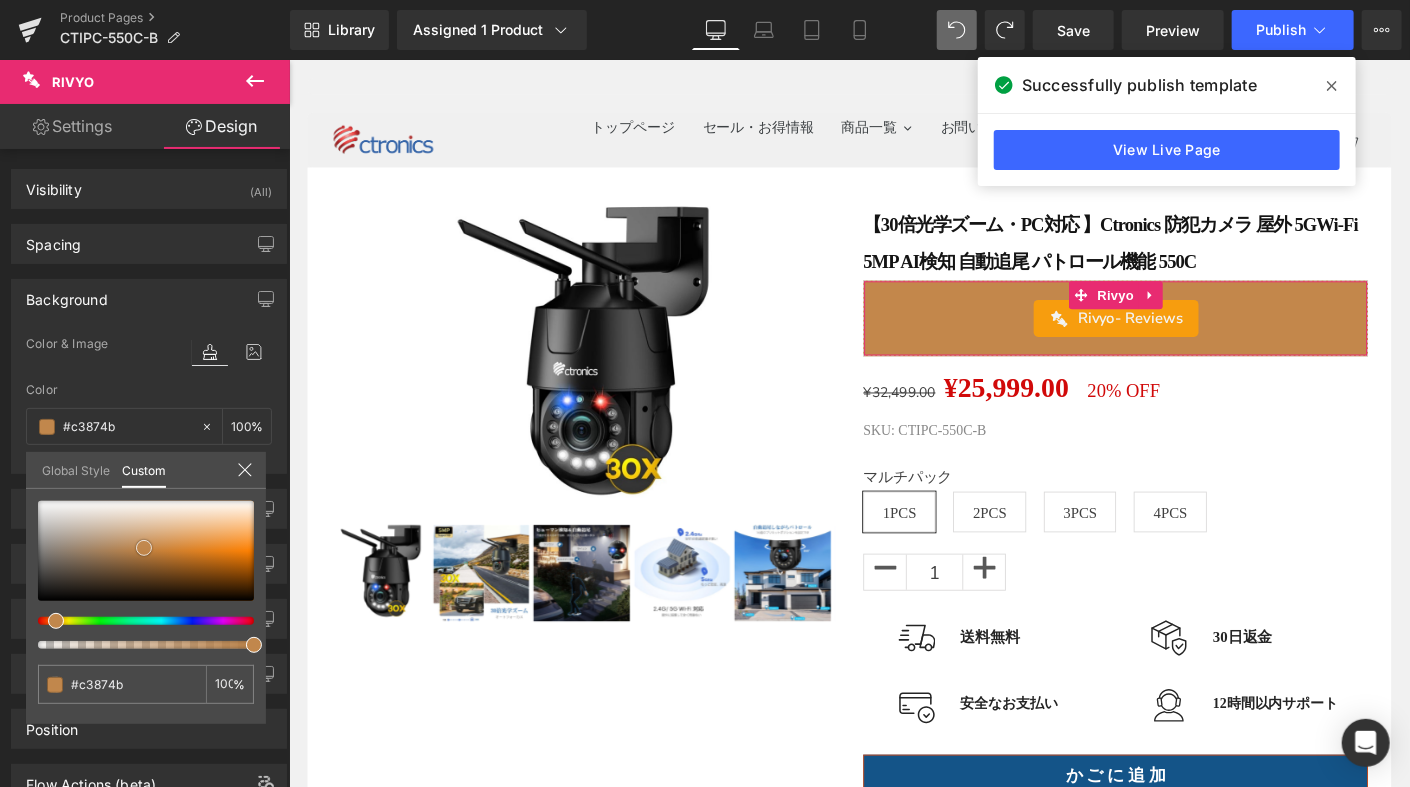 drag, startPoint x: 181, startPoint y: 547, endPoint x: 144, endPoint y: 547, distance: 37 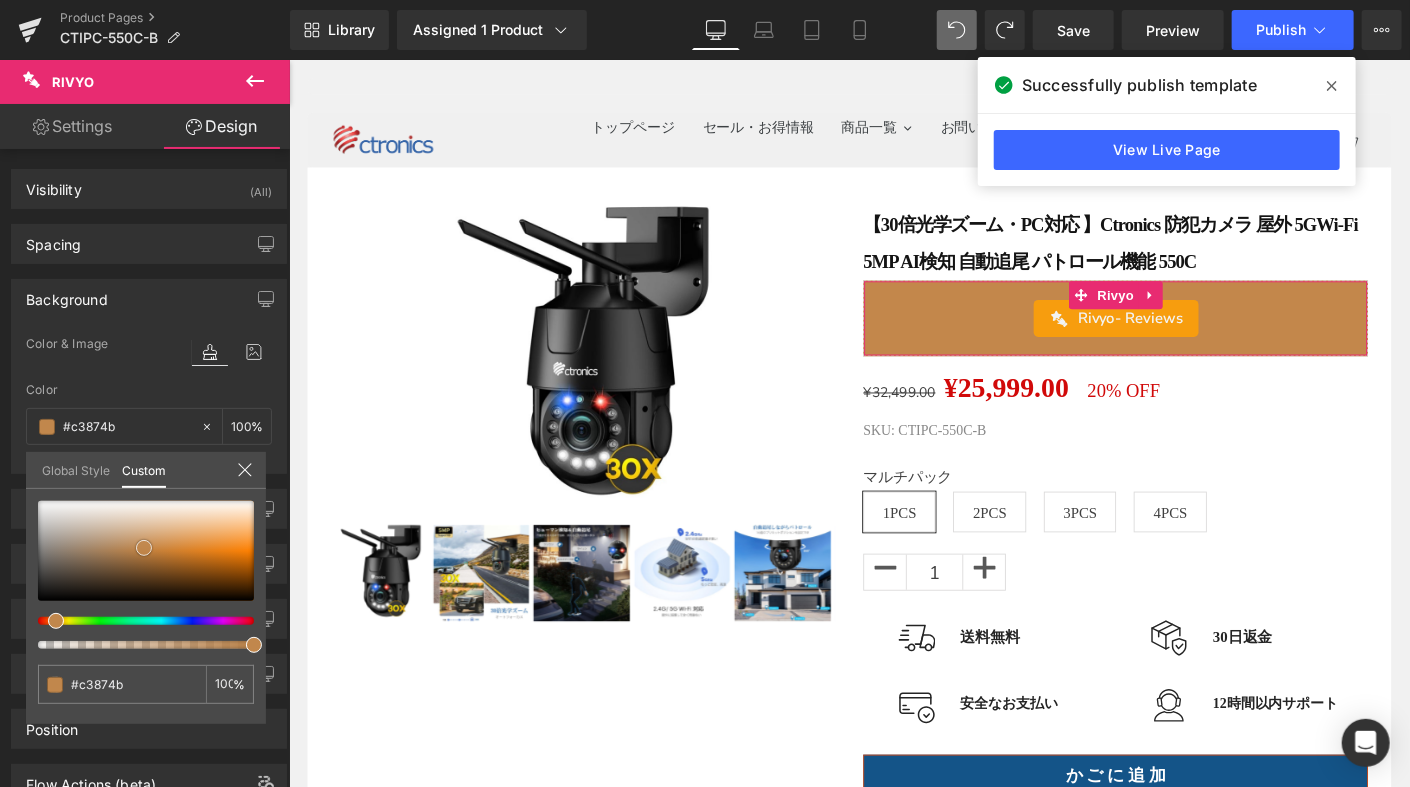 click at bounding box center [146, 551] 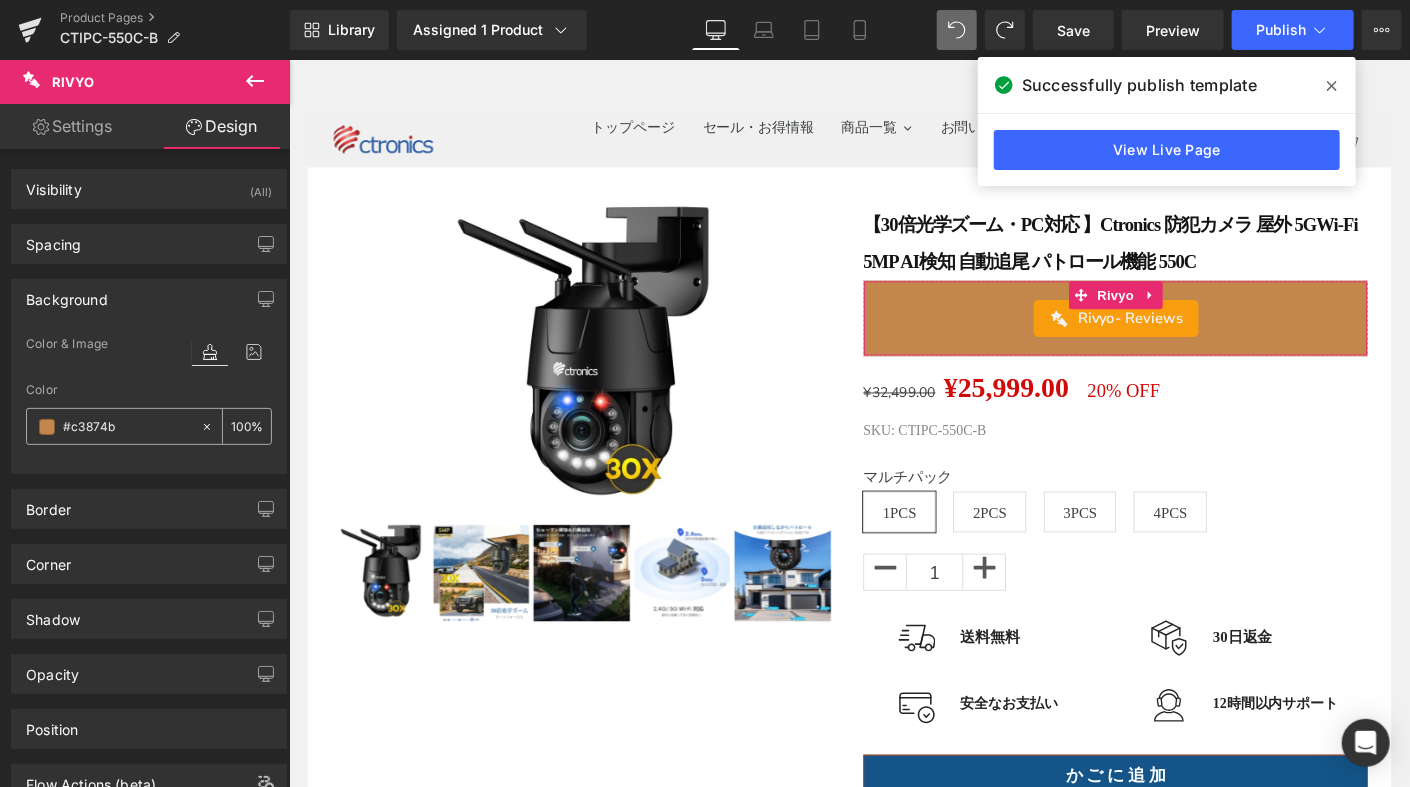 click 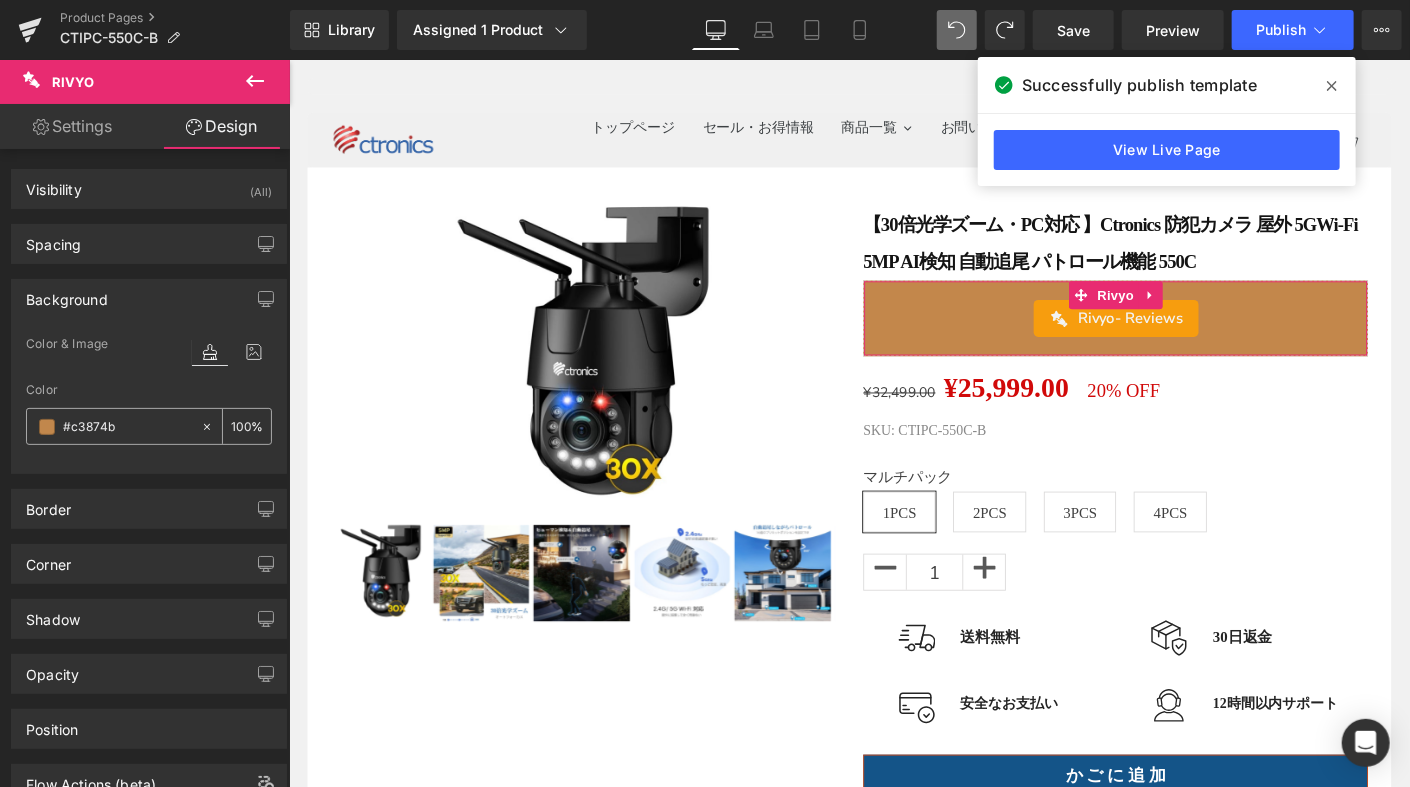 type on "0" 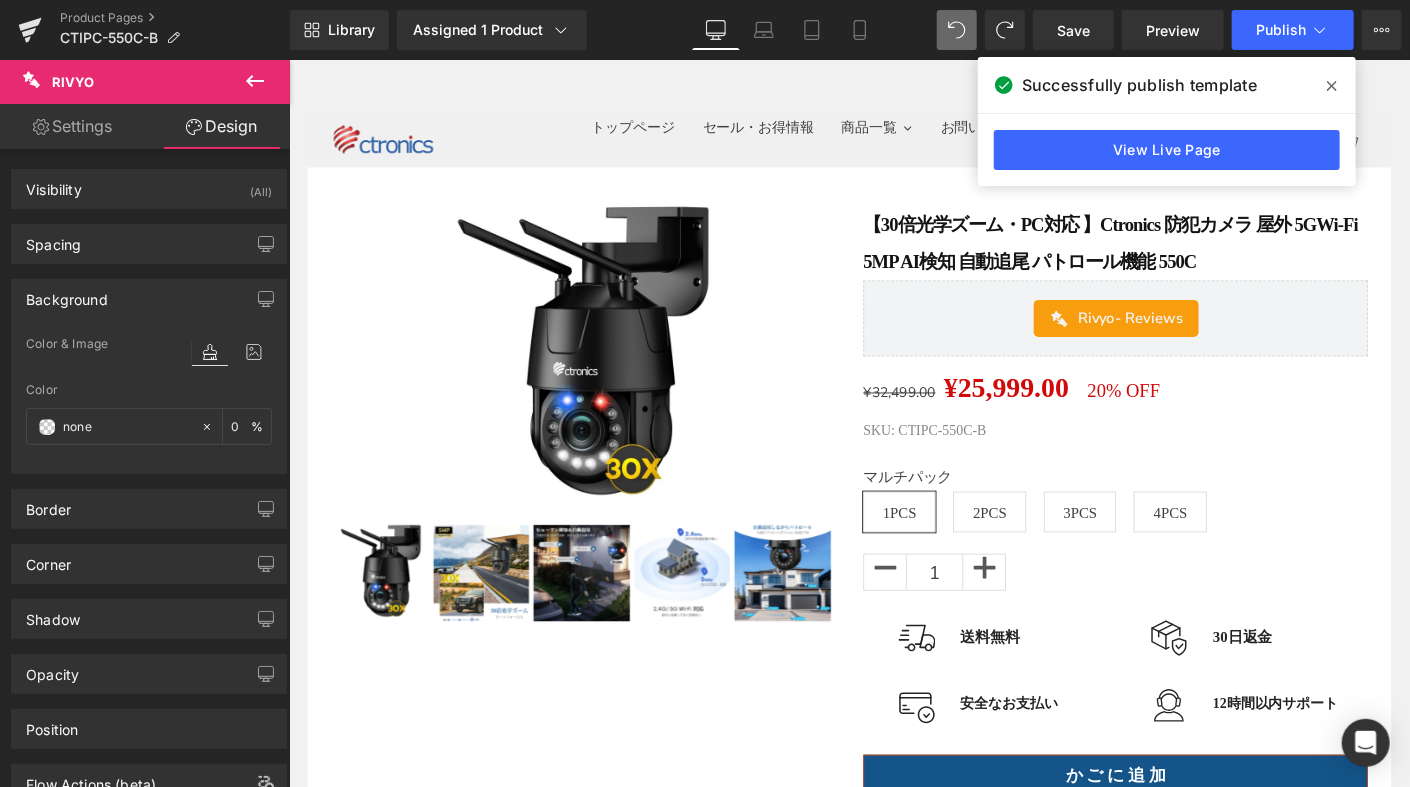 click on "メインコンテンツへ移動
ショッピングカート
現在カート内に商品はございません。
チェックアウト
カートの中の1つ以上のアイテムは、定期購入または後払い購入です。続行することにより、 キャンセルポリシー" at bounding box center (893, 4134) 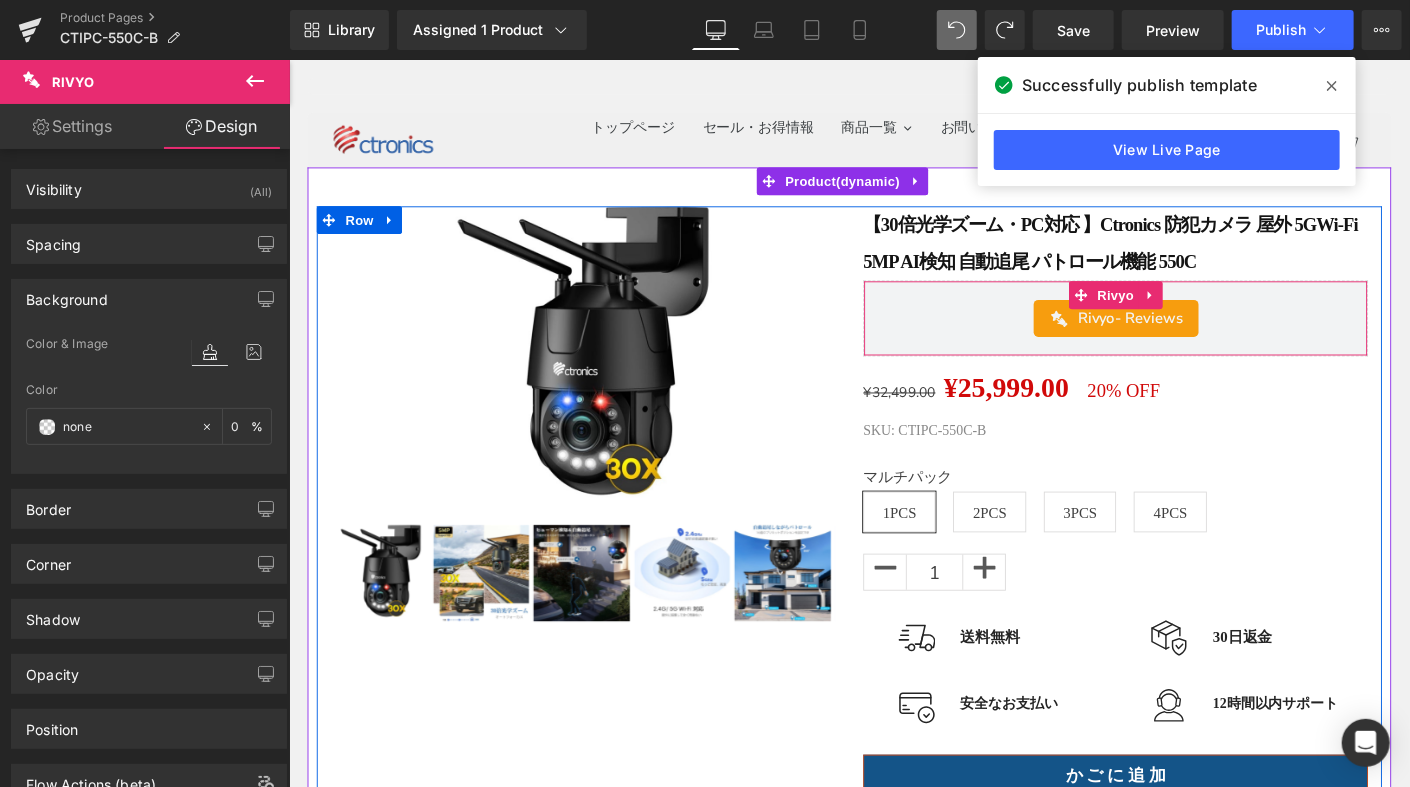 click on "- Reviews" at bounding box center (1217, 338) 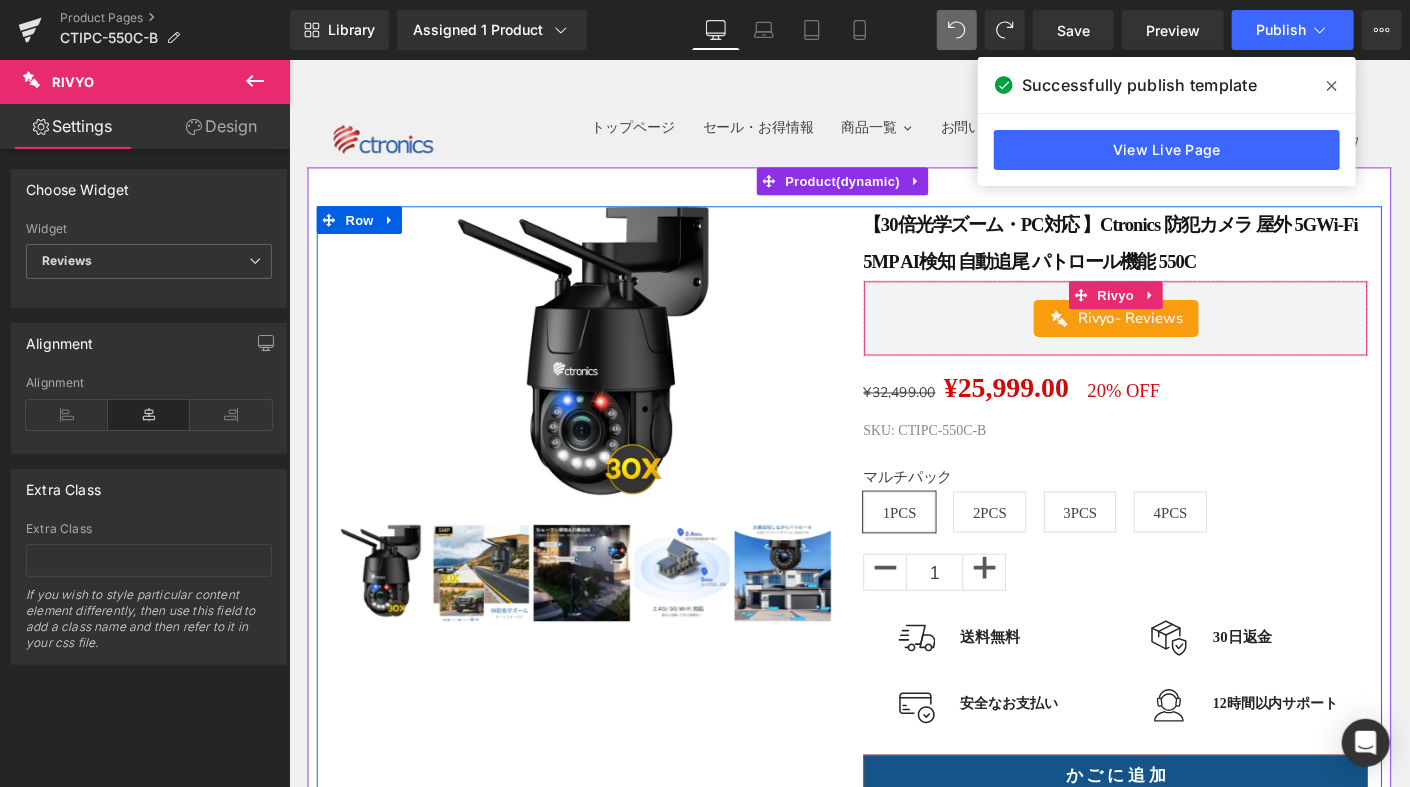 click at bounding box center (1120, 338) 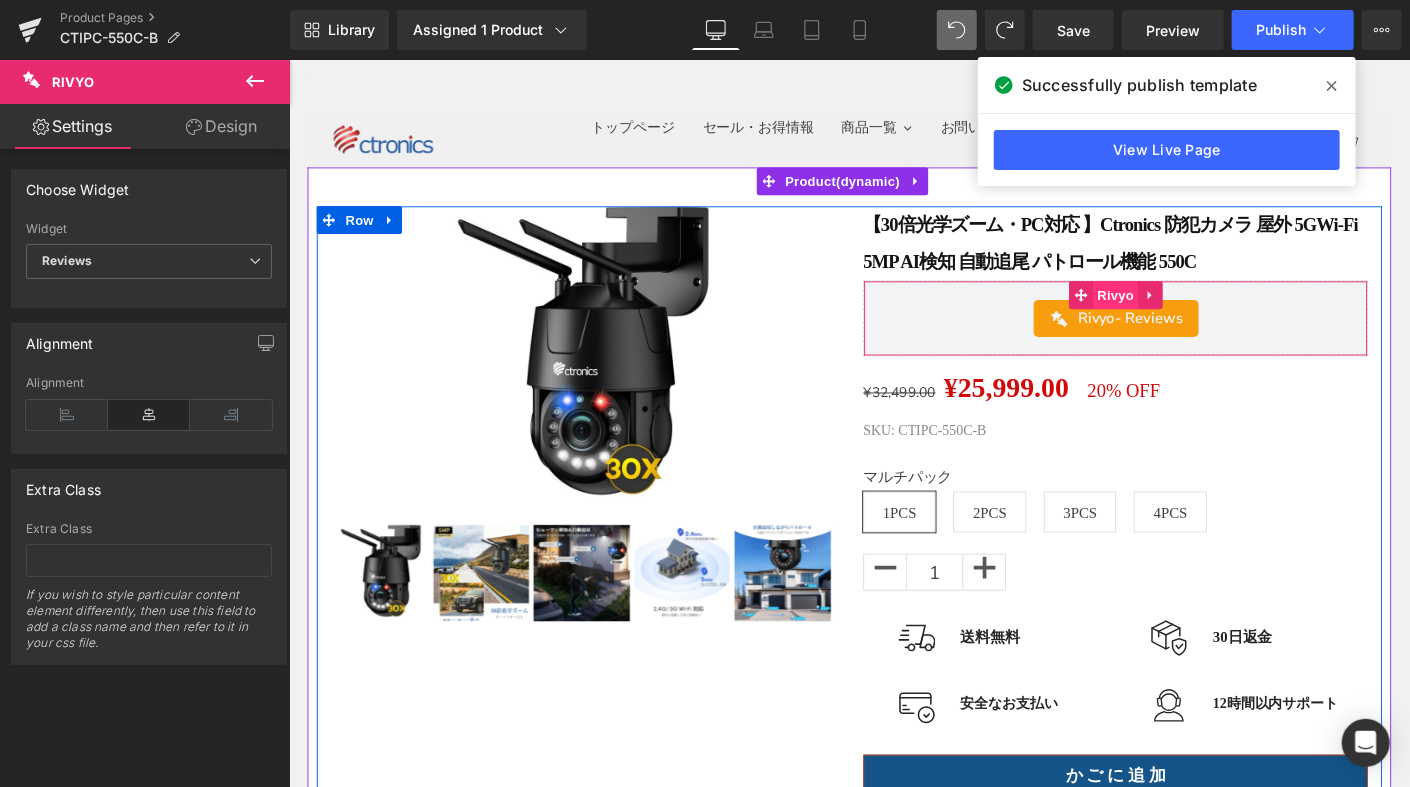 click on "Rivyo" at bounding box center [1181, 313] 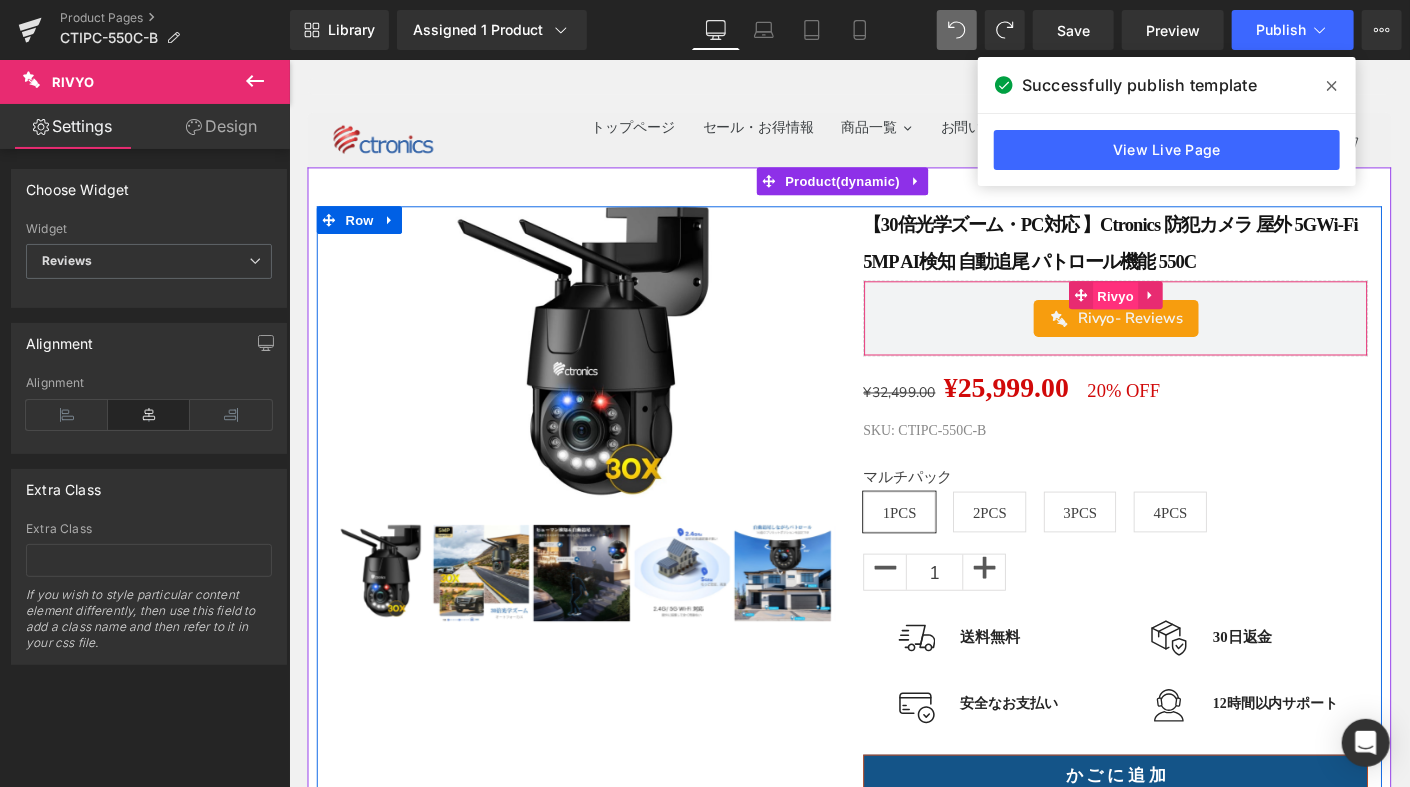 click on "Rivyo" at bounding box center (1181, 314) 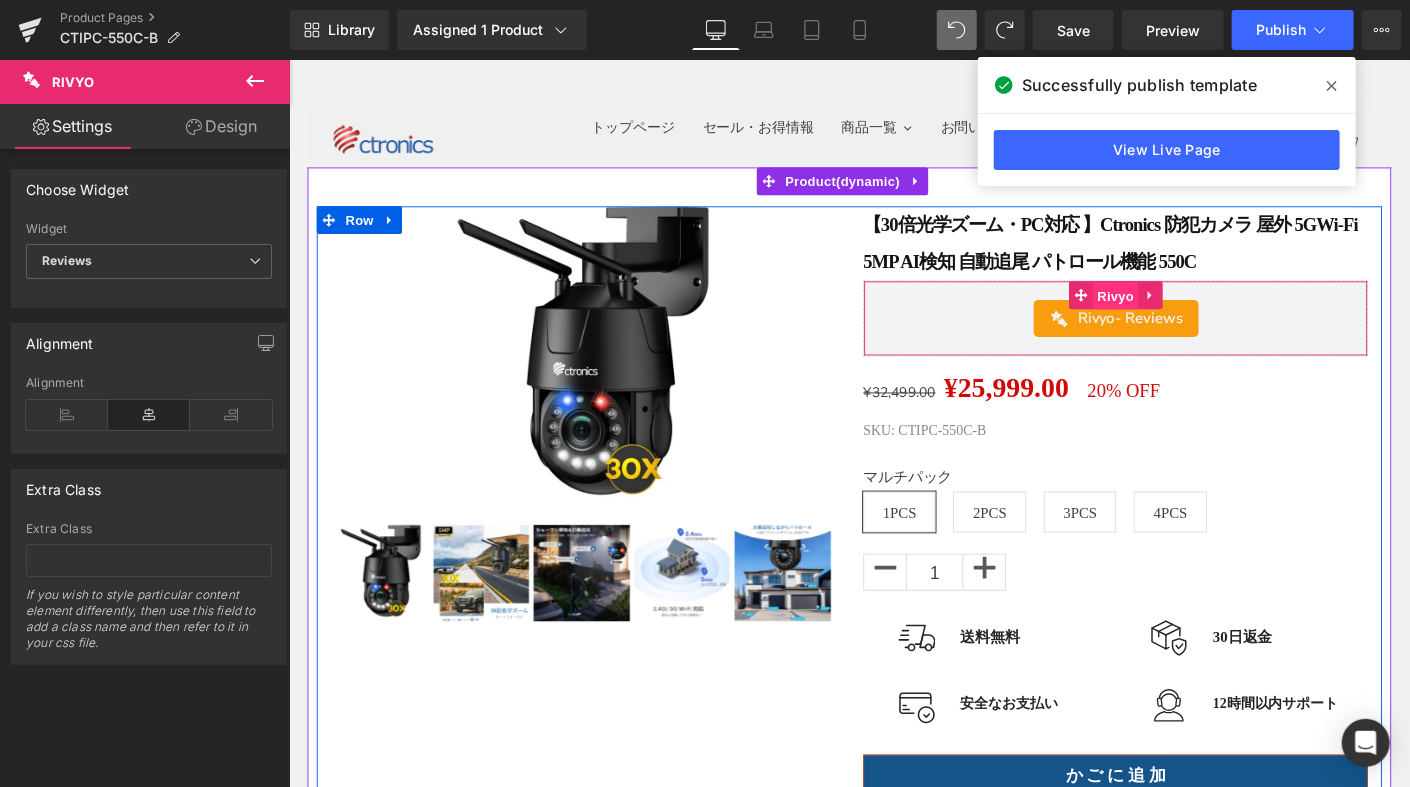click on "Rivyo" at bounding box center [1181, 314] 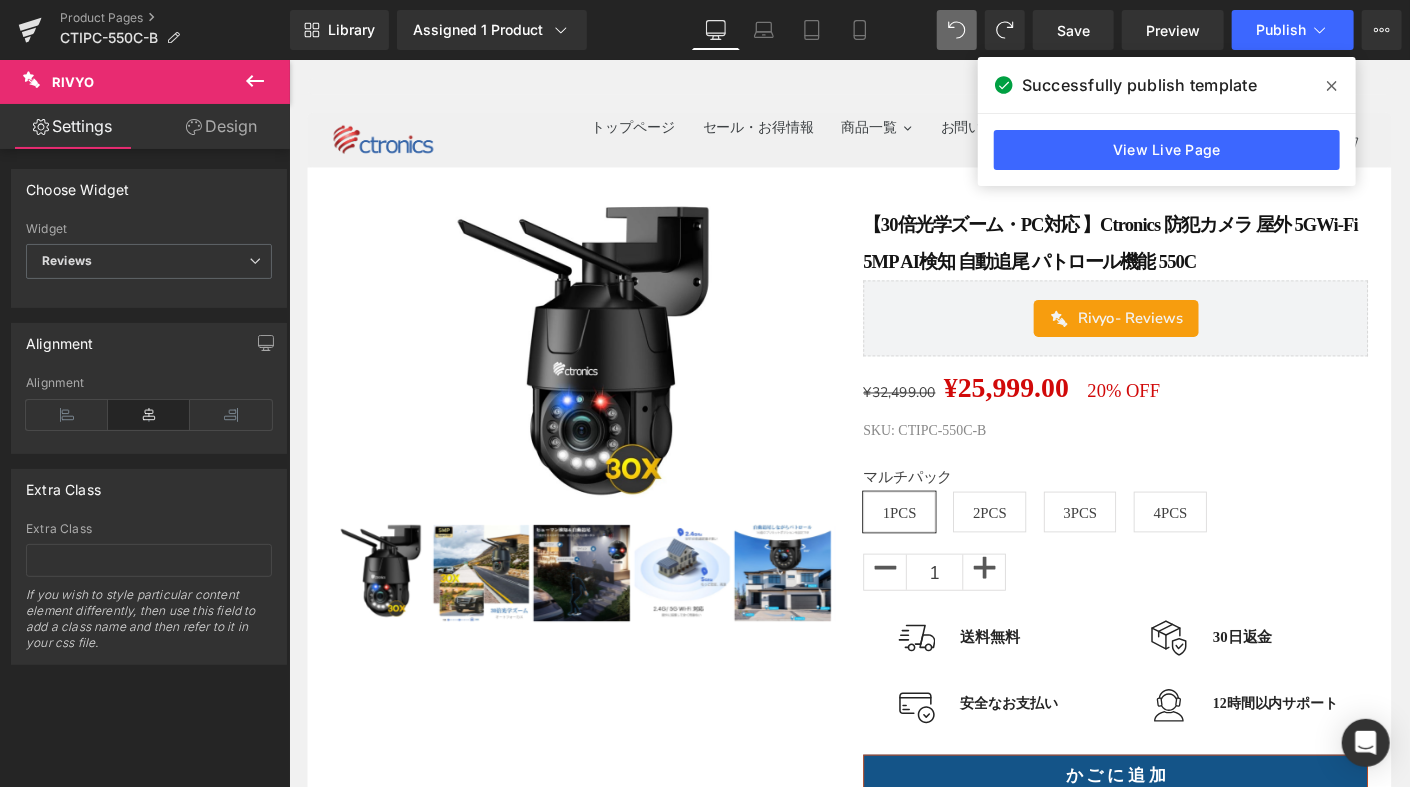 click 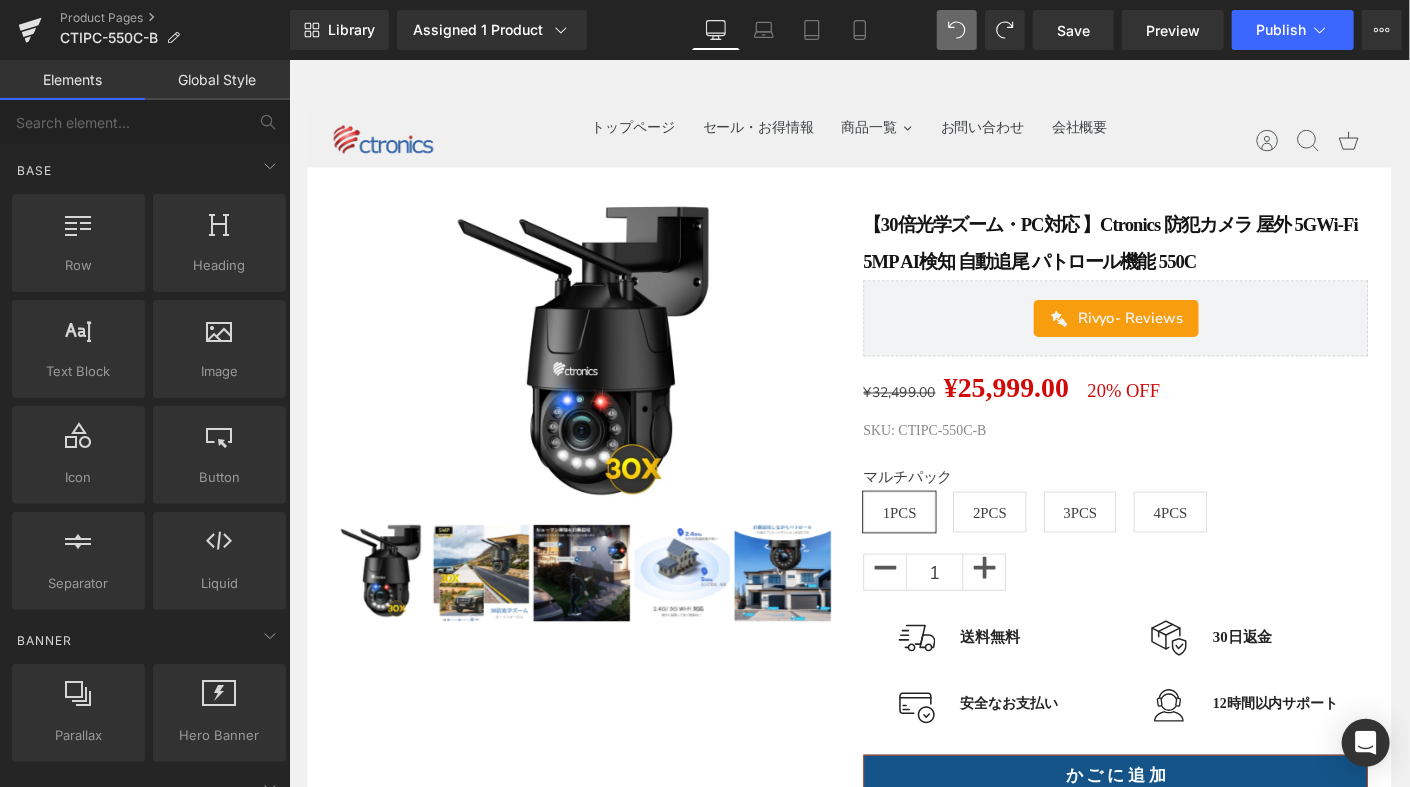 click at bounding box center (1100, 87) 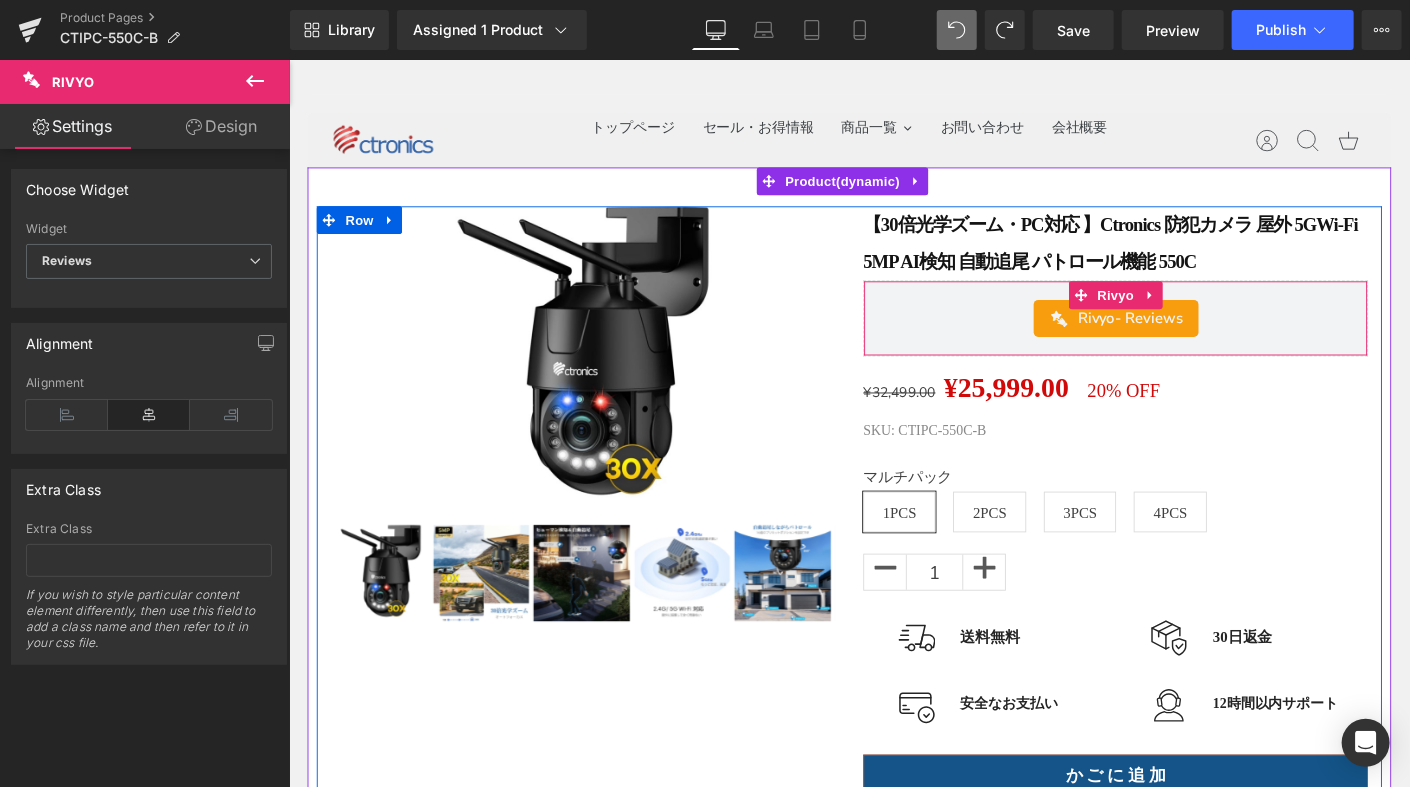 click on "Rivyo  - Reviews" at bounding box center (1197, 338) 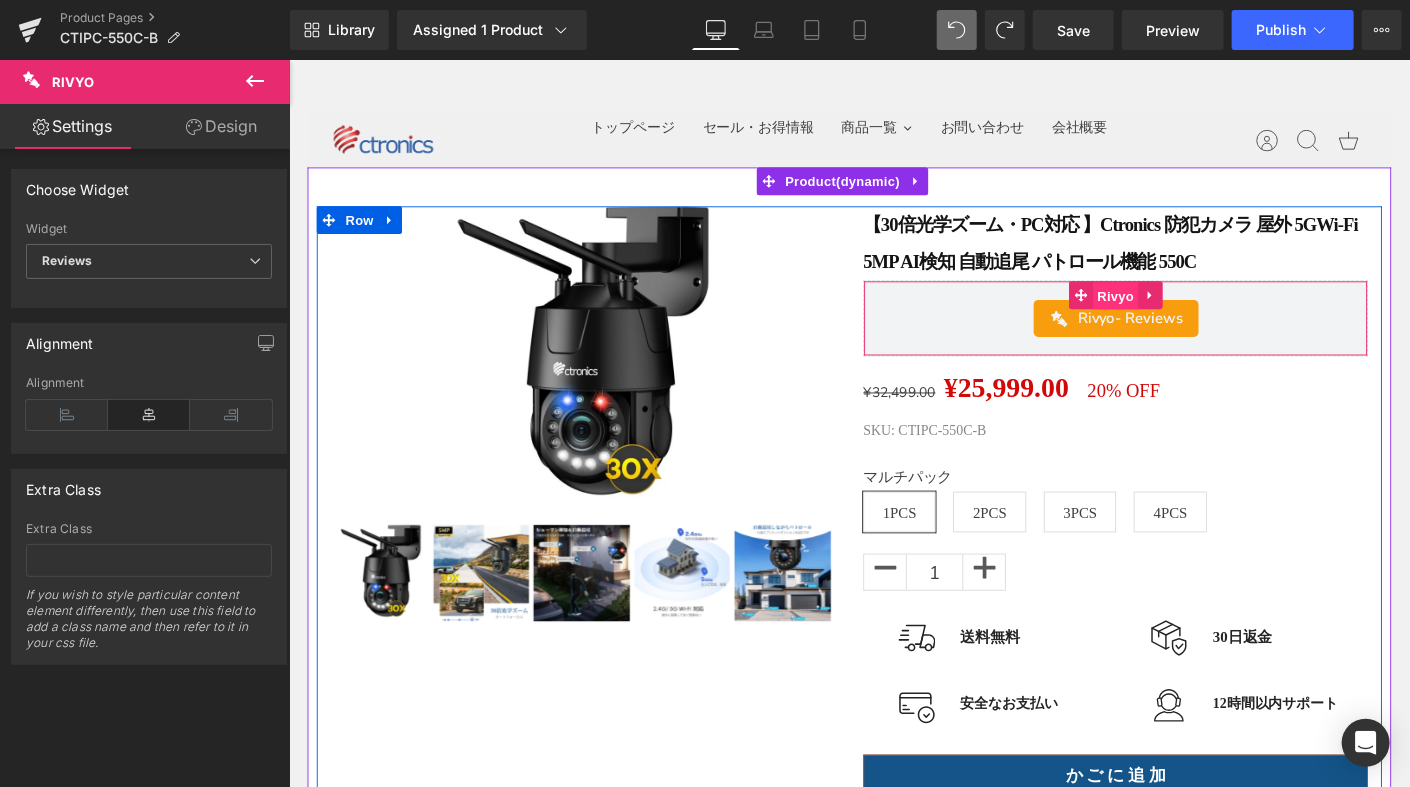 click on "Rivyo" at bounding box center (1181, 314) 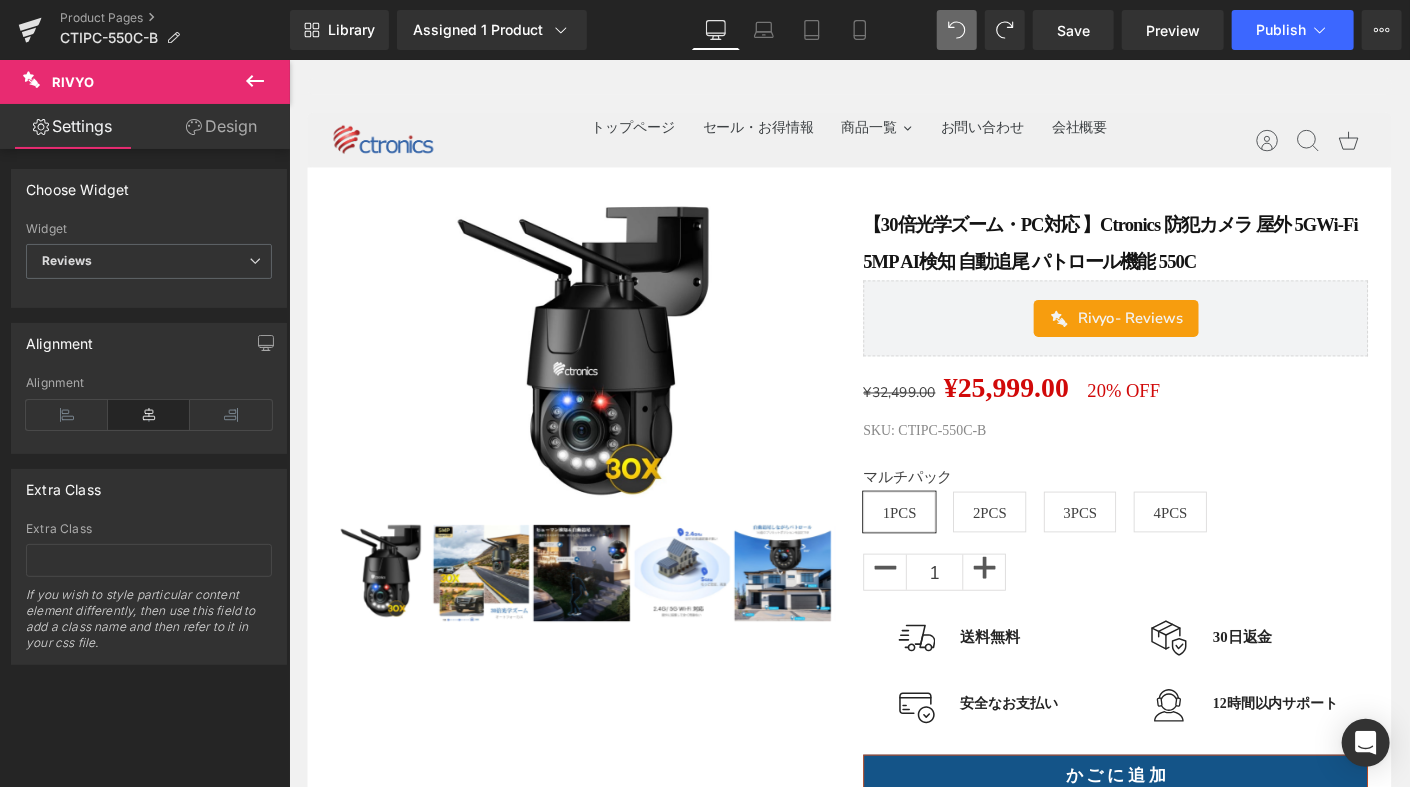 click at bounding box center [255, 82] 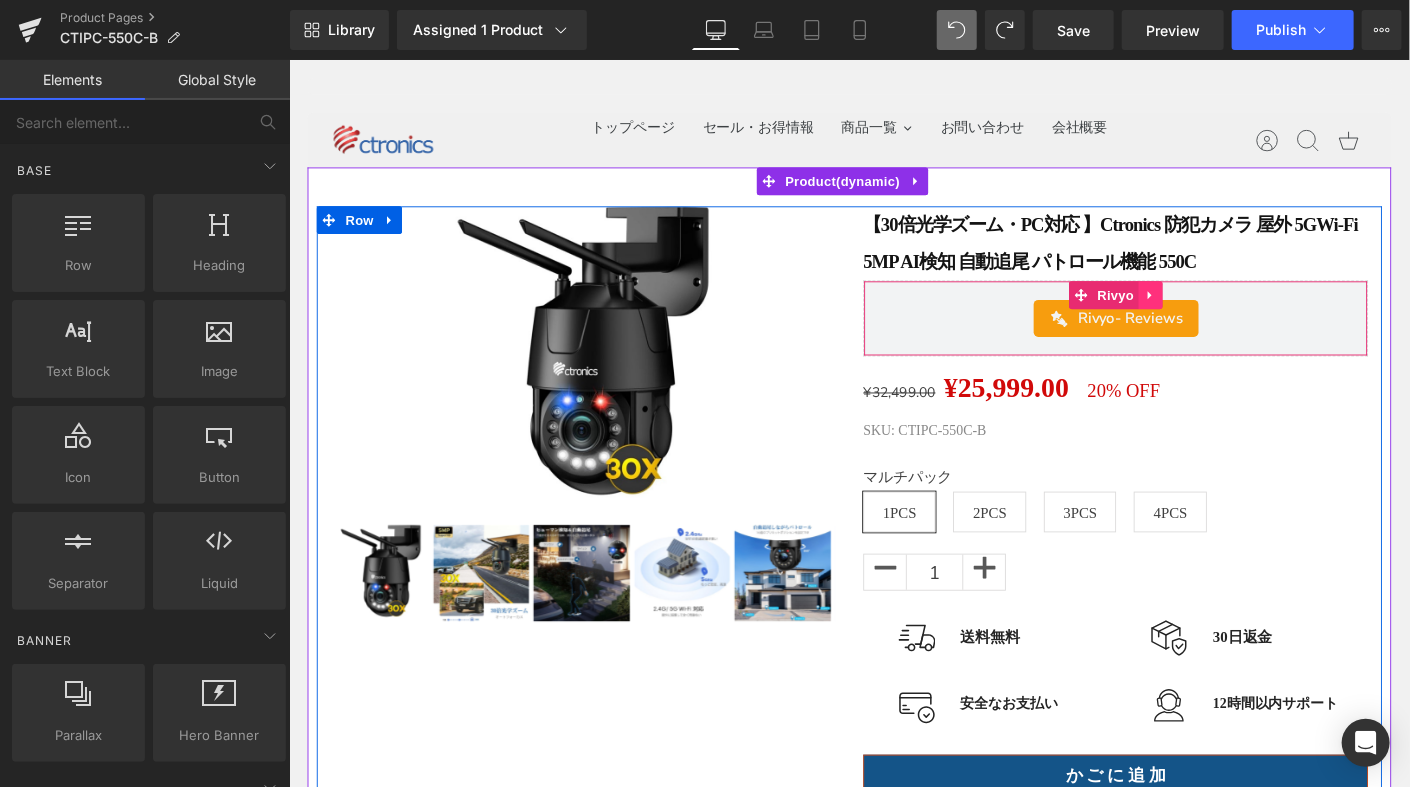 click at bounding box center (1218, 313) 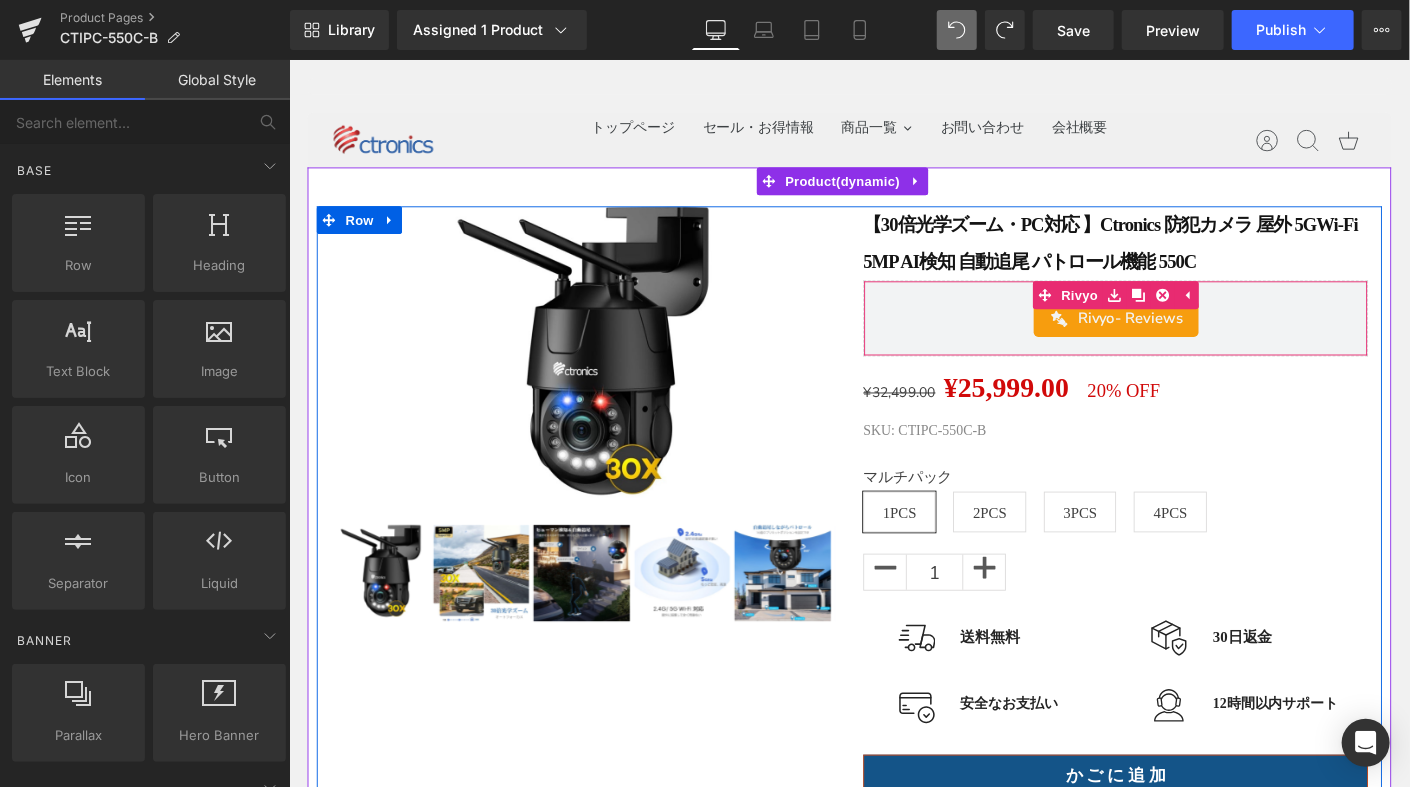 click on "- Reviews" at bounding box center [1217, 338] 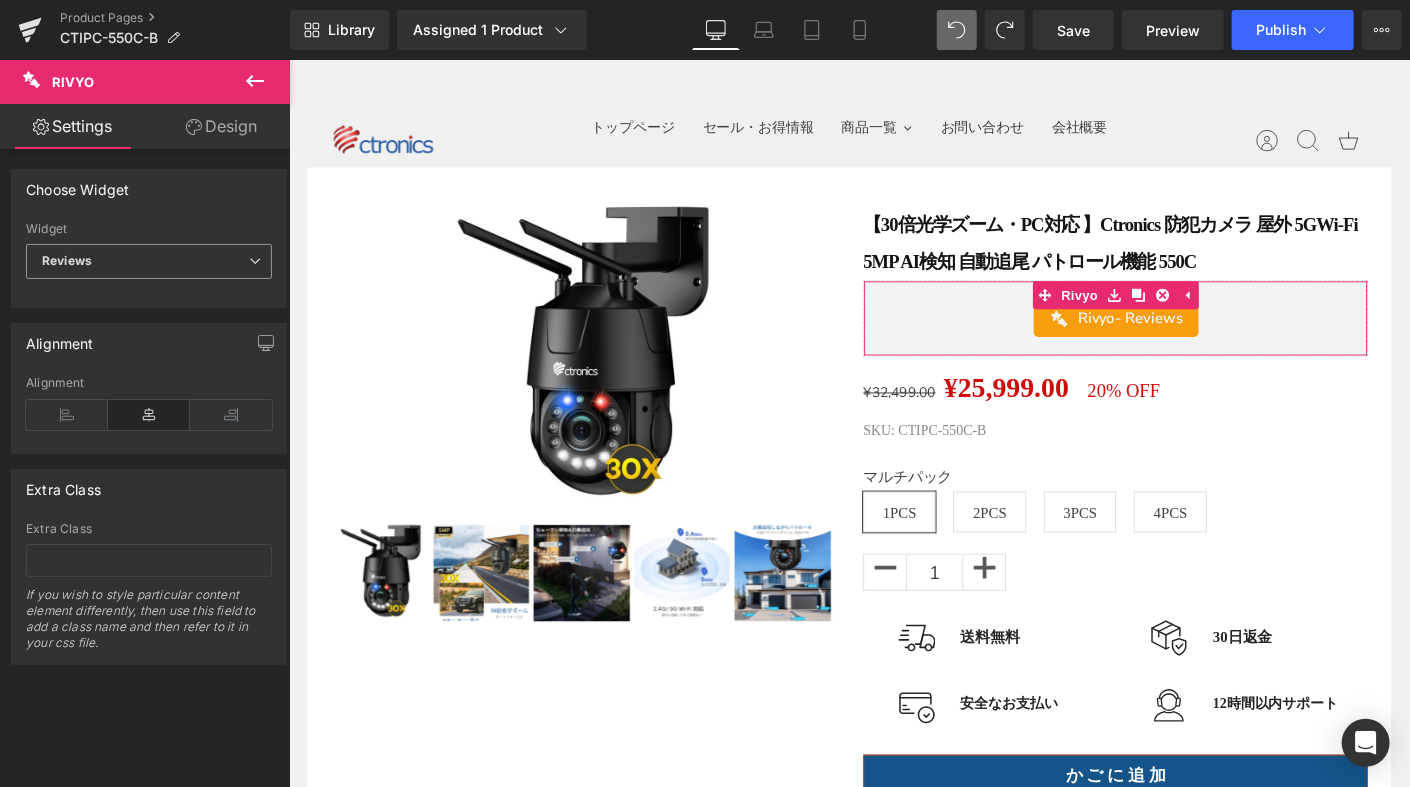 click on "Reviews" at bounding box center [67, 260] 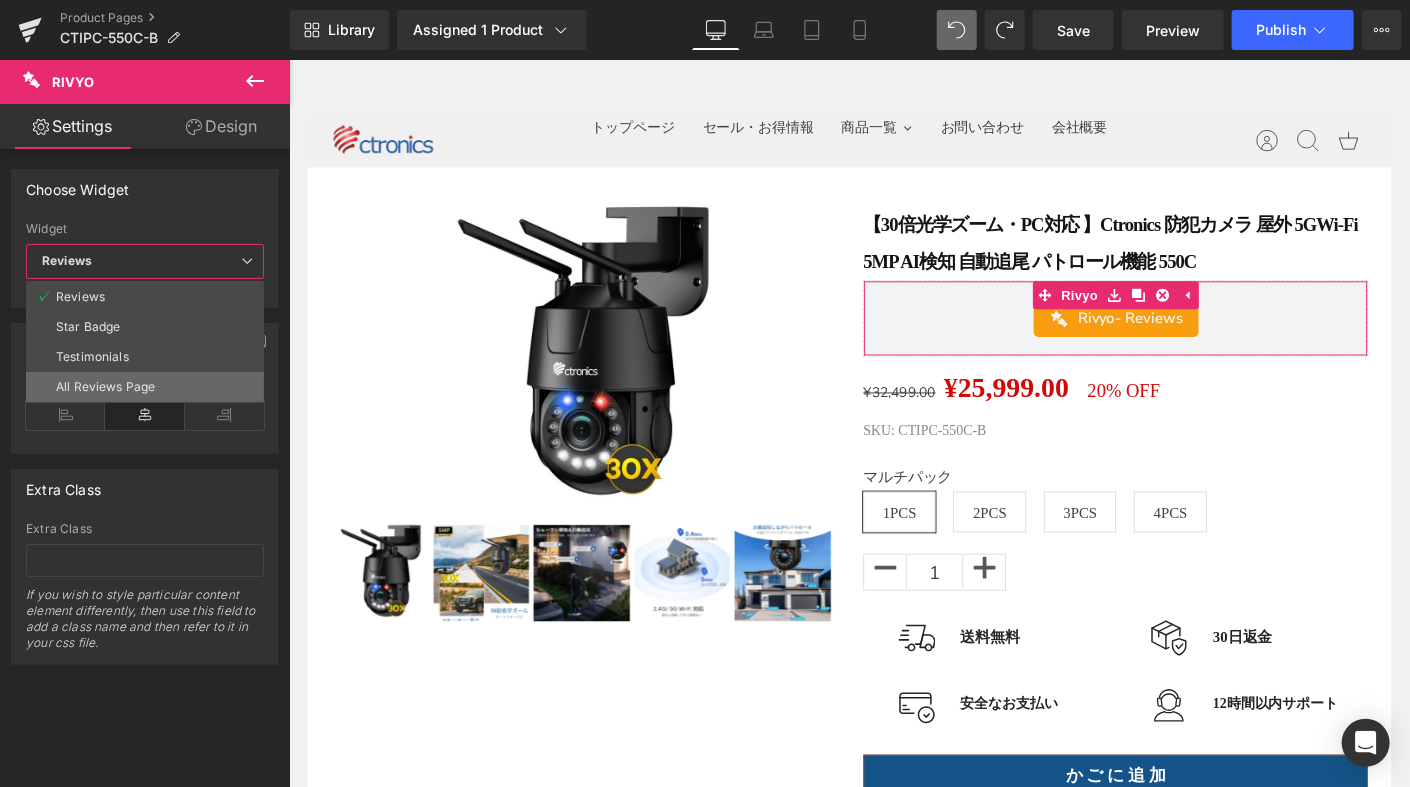 click on "All Reviews Page" at bounding box center [105, 387] 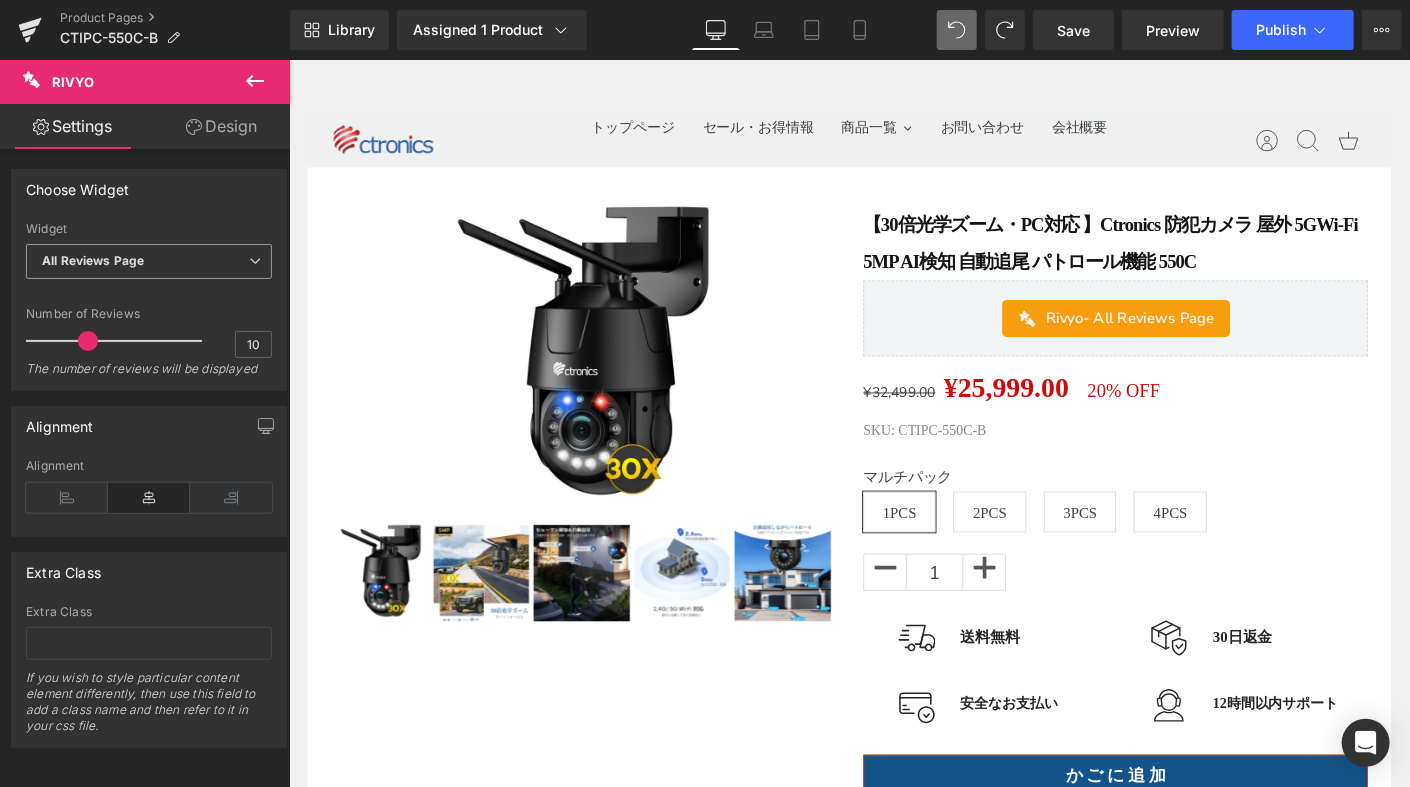 click on "All Reviews Page" at bounding box center [149, 261] 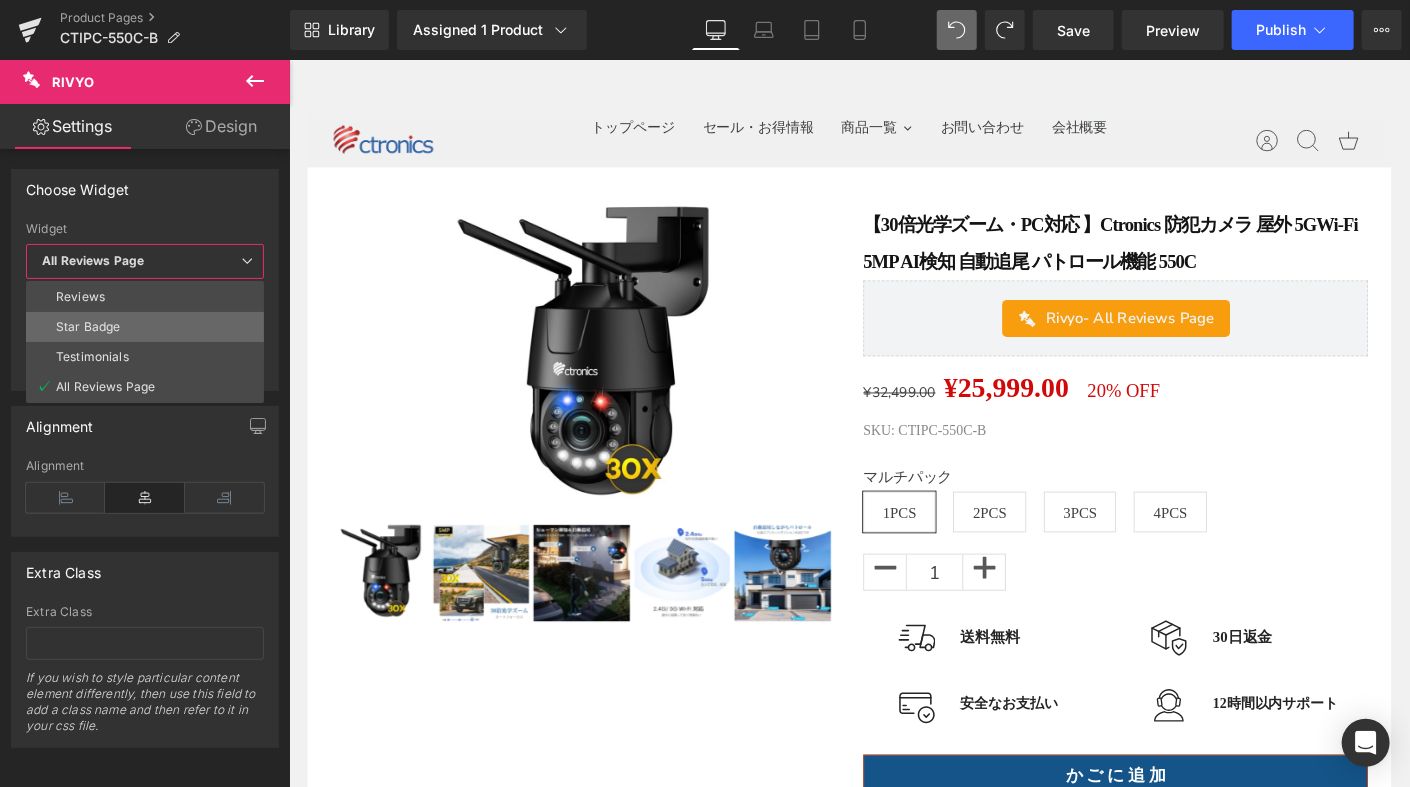click on "Star Badge" at bounding box center [145, 327] 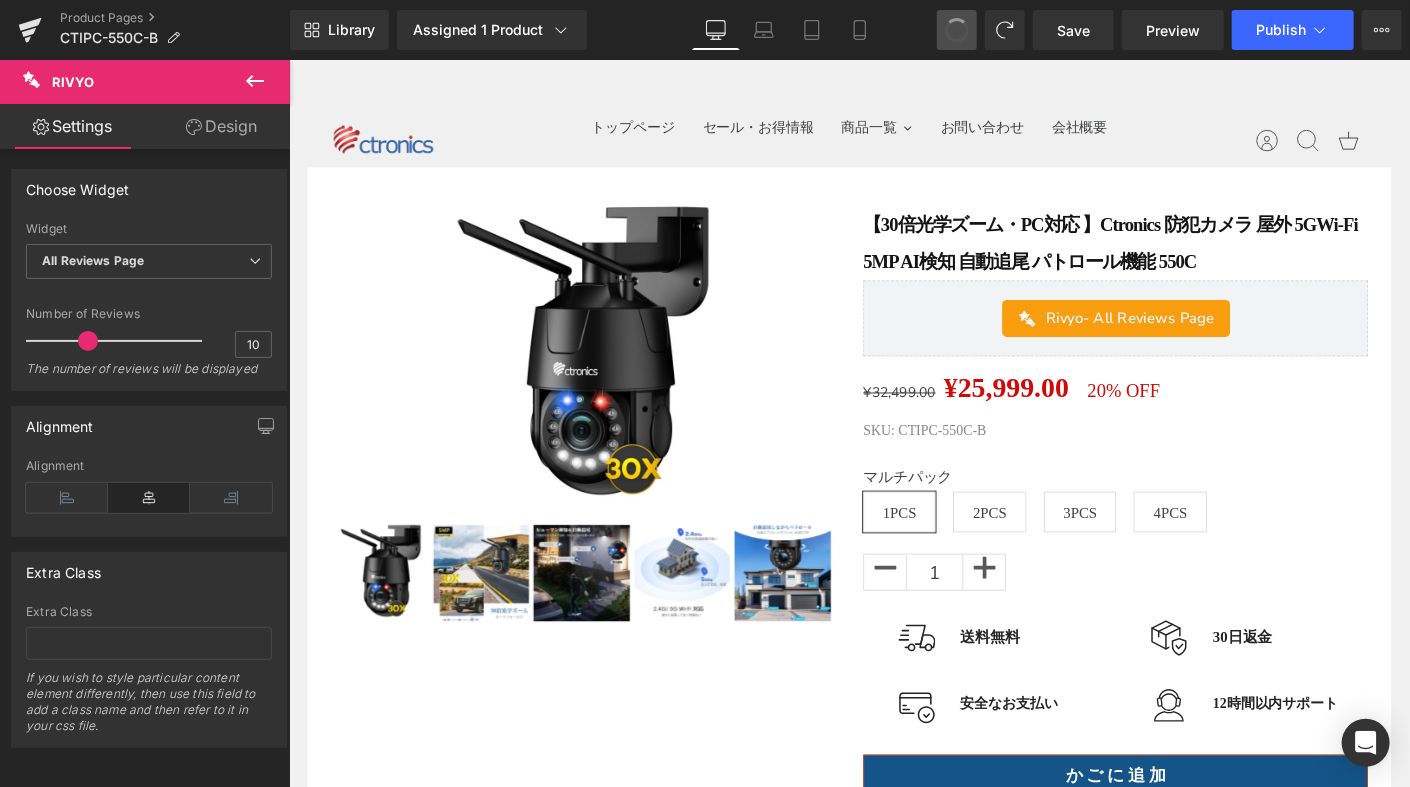 click at bounding box center [957, 30] 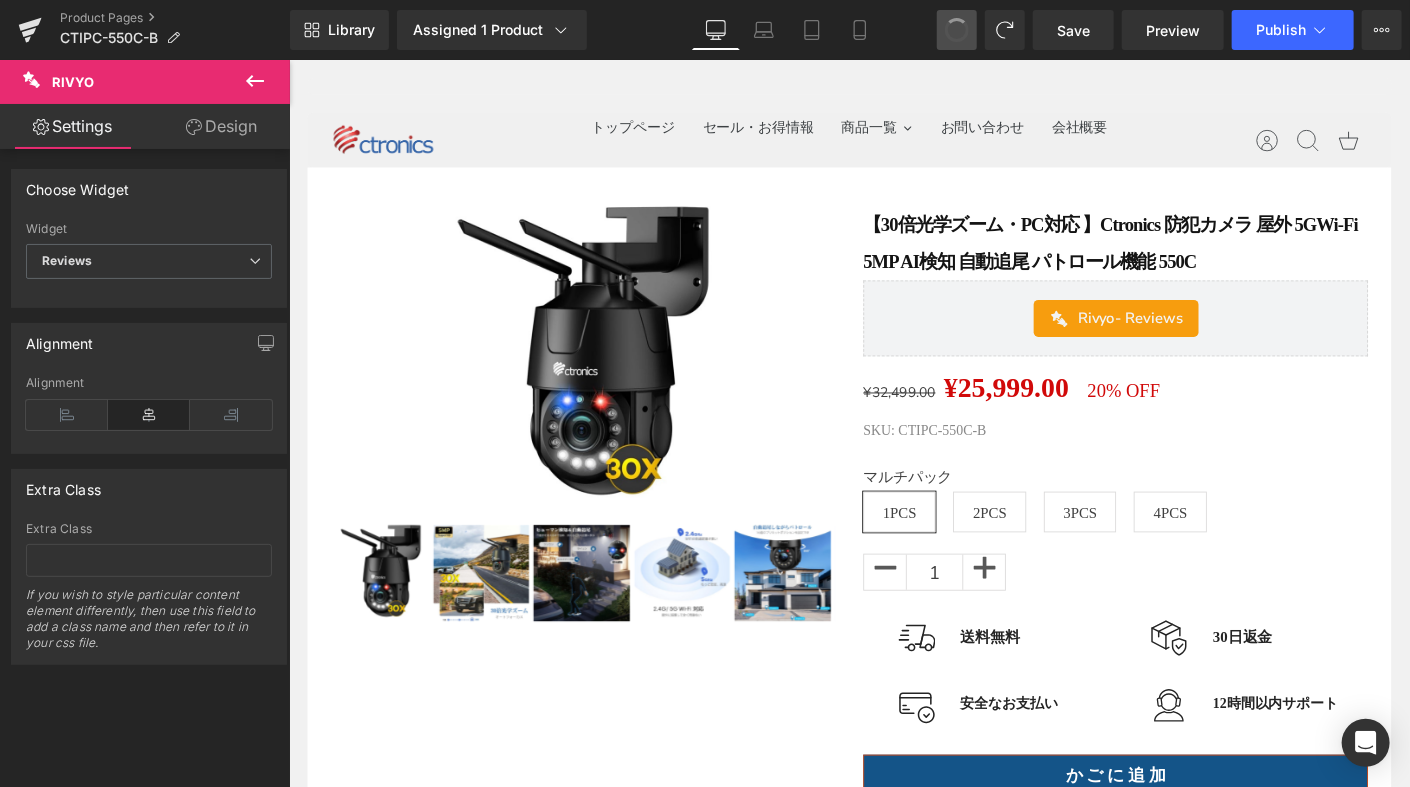 click at bounding box center (957, 30) 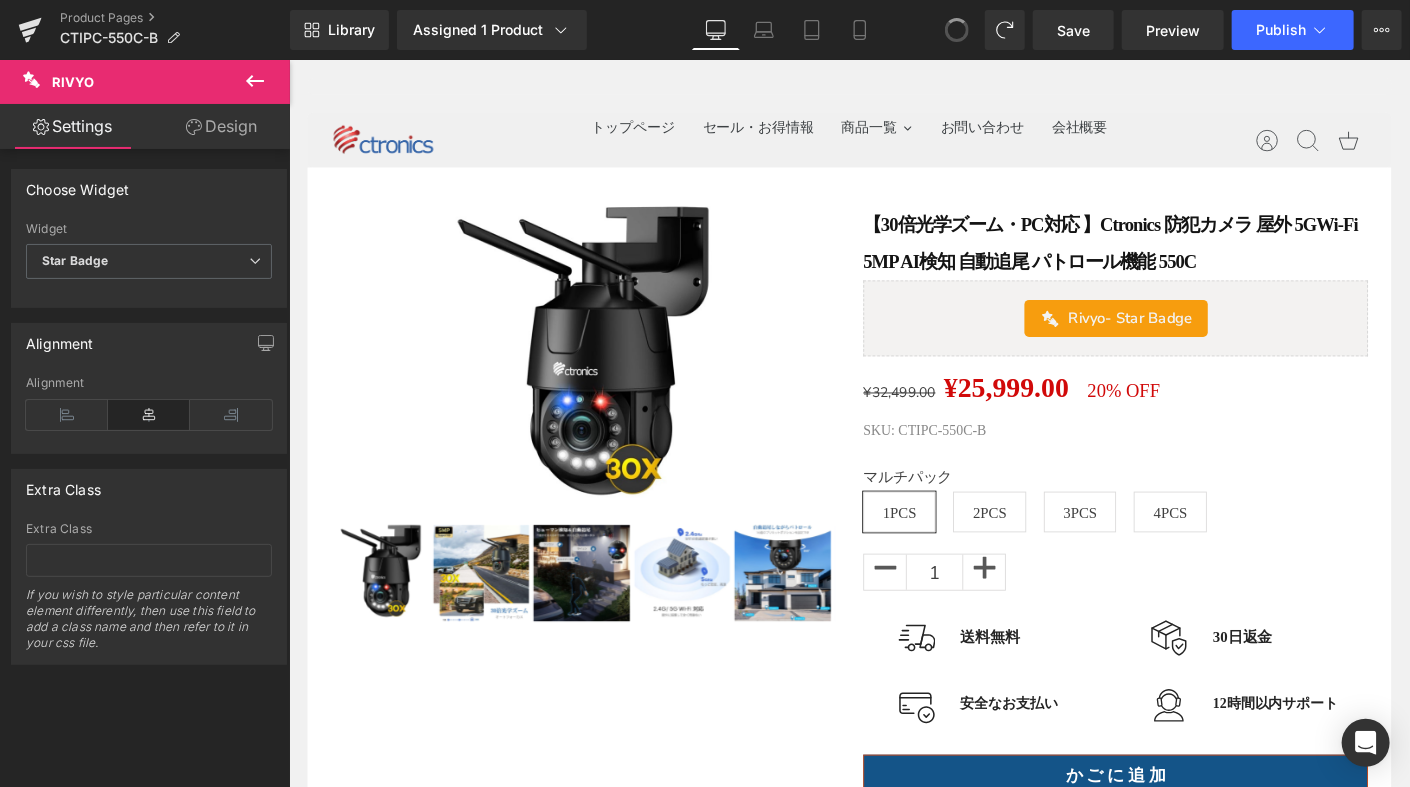 click at bounding box center (957, 30) 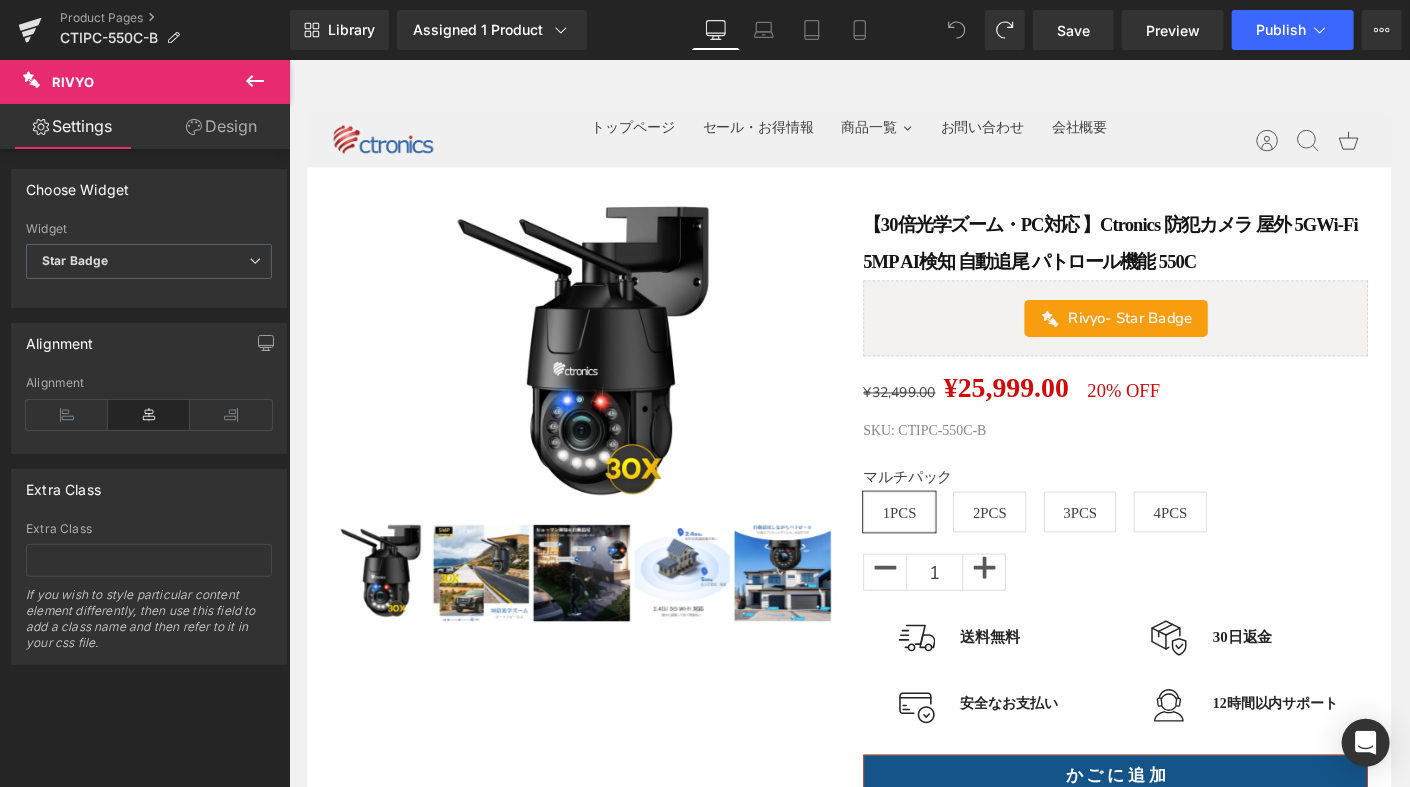 click at bounding box center (957, 30) 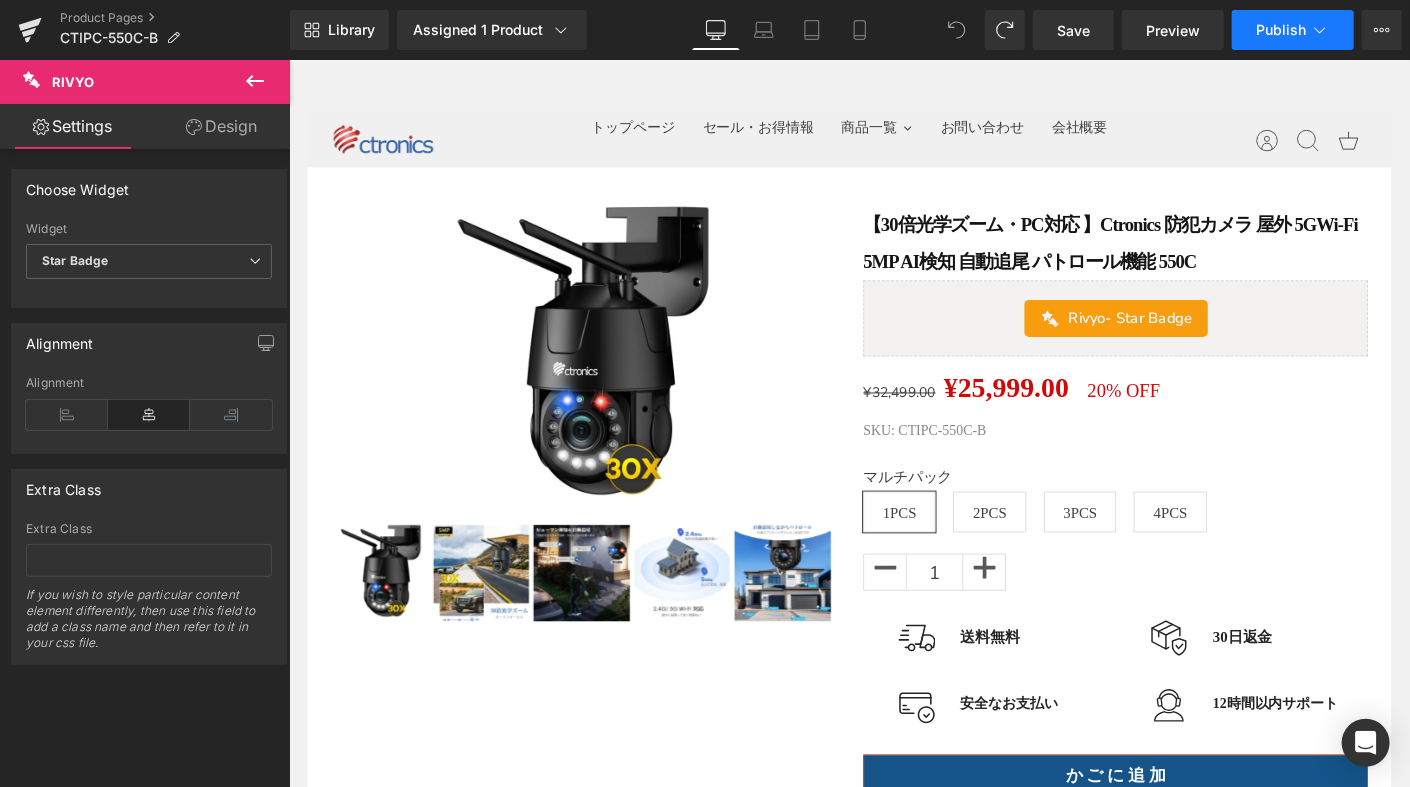 click on "Publish" at bounding box center (1281, 30) 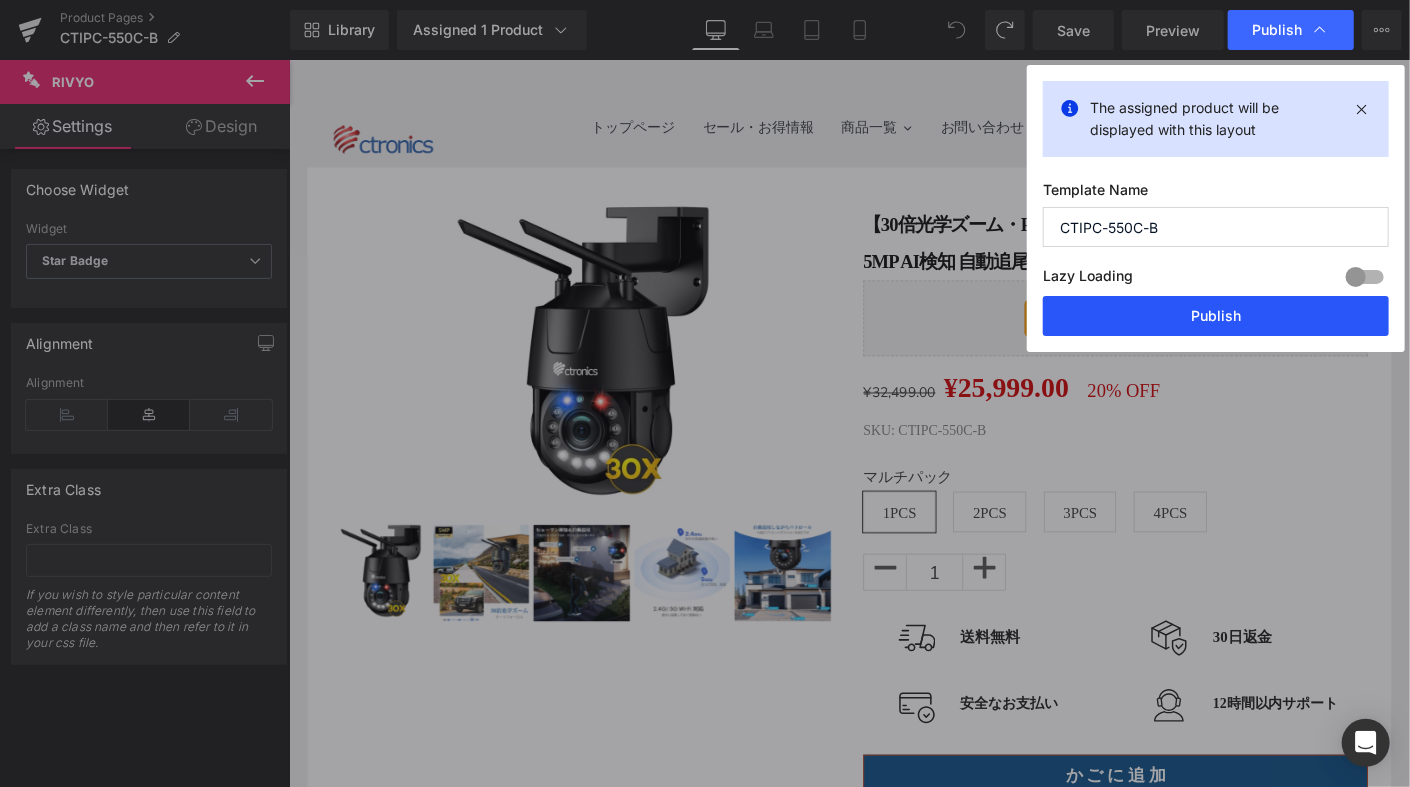 click on "Publish" at bounding box center (1216, 316) 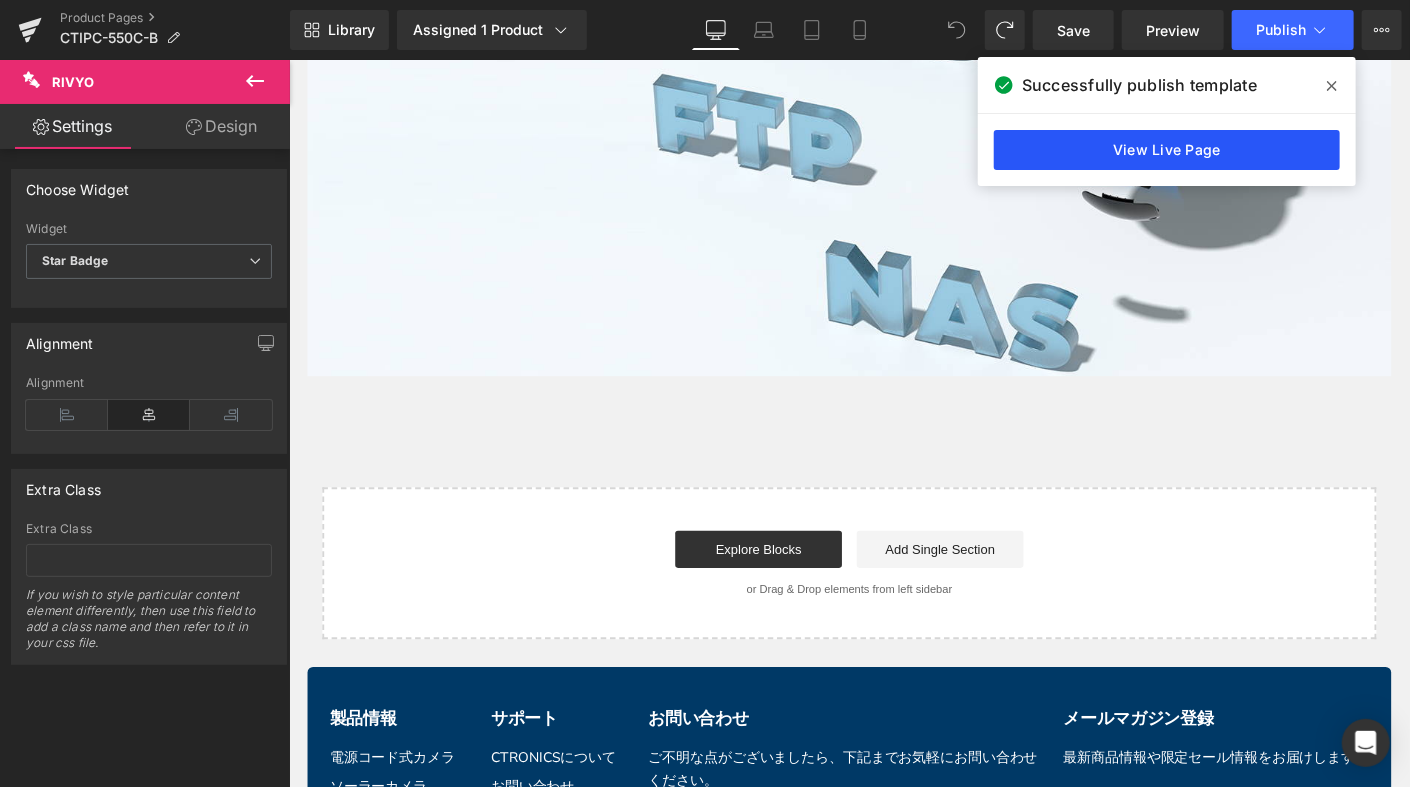 scroll, scrollTop: 6757, scrollLeft: 0, axis: vertical 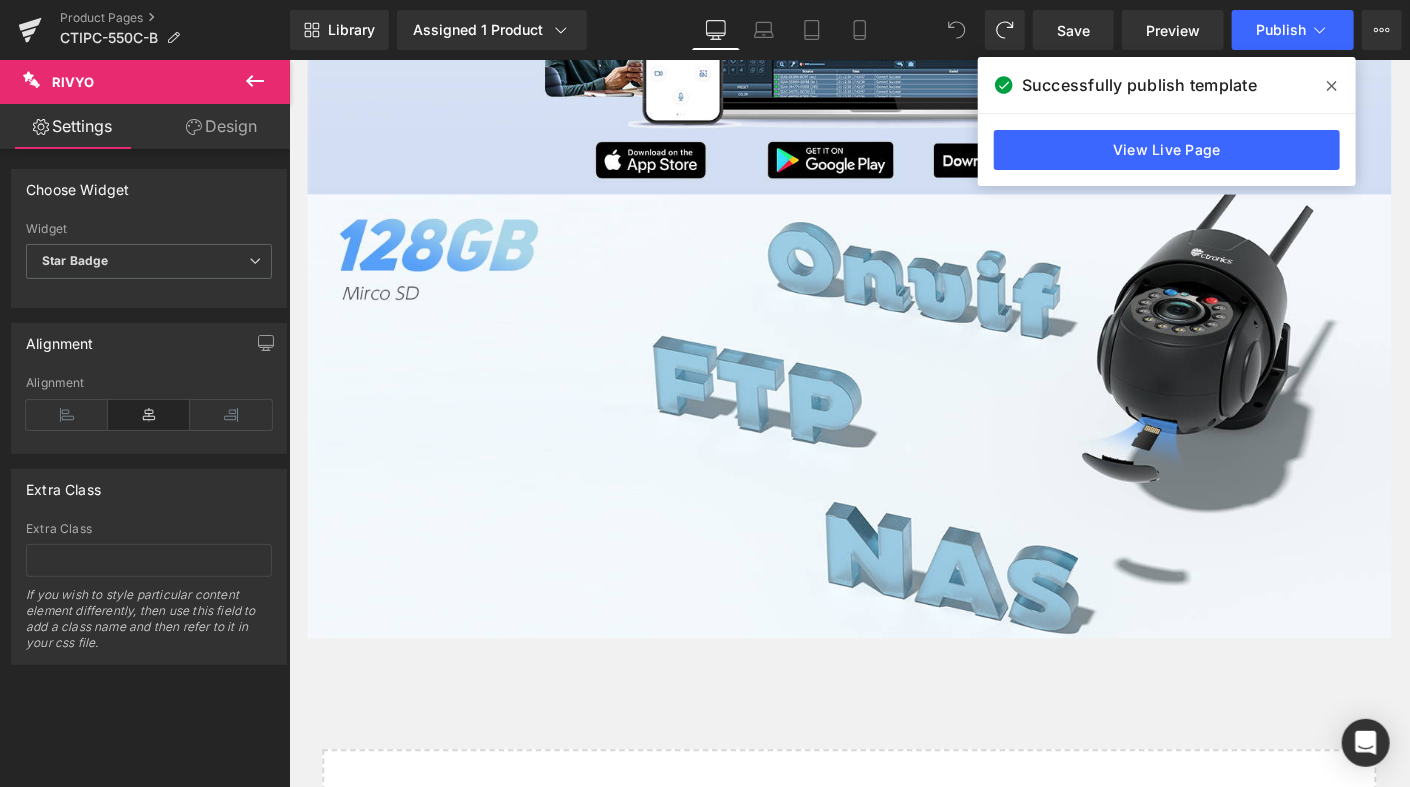 drag, startPoint x: 1324, startPoint y: 79, endPoint x: 884, endPoint y: 199, distance: 456.07016 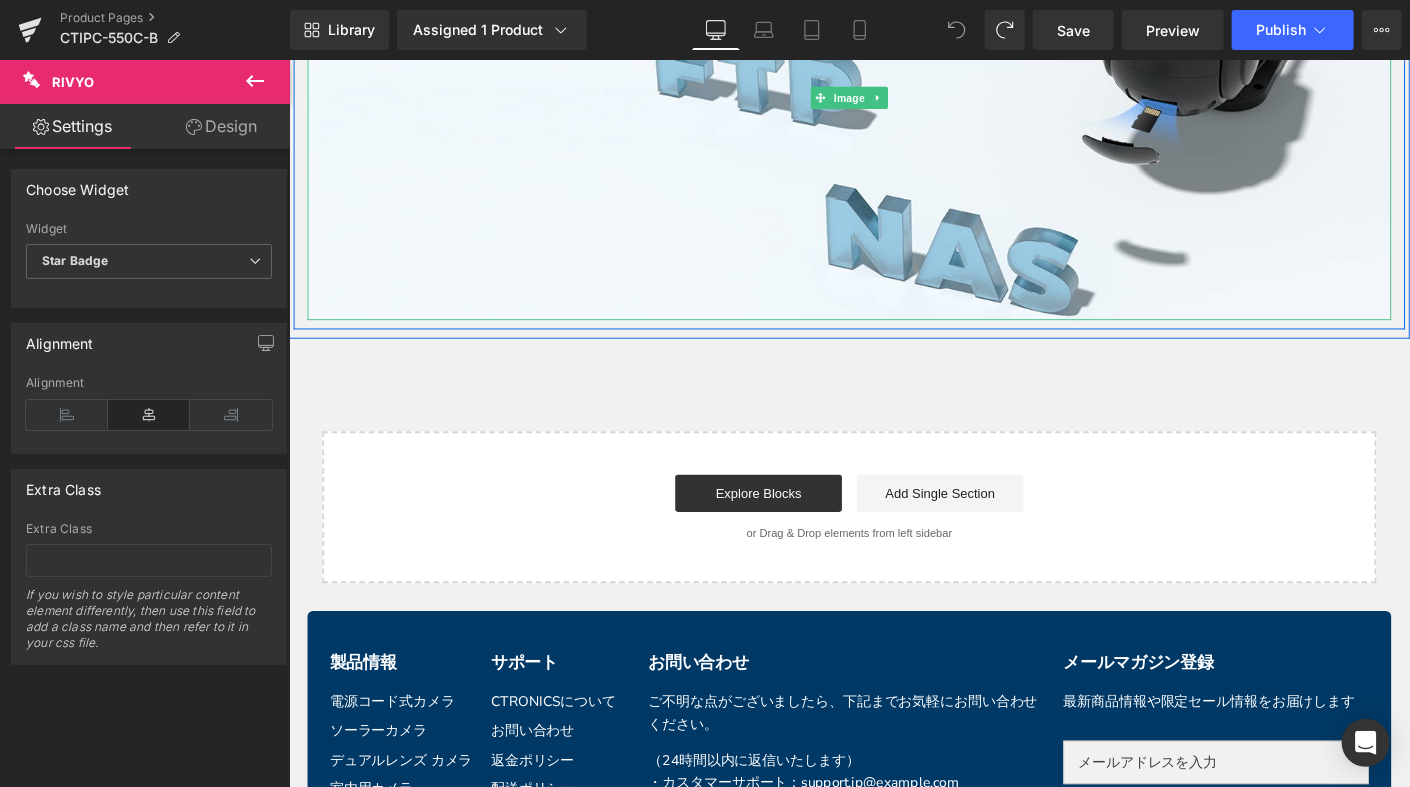 scroll, scrollTop: 7357, scrollLeft: 0, axis: vertical 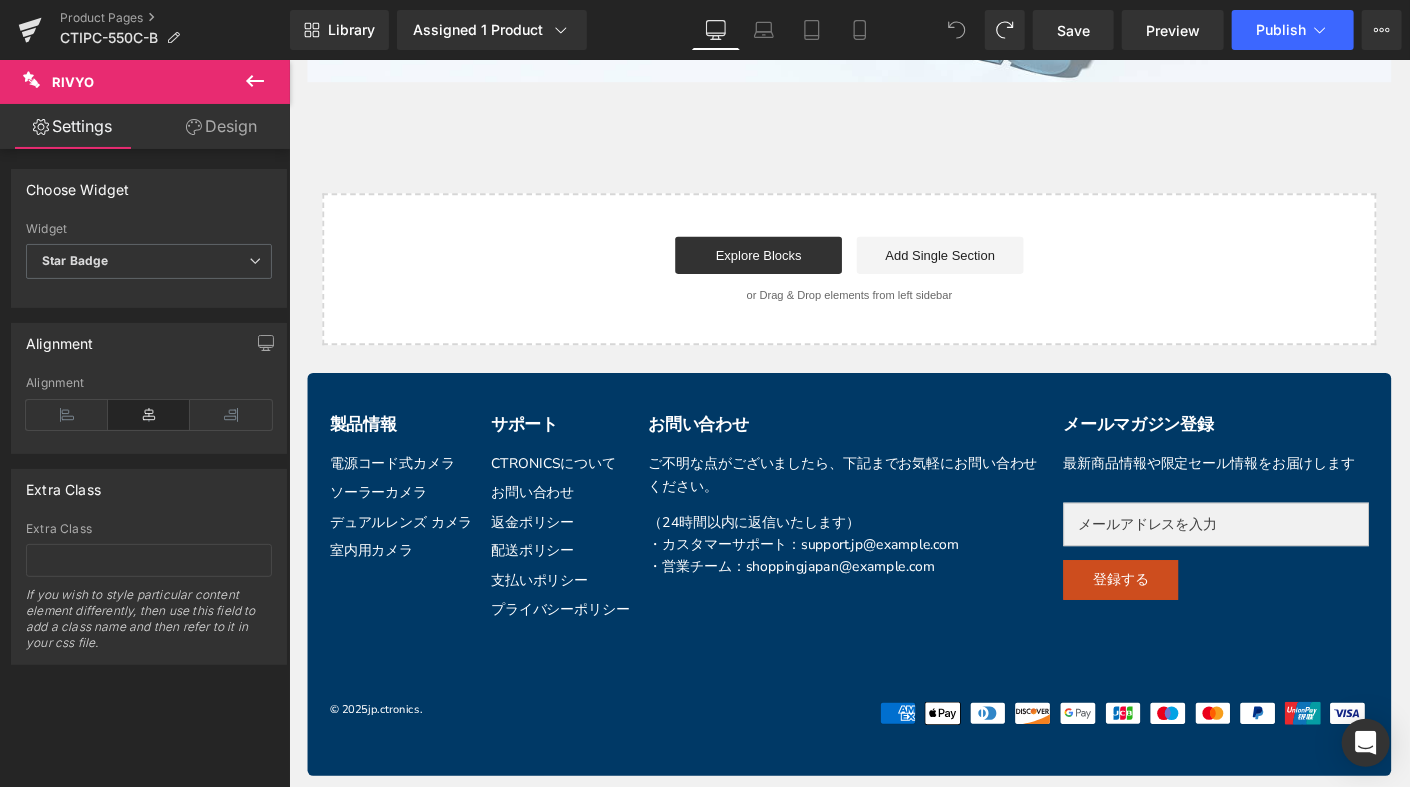 click 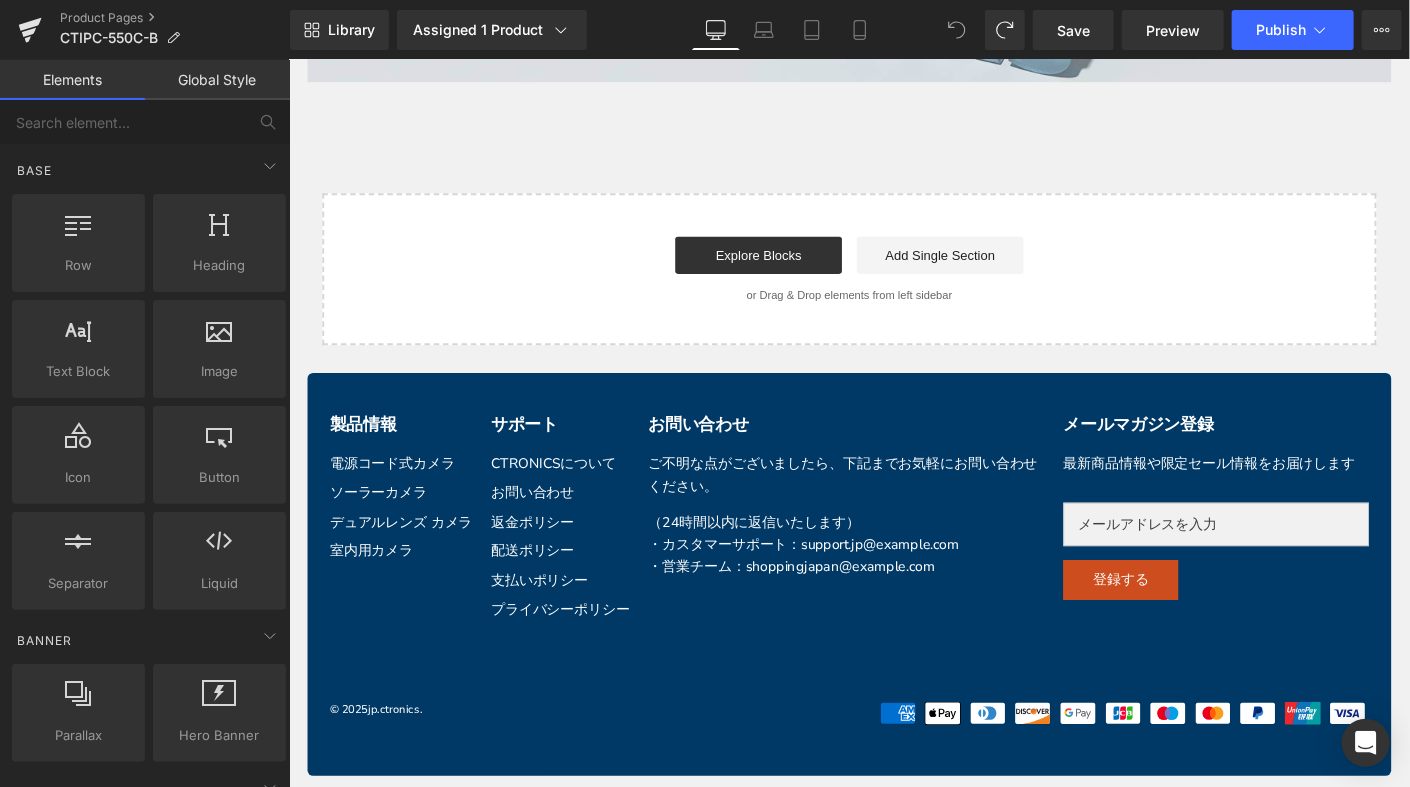 scroll, scrollTop: 7057, scrollLeft: 0, axis: vertical 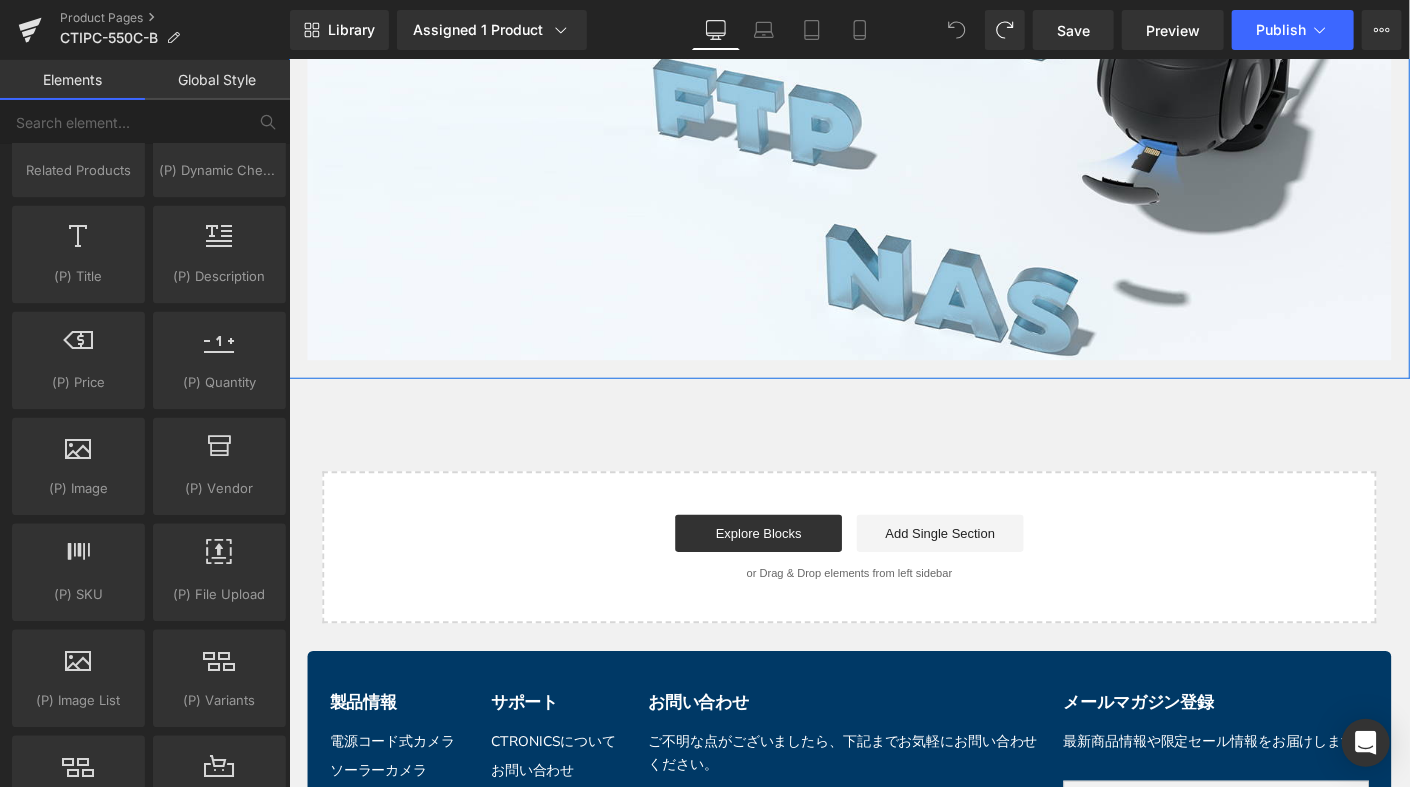 drag, startPoint x: 1463, startPoint y: 387, endPoint x: 1398, endPoint y: 389, distance: 65.03076 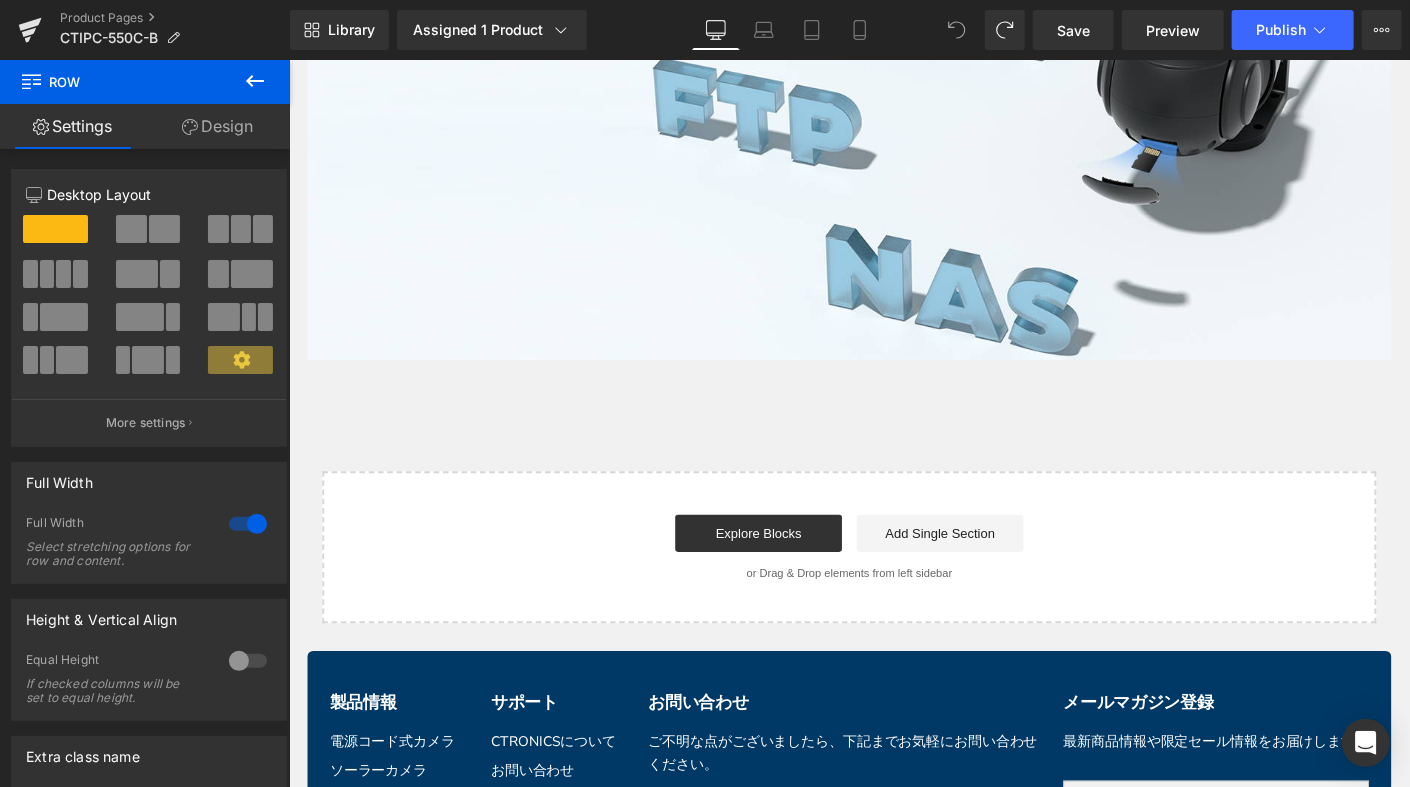 click 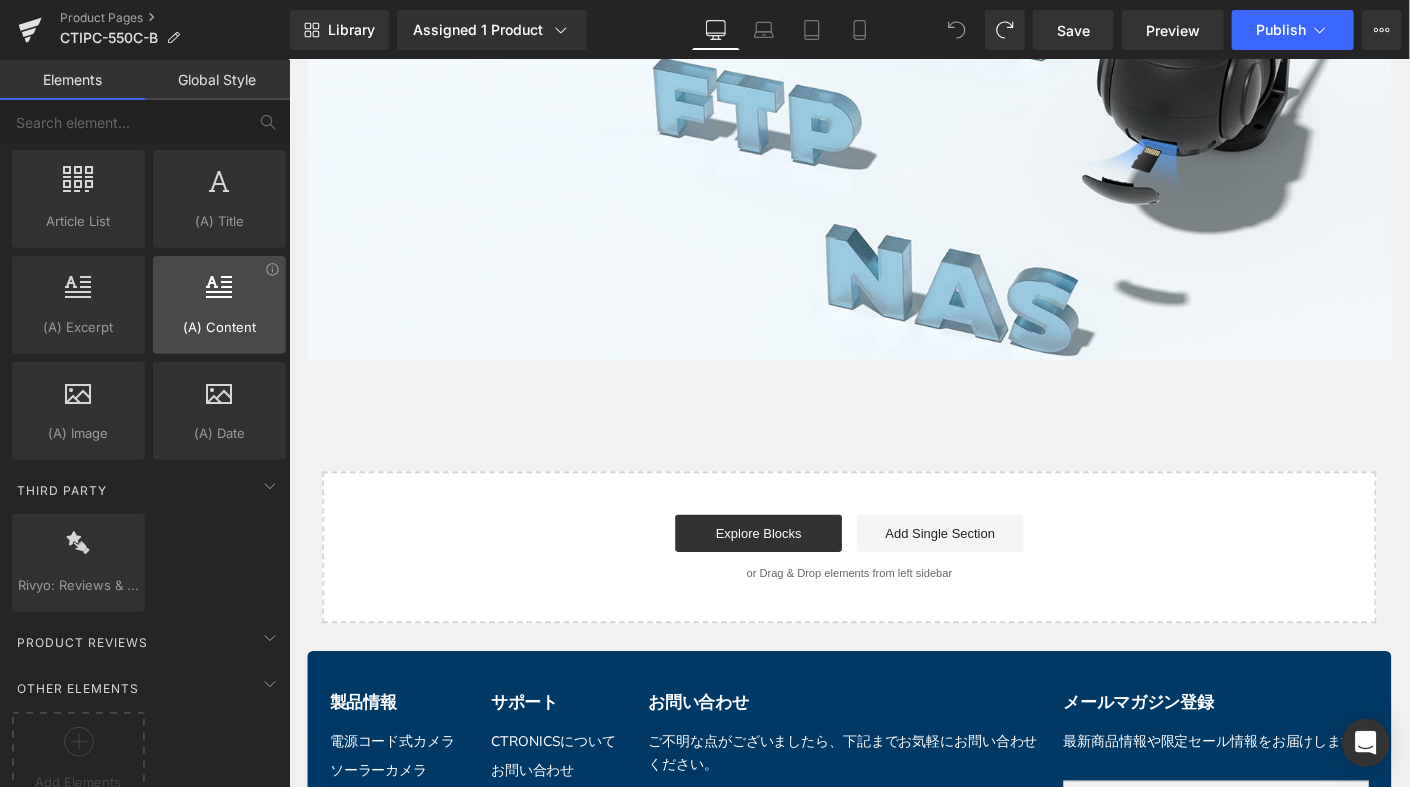 scroll, scrollTop: 3856, scrollLeft: 0, axis: vertical 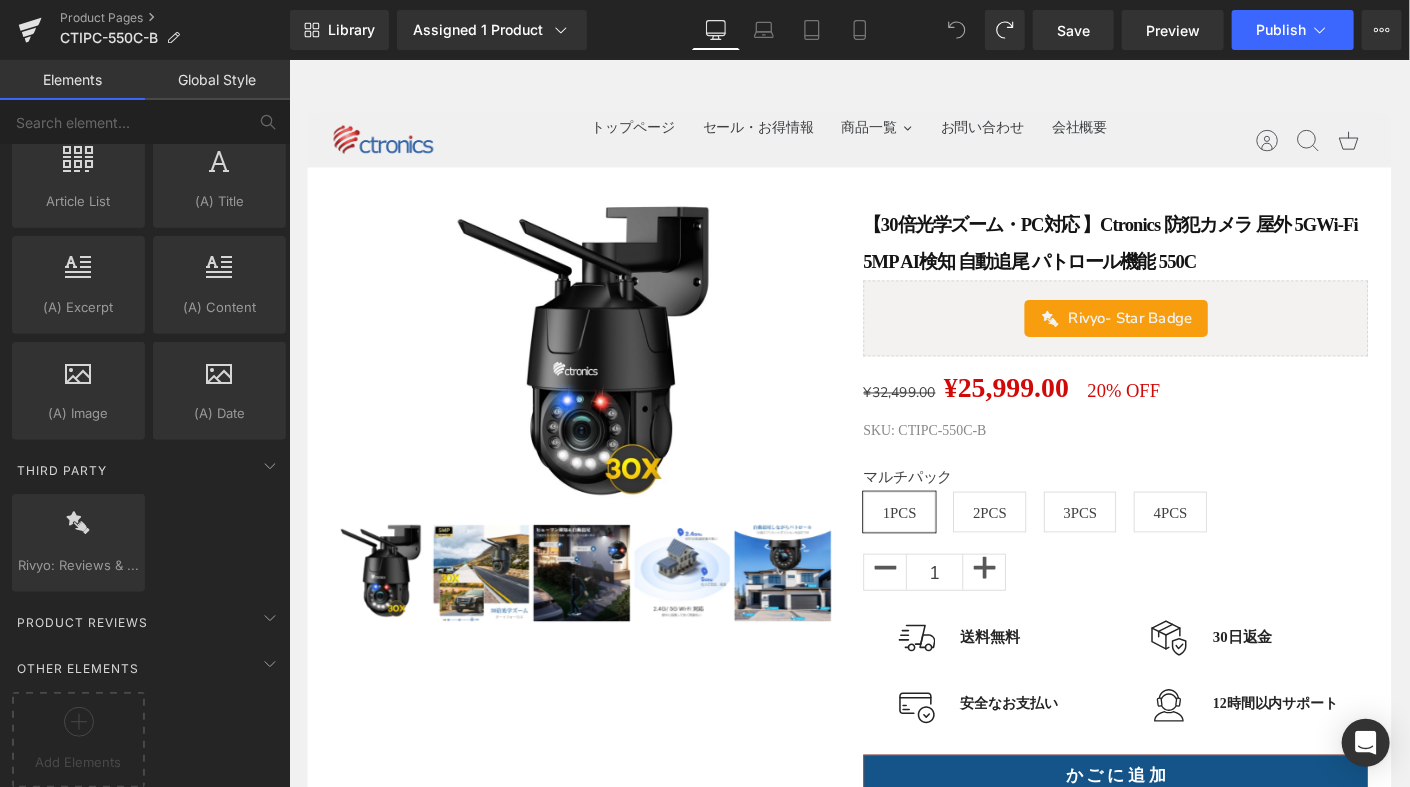 click on "【30倍光学ズーム・PC対応 】Ctronics 防犯カメラ 屋外 5GWi-Fi 5MP AI検知 自動追尾 パトロール機能 550C
(P) Title   Rivyo  - Star Badge Rivyo
¥32,499.00
¥25,999.00
20%
OFF
(P) Price
Text Block
SKU:
CTIPC-550C-B
(P) SKU
マルチパック
1PCS
2PCS
3PCS
4PCS" at bounding box center [1180, 563] 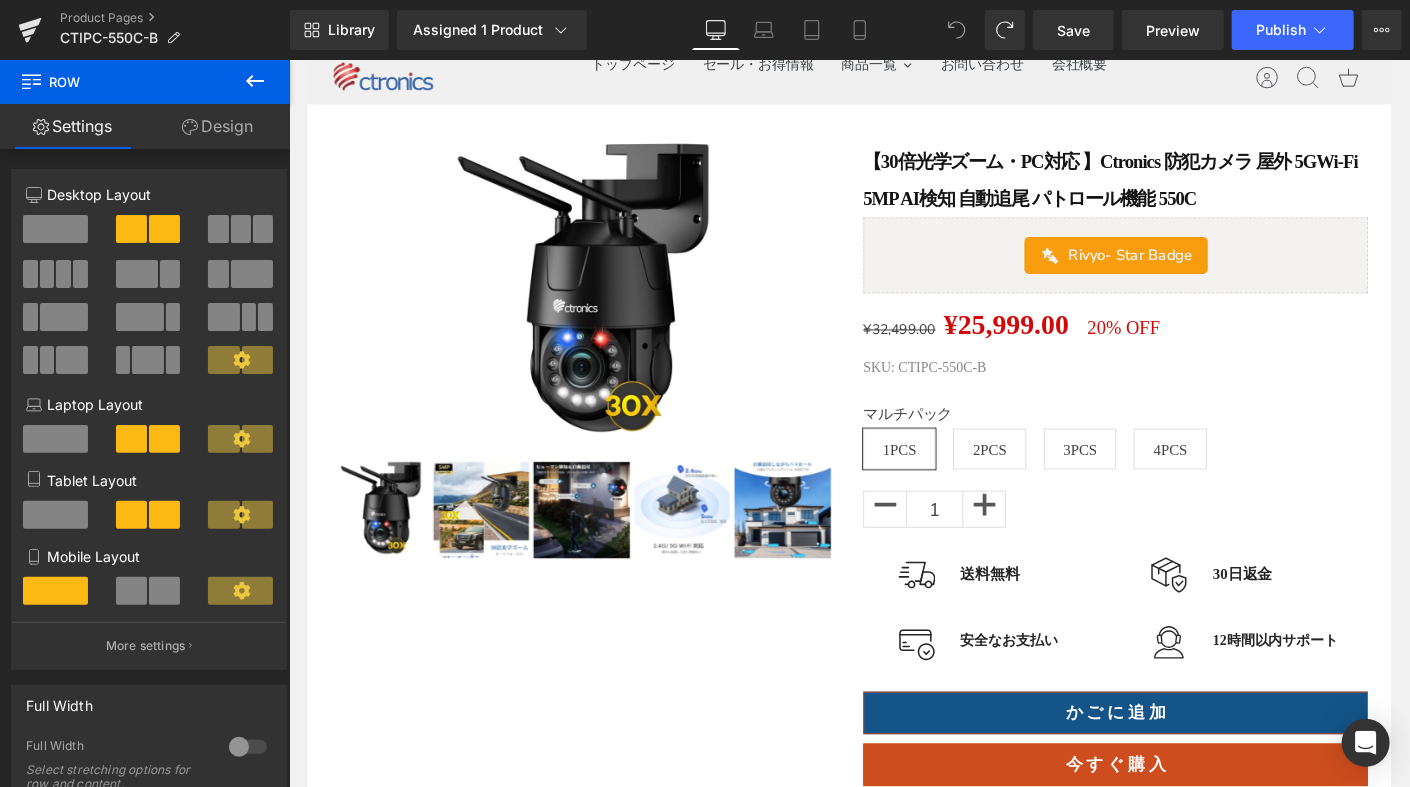 scroll, scrollTop: 0, scrollLeft: 0, axis: both 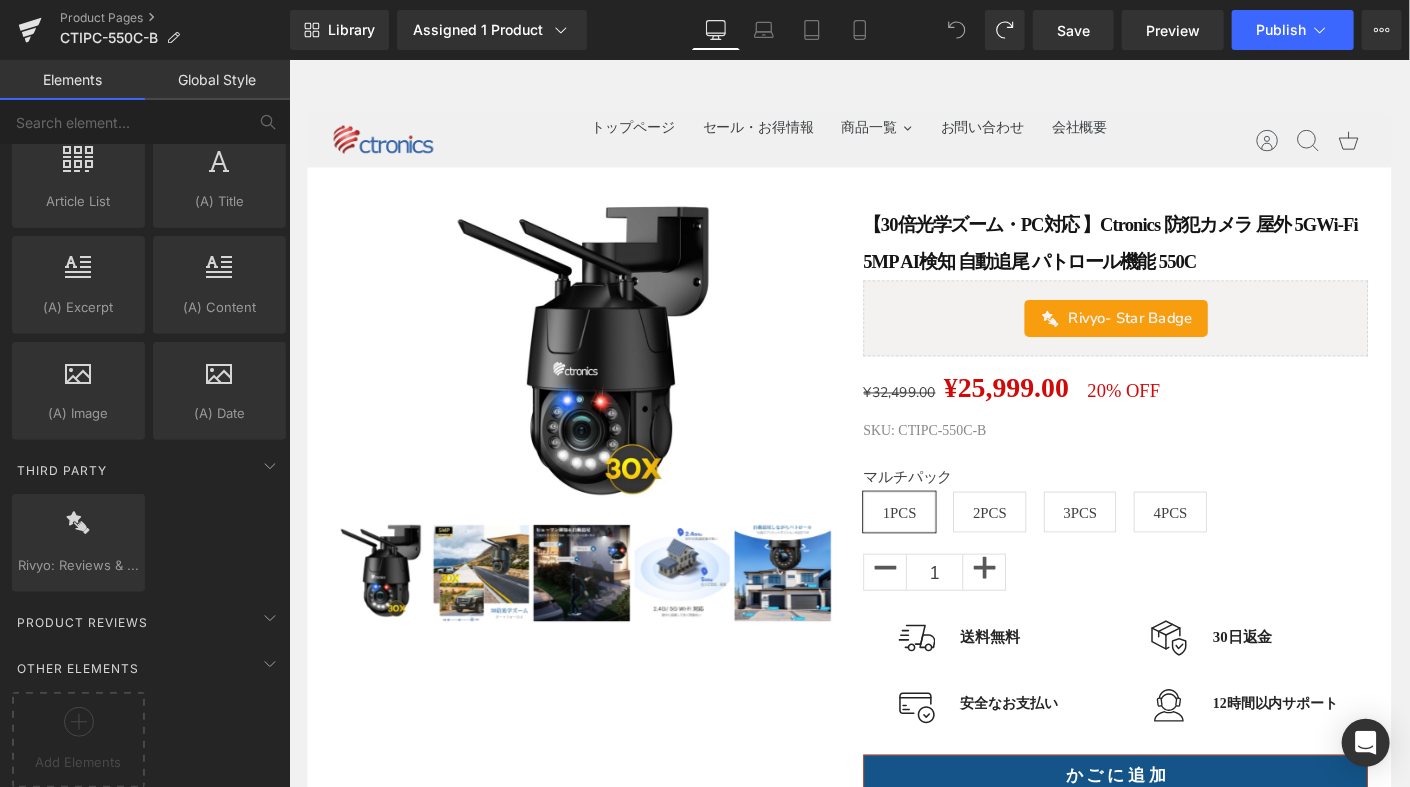 click on "メインコンテンツへ移動
ショッピングカート
現在カート内に商品はございません。
チェックアウト
カートの中の1つ以上のアイテムは、定期購入または後払い購入です。続行することにより、 キャンセルポリシー" at bounding box center (893, 4134) 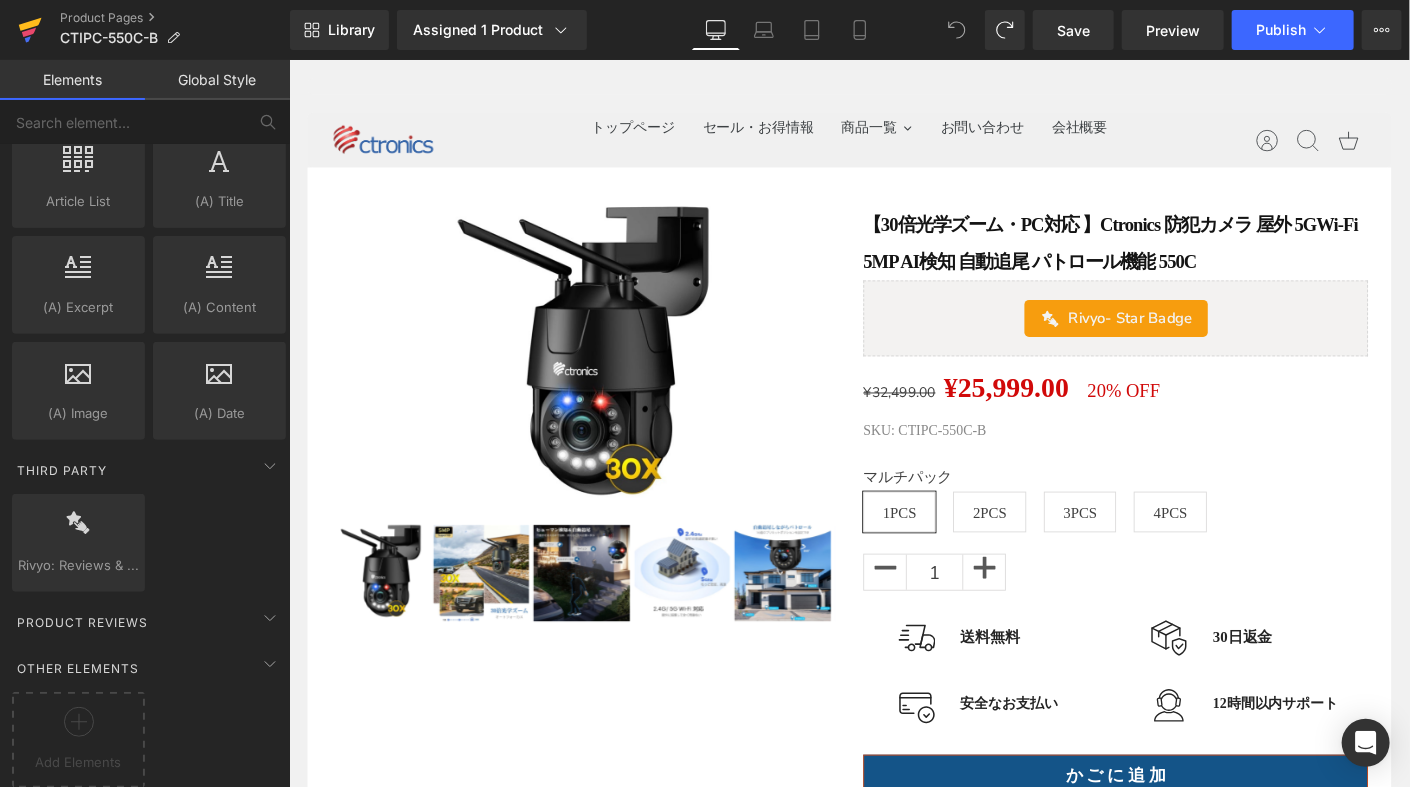 click 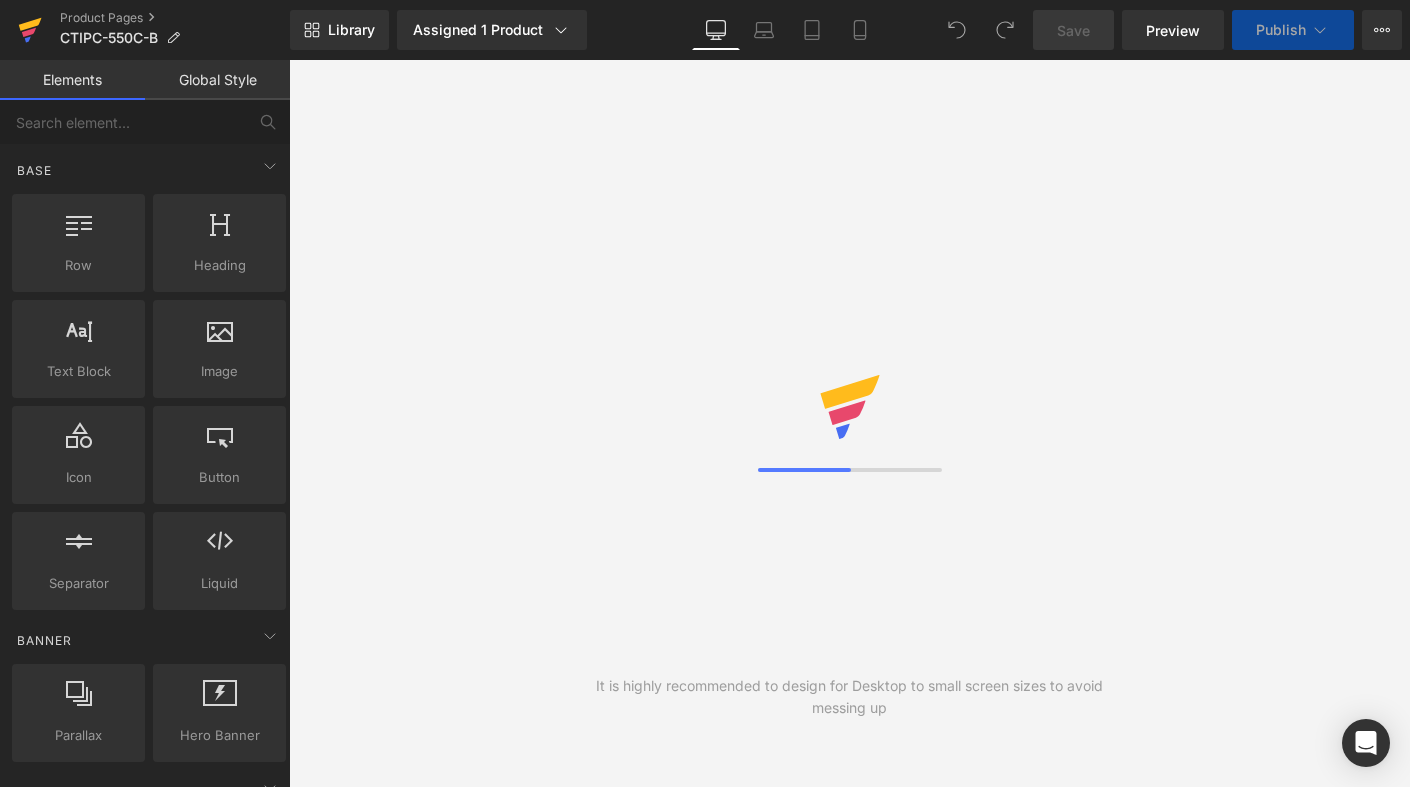 drag, startPoint x: 0, startPoint y: 0, endPoint x: 32, endPoint y: 17, distance: 36.23534 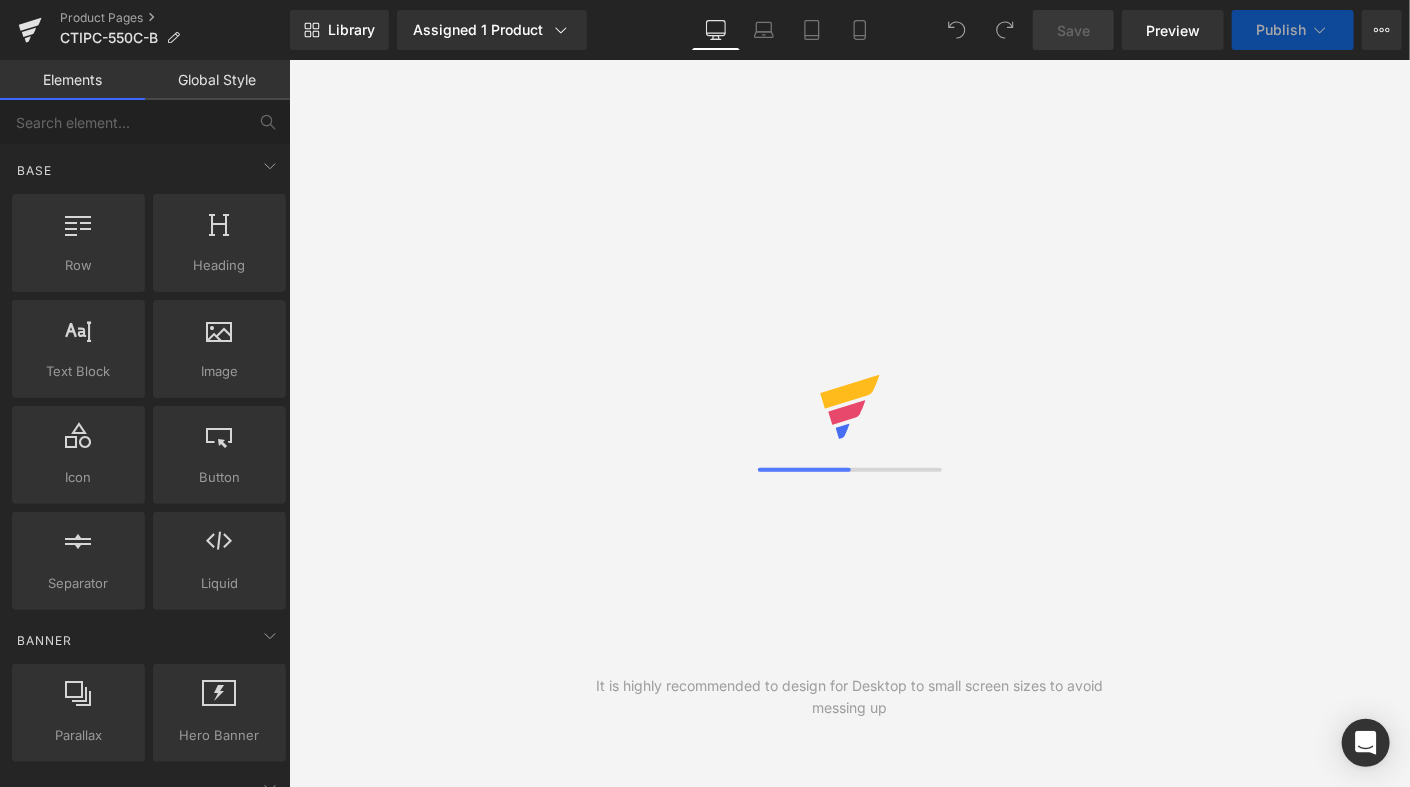 scroll, scrollTop: 0, scrollLeft: 0, axis: both 